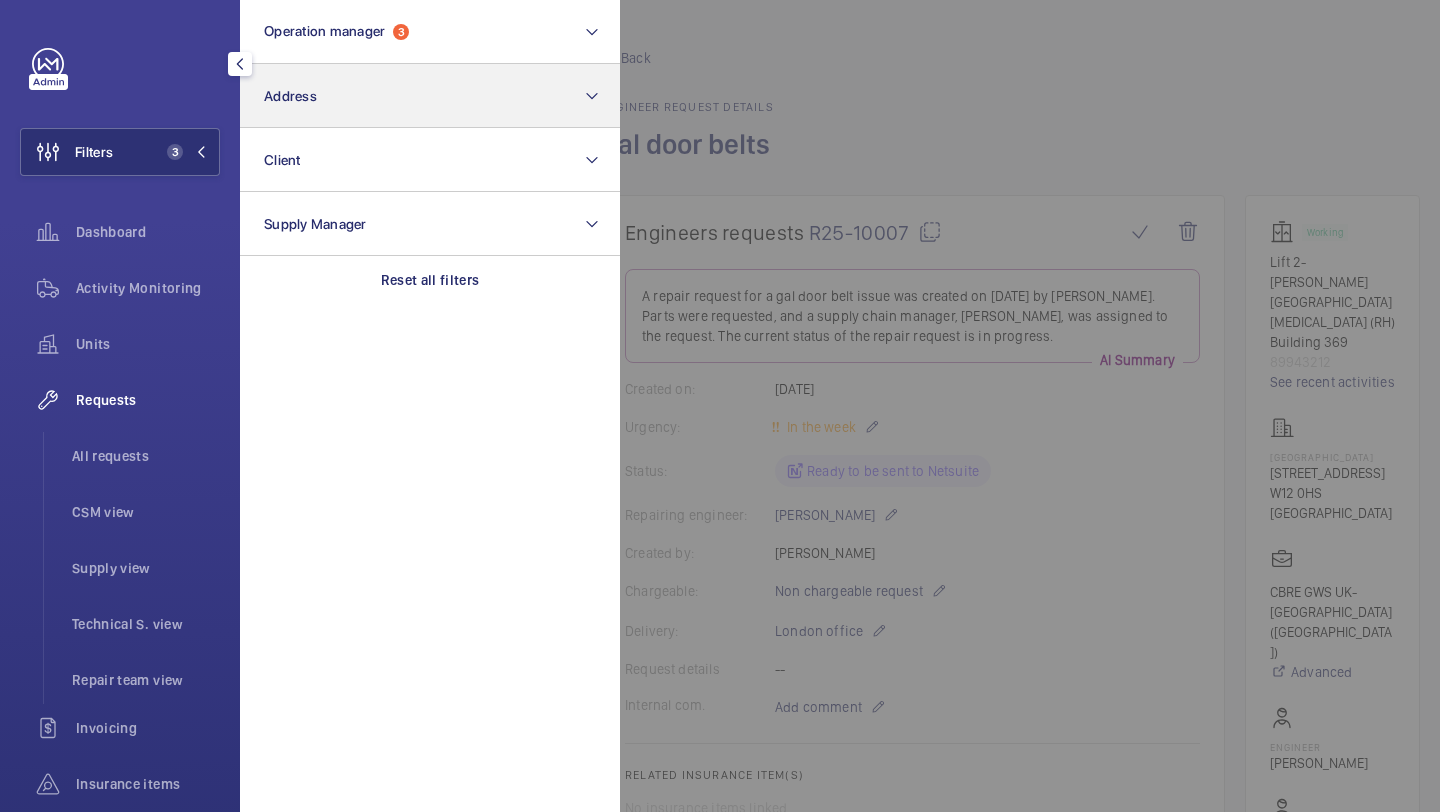 scroll, scrollTop: 0, scrollLeft: 0, axis: both 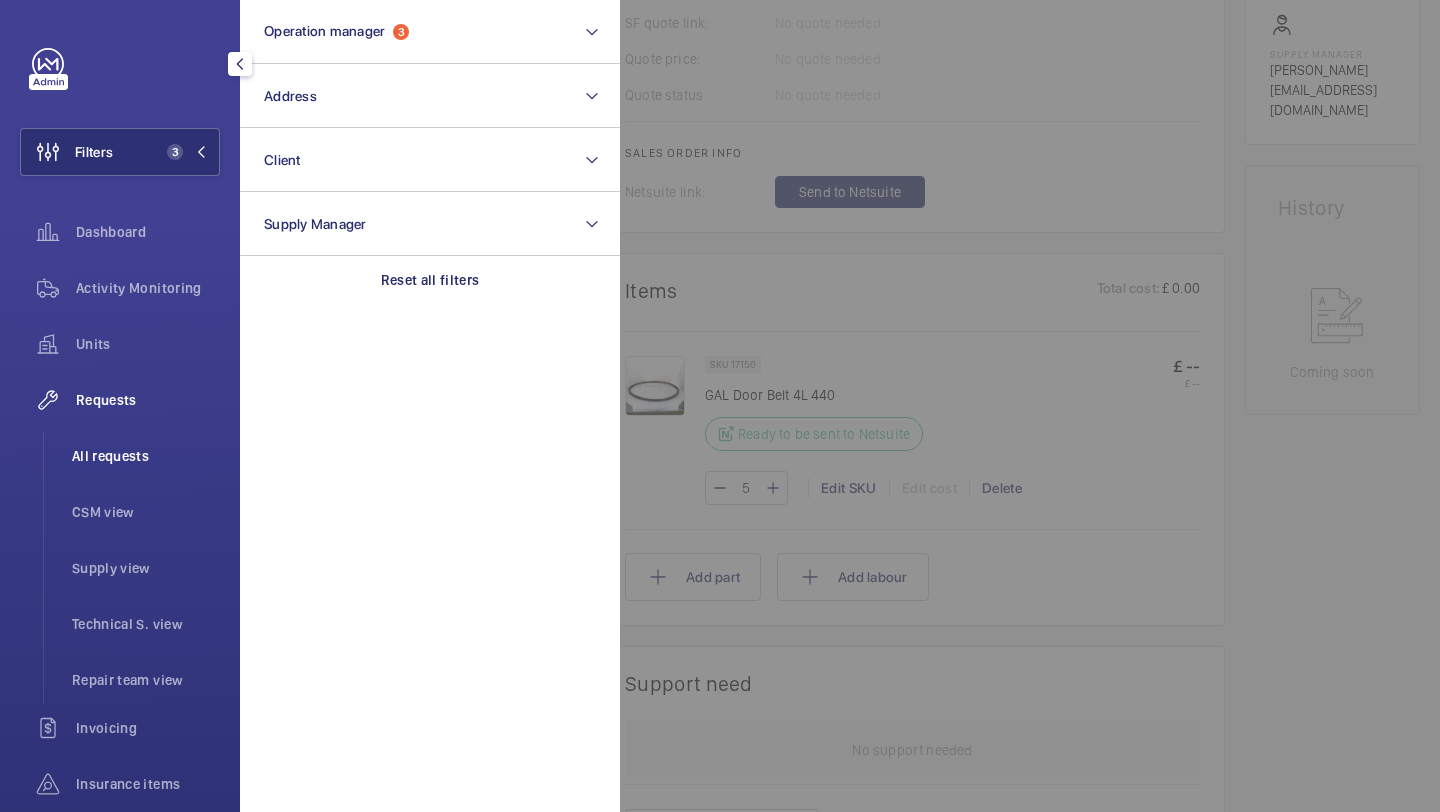 click on "All requests" 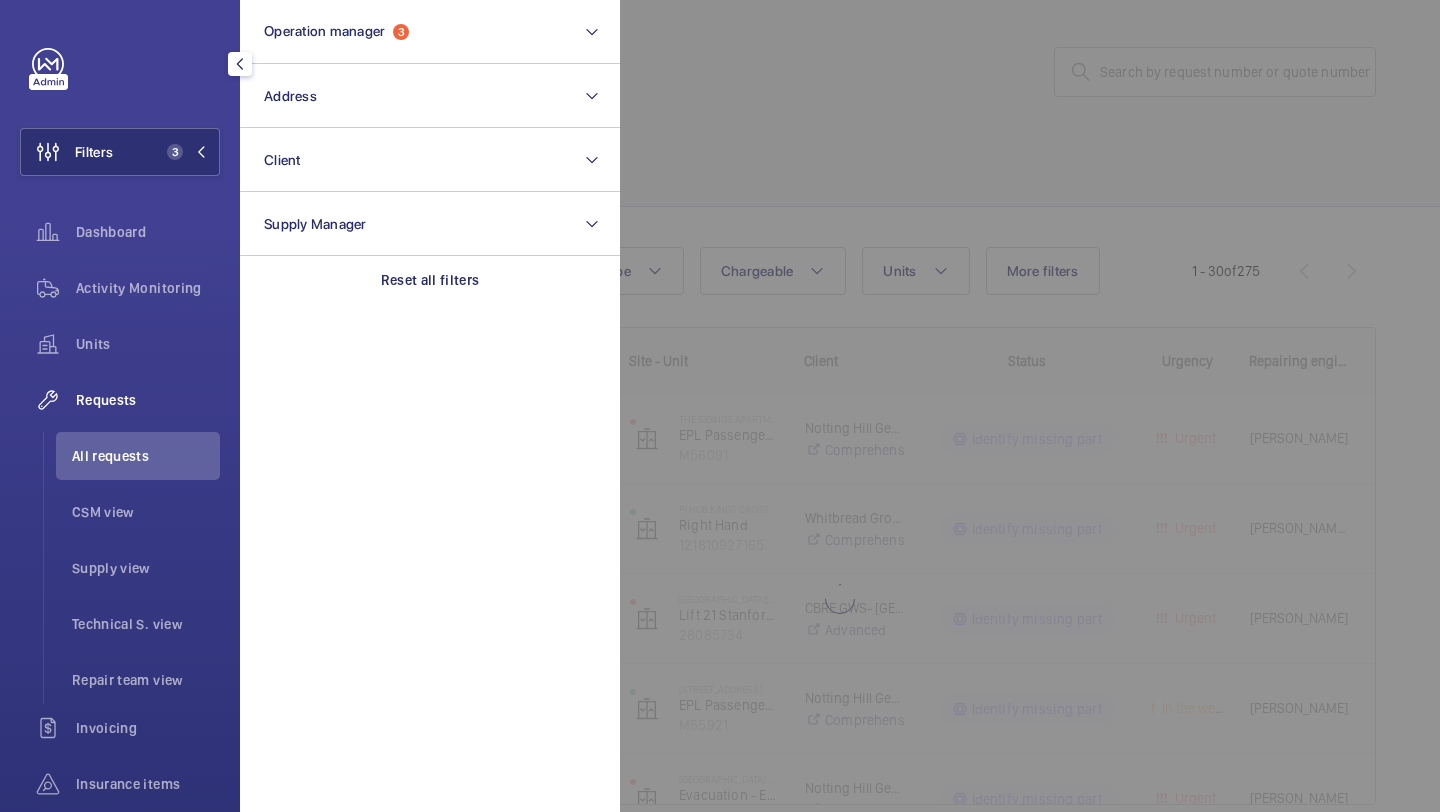 click 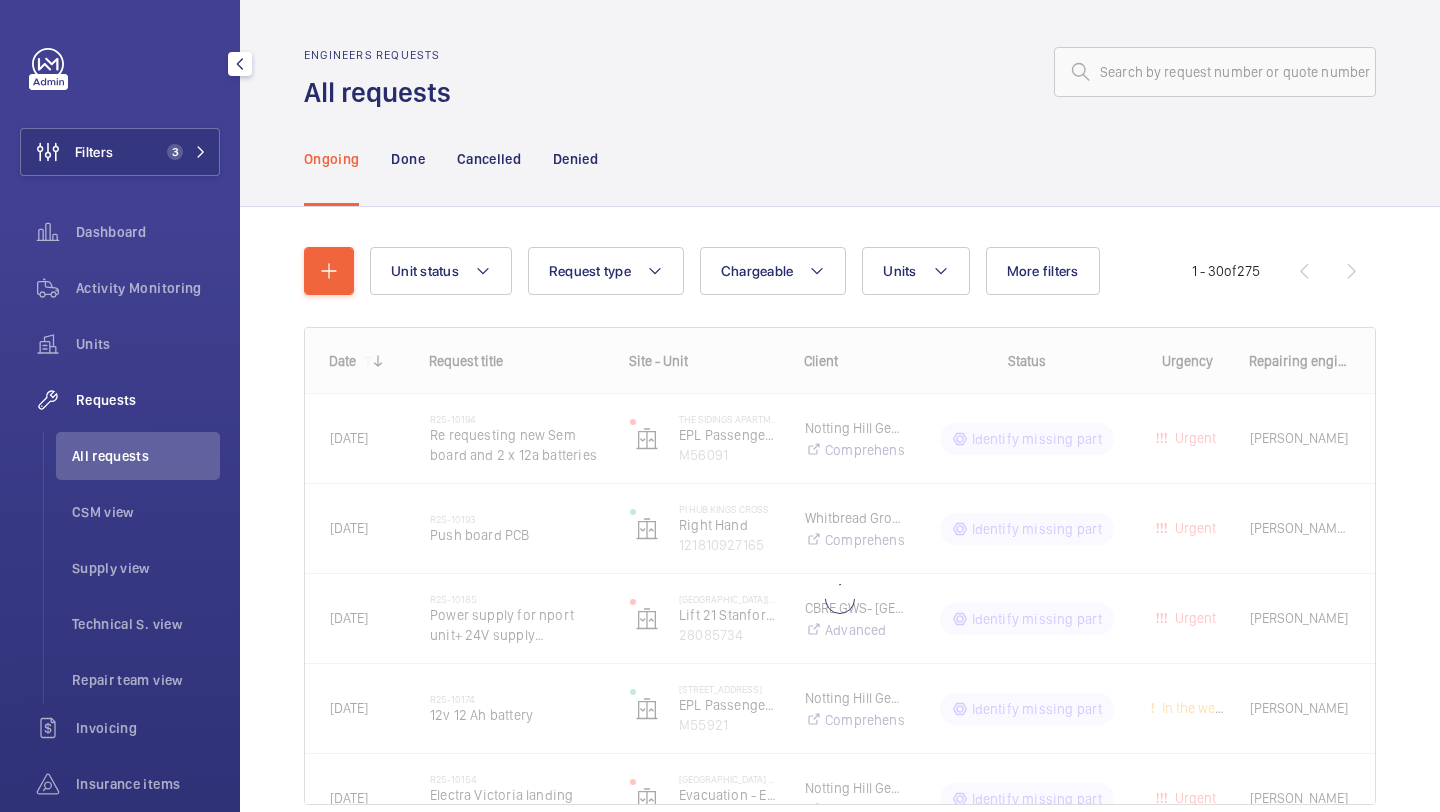 click on "Unit status Request type  Chargeable Units More filters Request status Urgency Repairing engineer Engineer Device type Reset all filters 1 - 30  of  275
Date
Request title
Site - Unit" 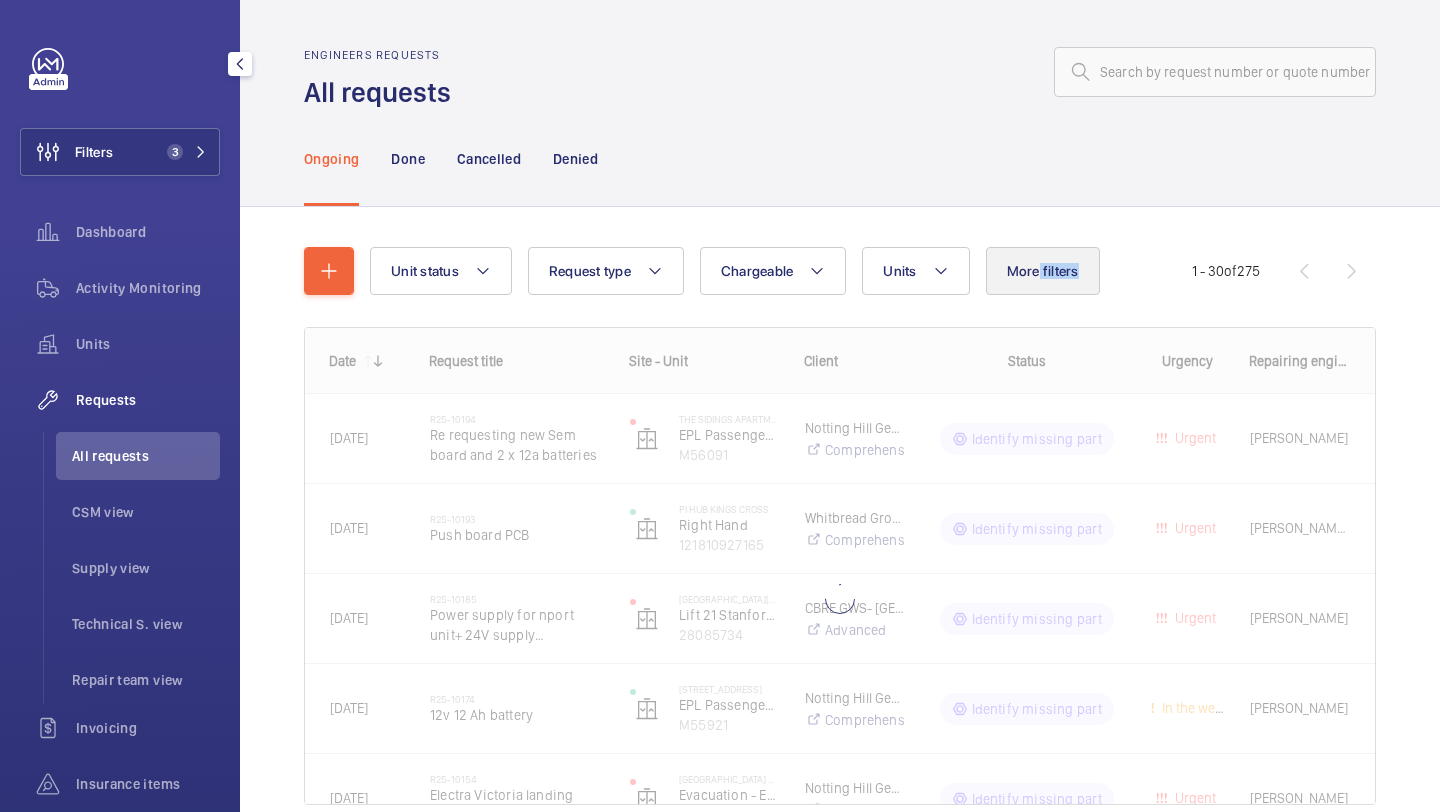 click on "Unit status Request type  Chargeable Units More filters Request status Urgency Repairing engineer Engineer Device type Reset all filters 1 - 30  of  275
Date
Request title
Site - Unit" 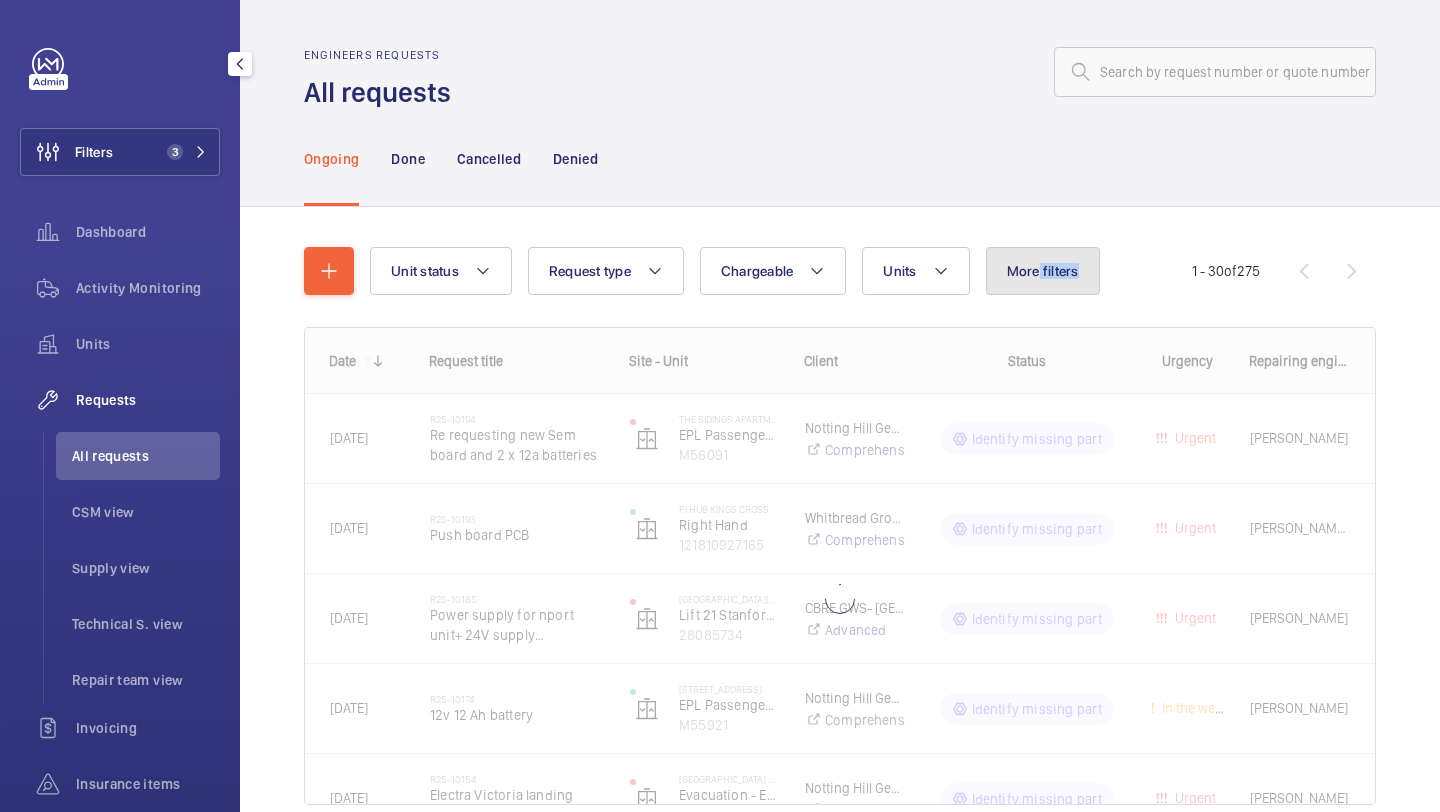 click on "More filters" 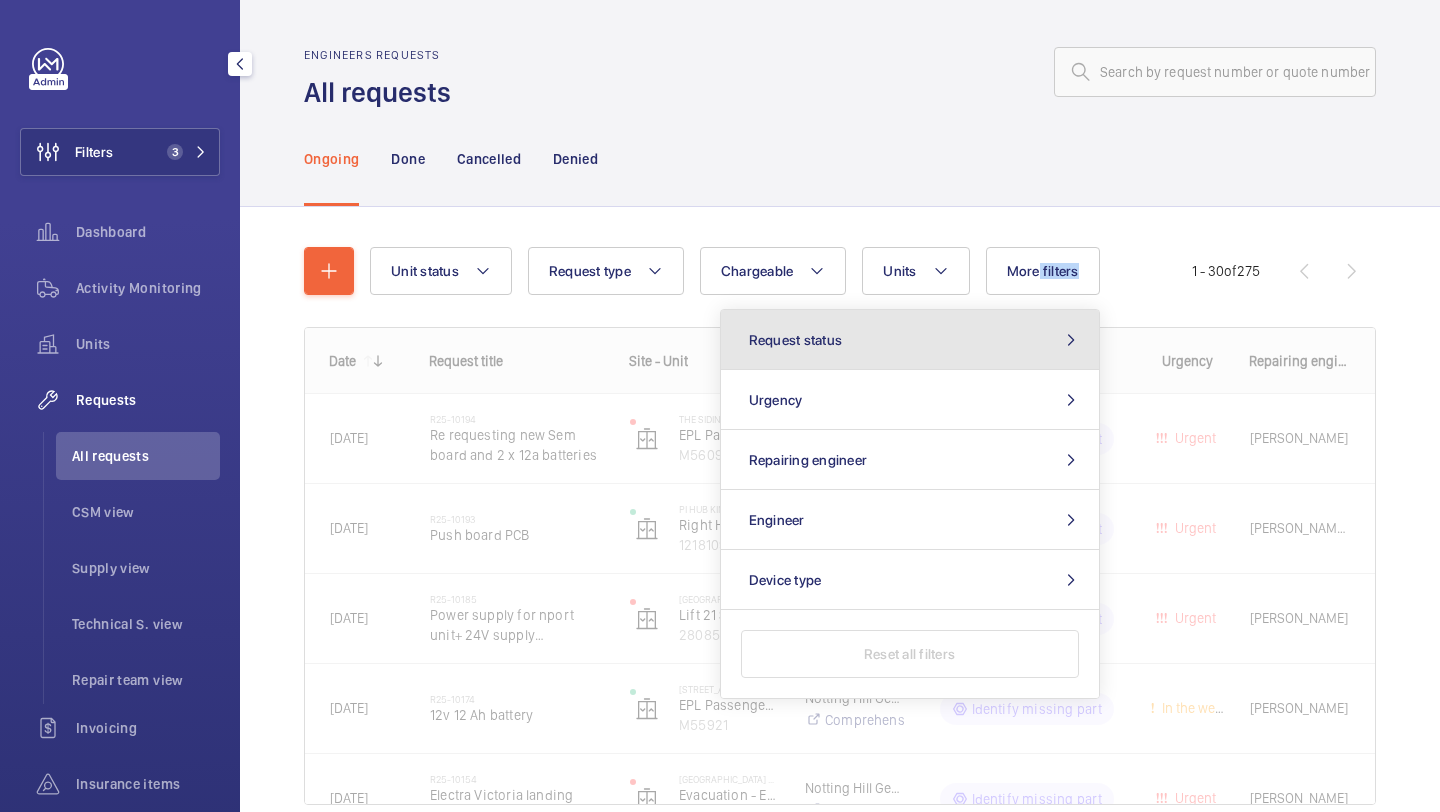 click on "Request status" 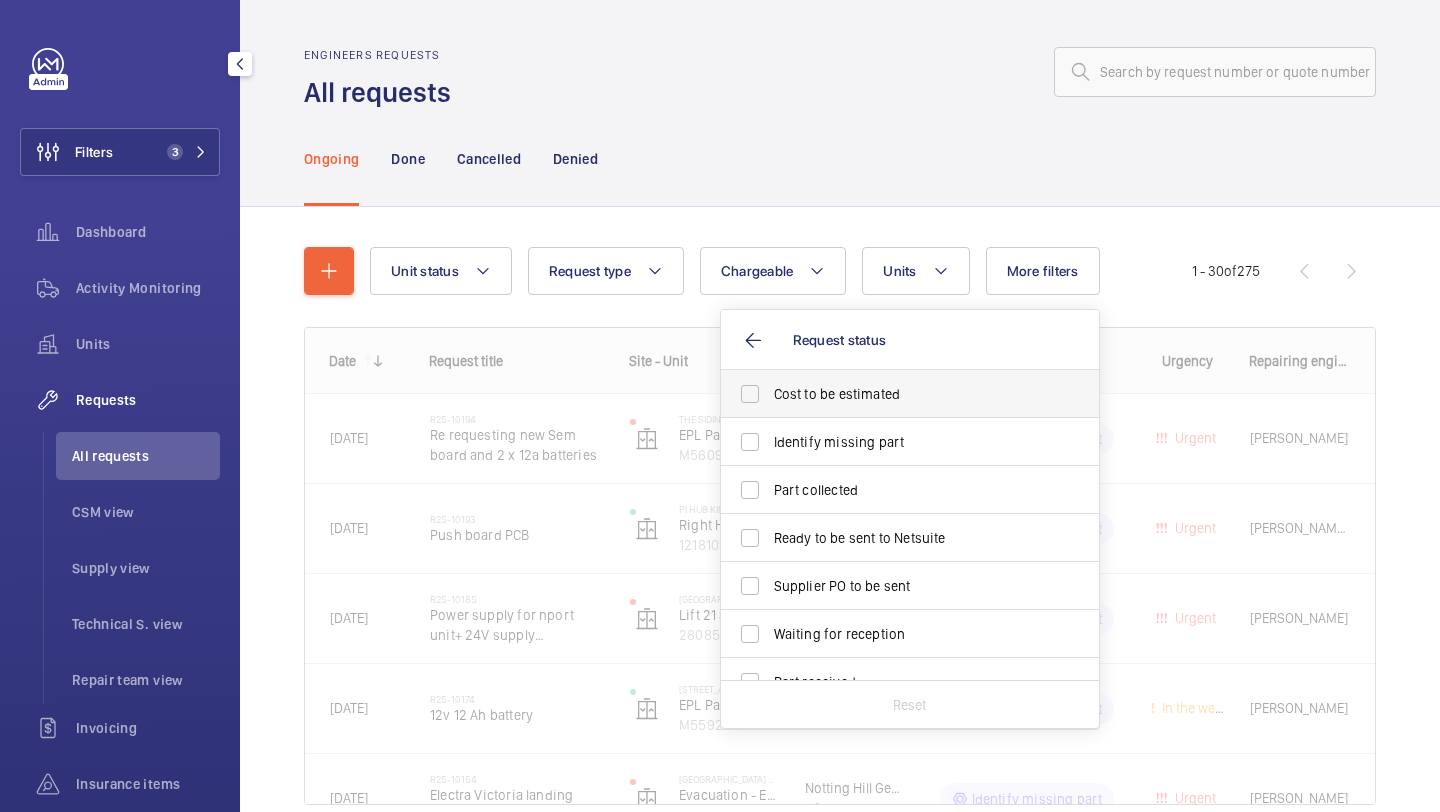 click on "Cost to be estimated" at bounding box center [895, 394] 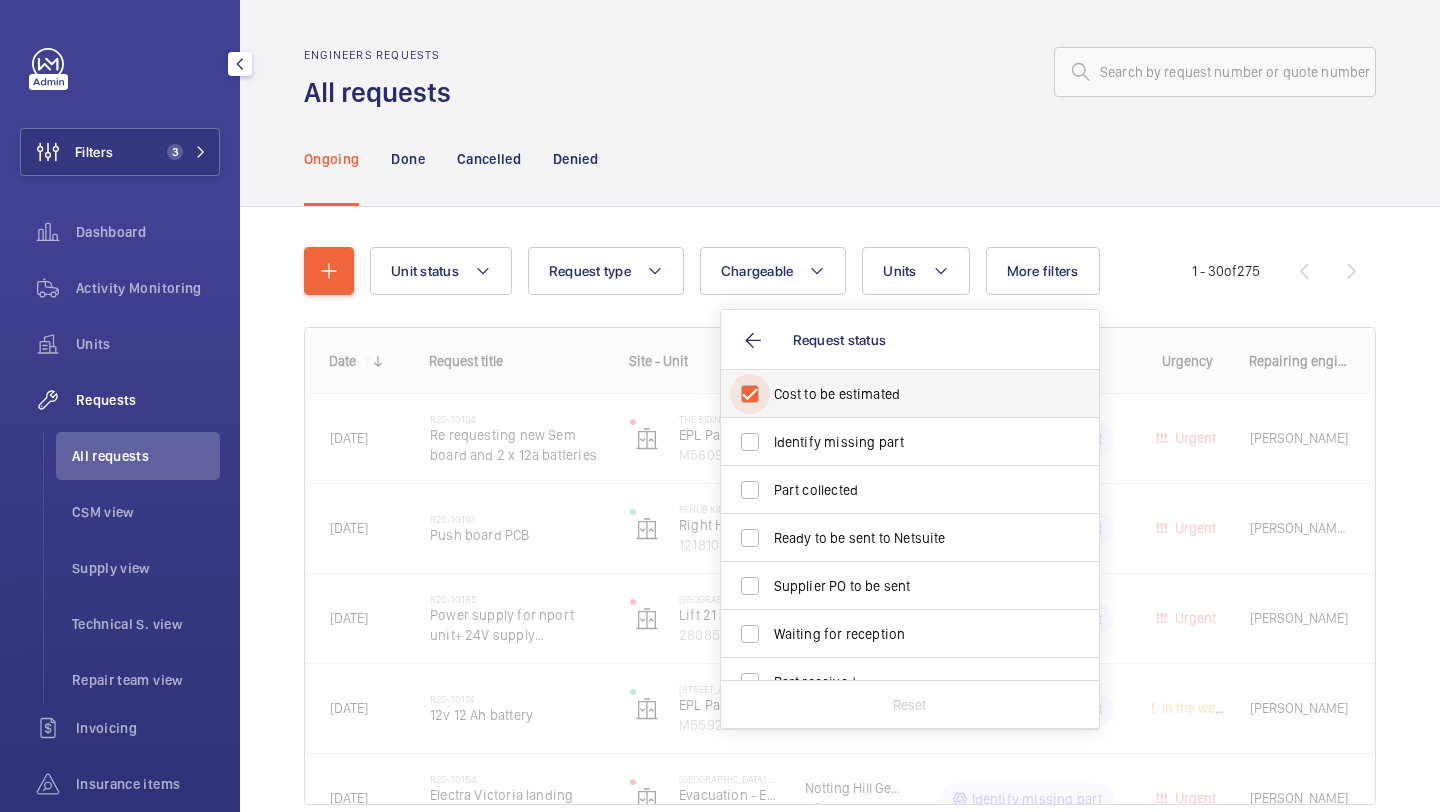checkbox on "true" 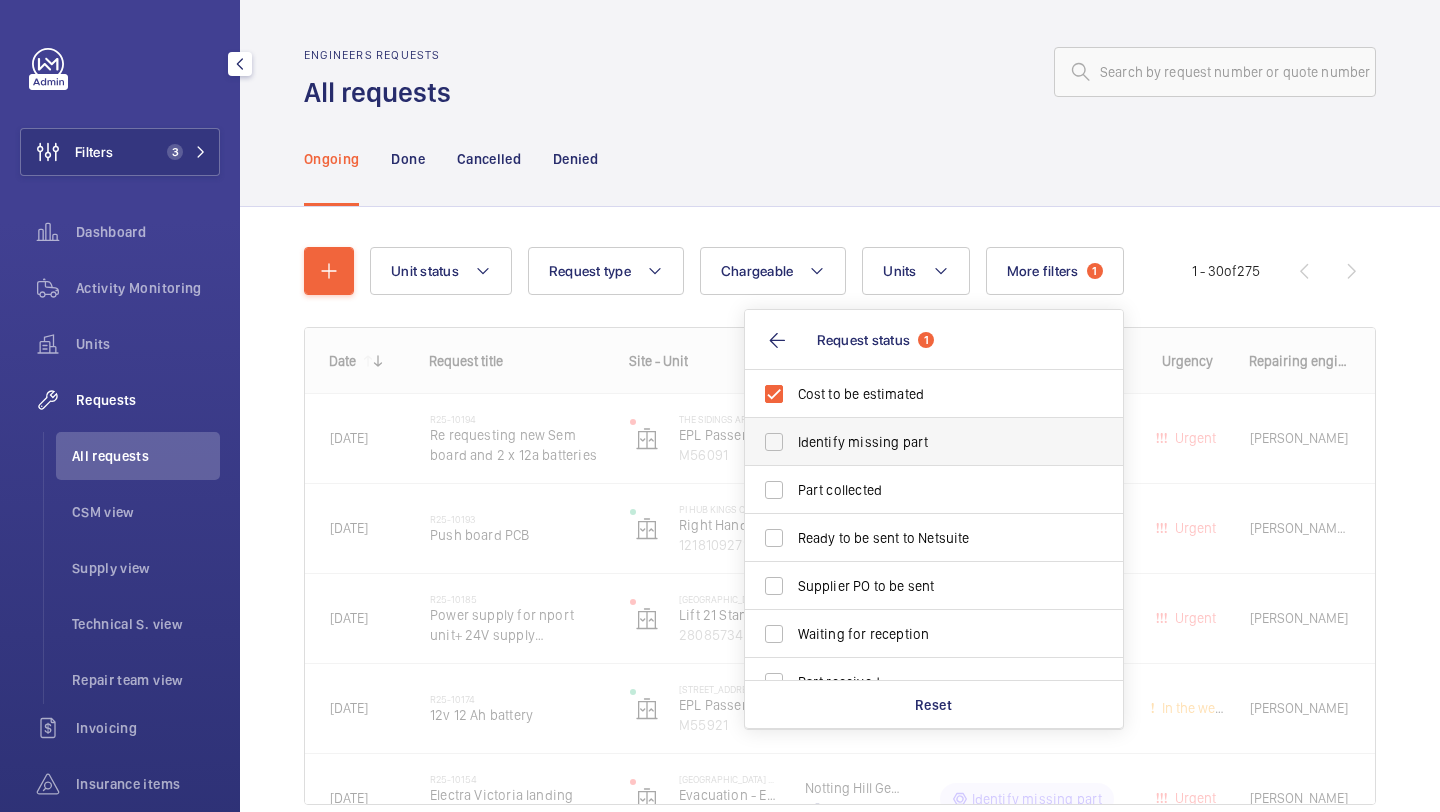 click on "Identify missing part" at bounding box center [935, 442] 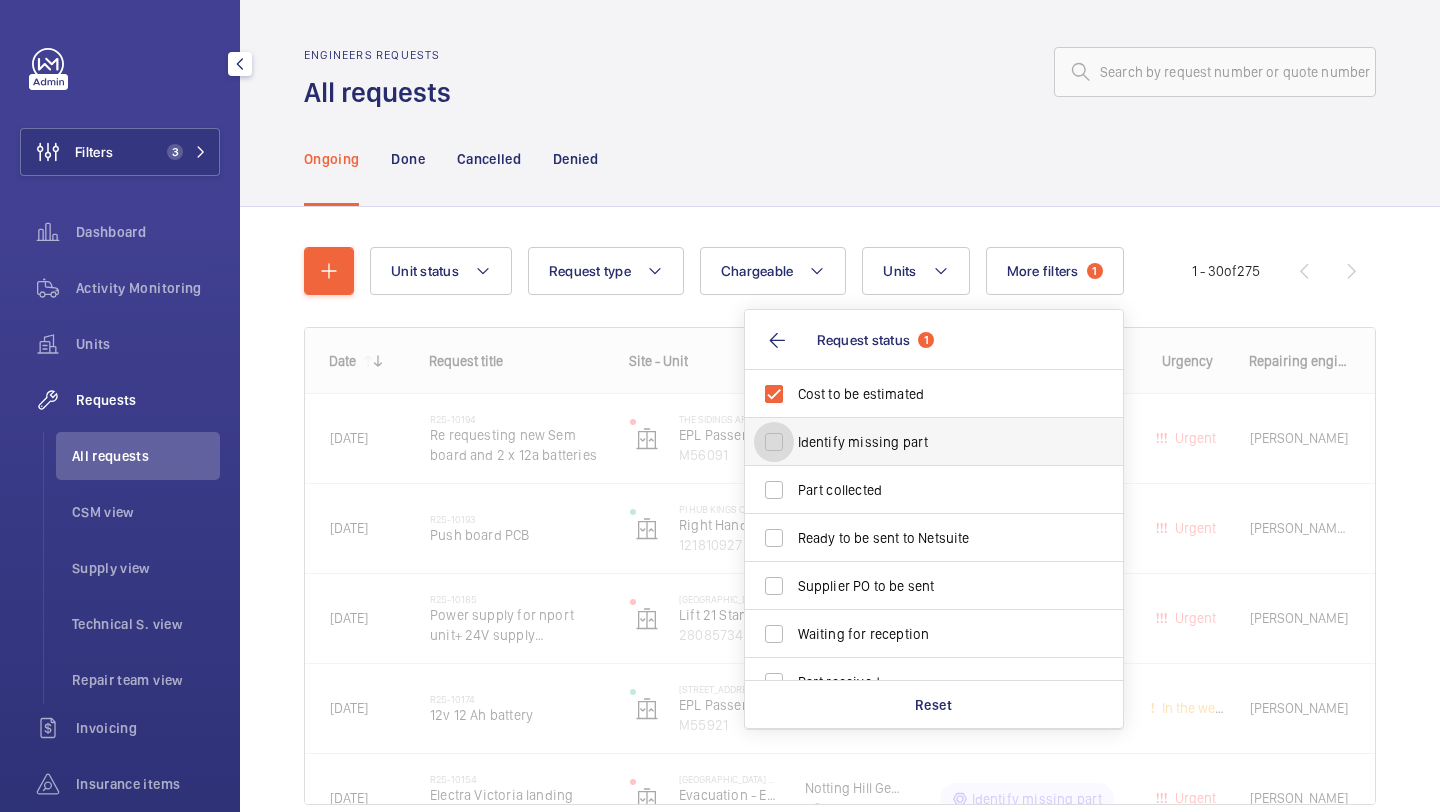 click on "Identify missing part" at bounding box center [774, 442] 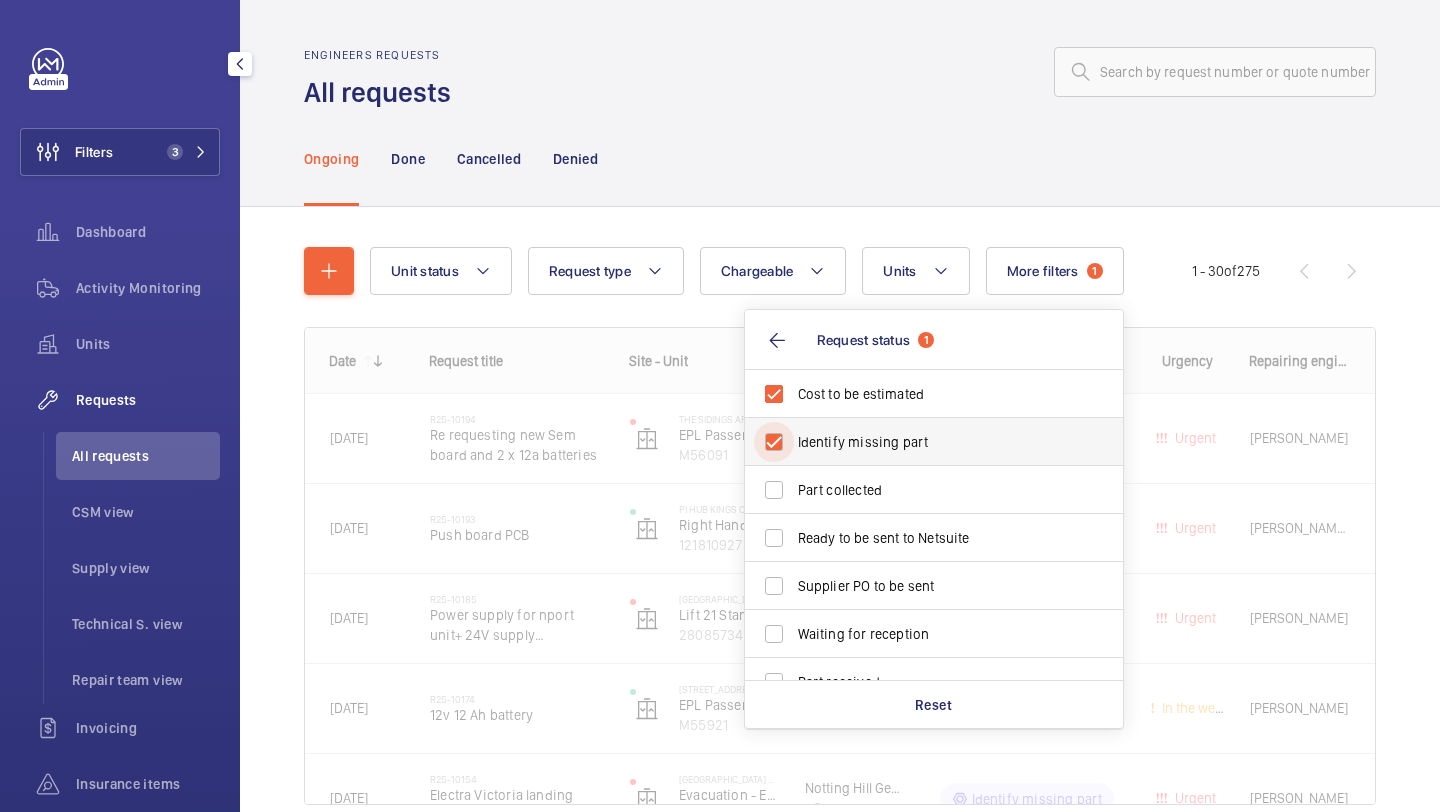 checkbox on "true" 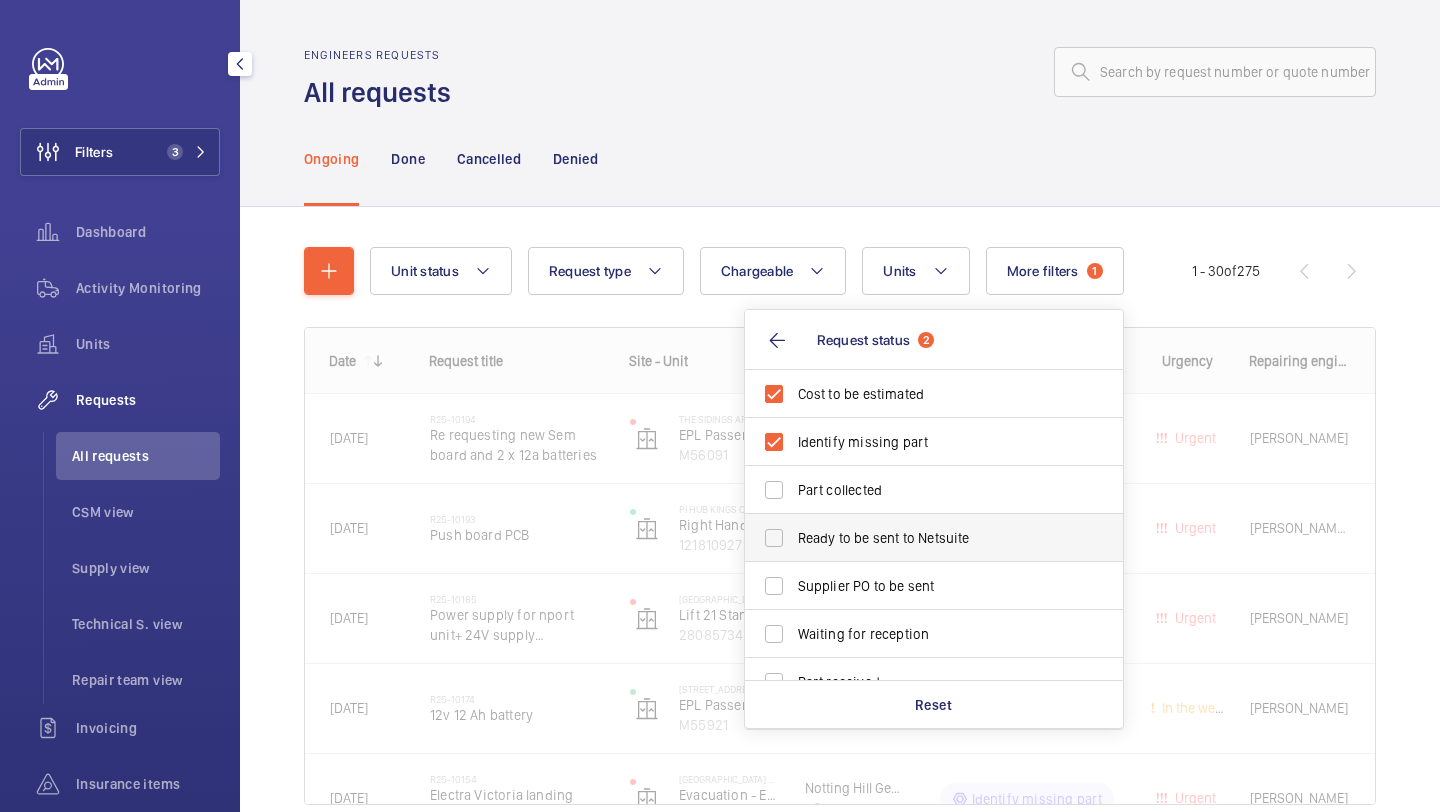 click on "Ready to be sent to Netsuite" at bounding box center [935, 538] 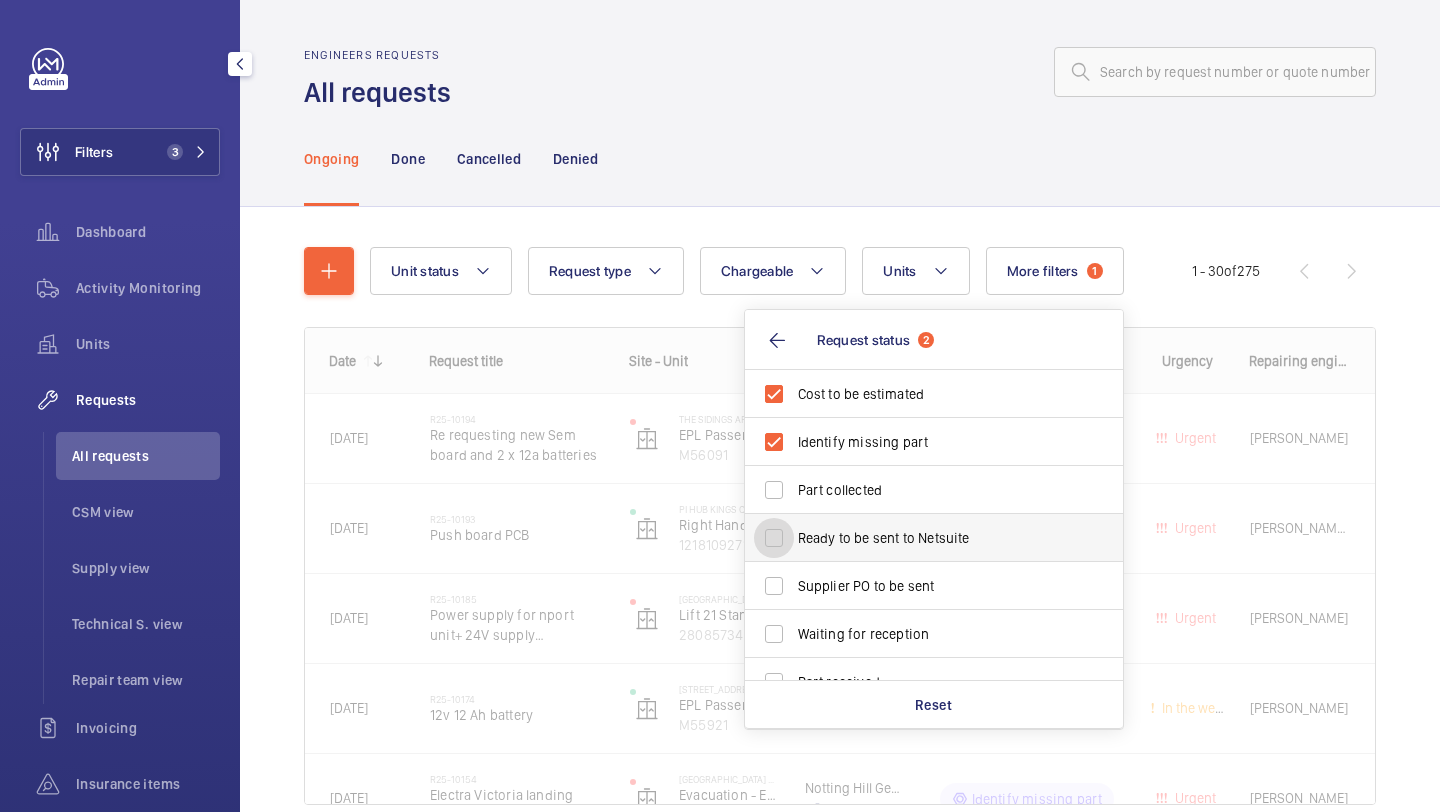 click on "Ready to be sent to Netsuite" at bounding box center [774, 538] 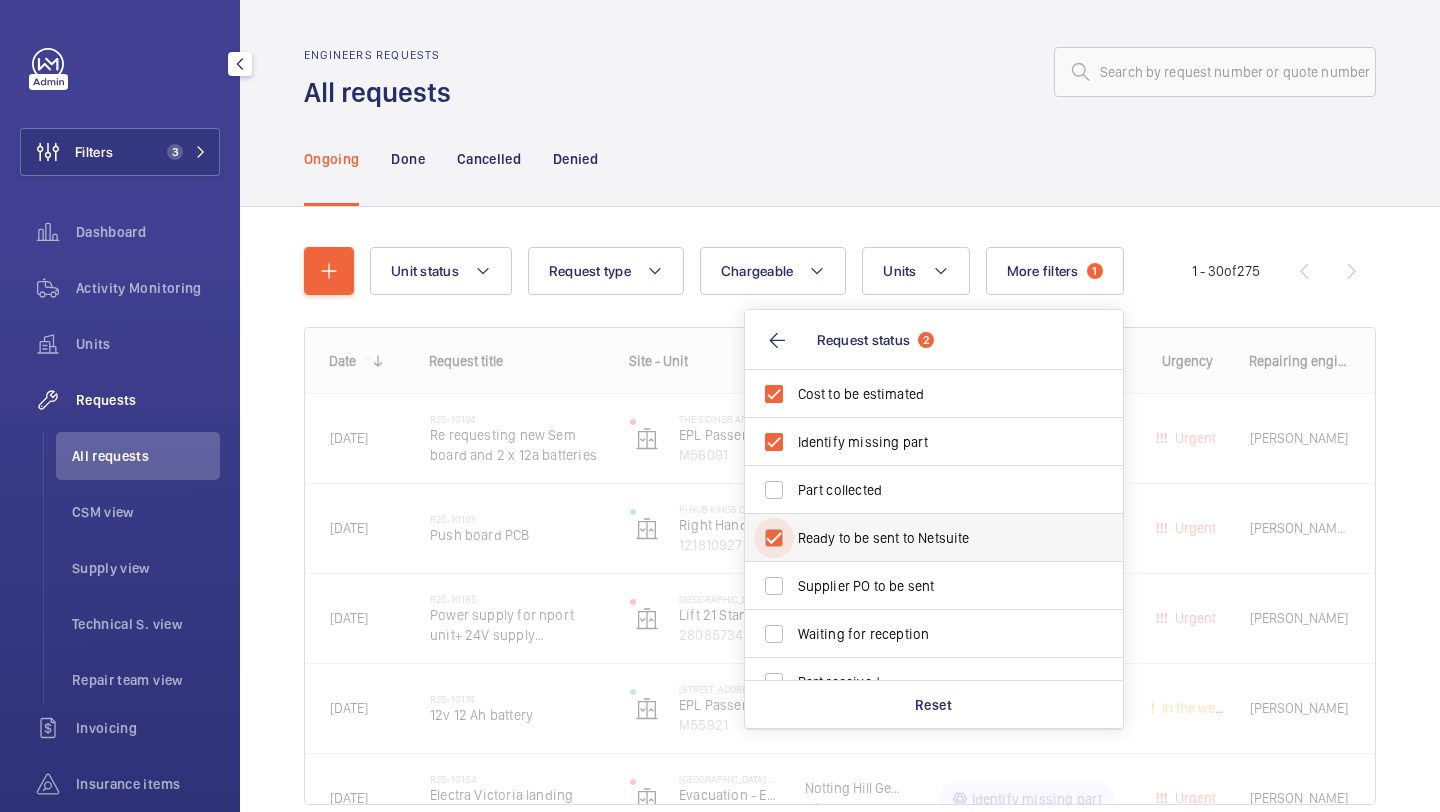 checkbox on "true" 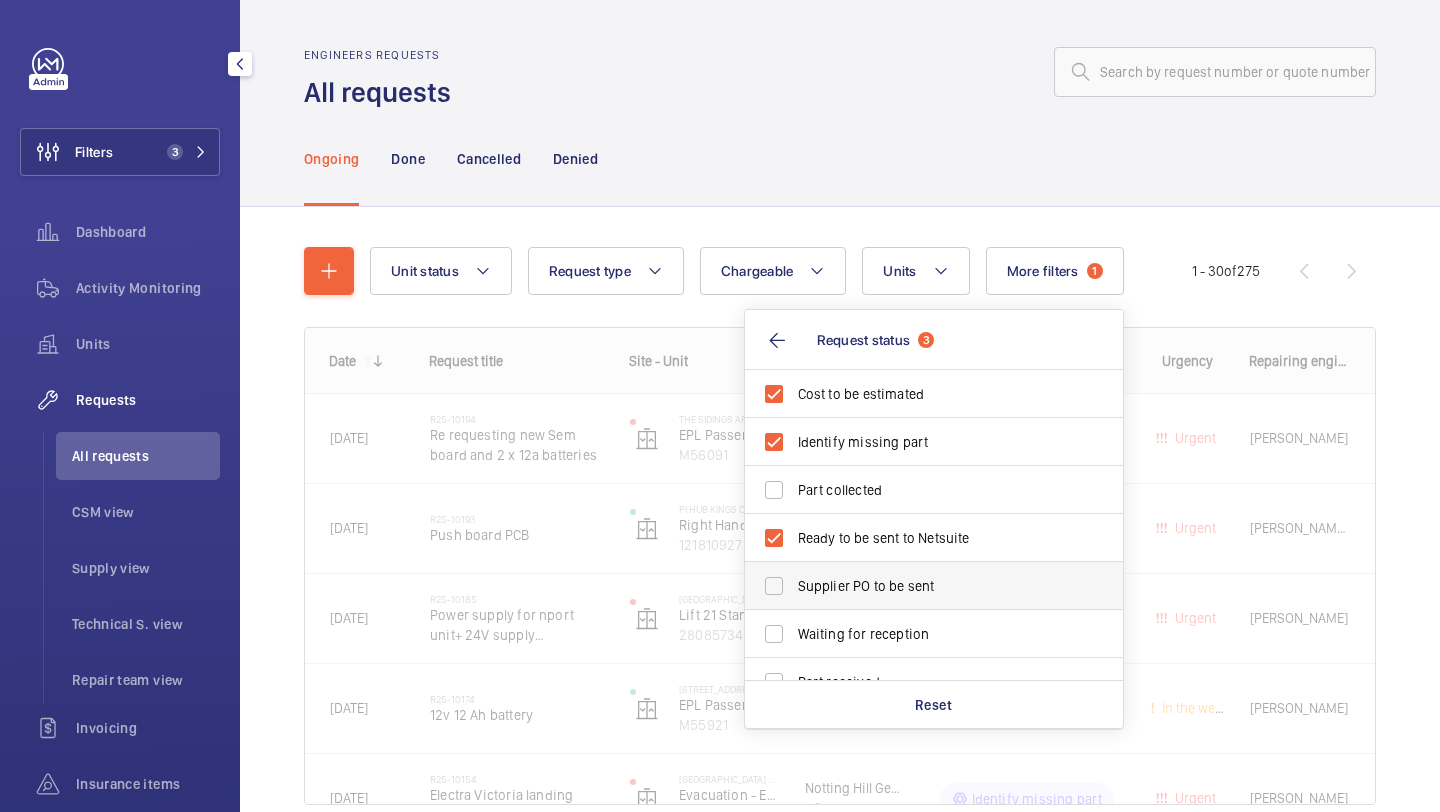 click on "Supplier PO to be sent" at bounding box center [919, 586] 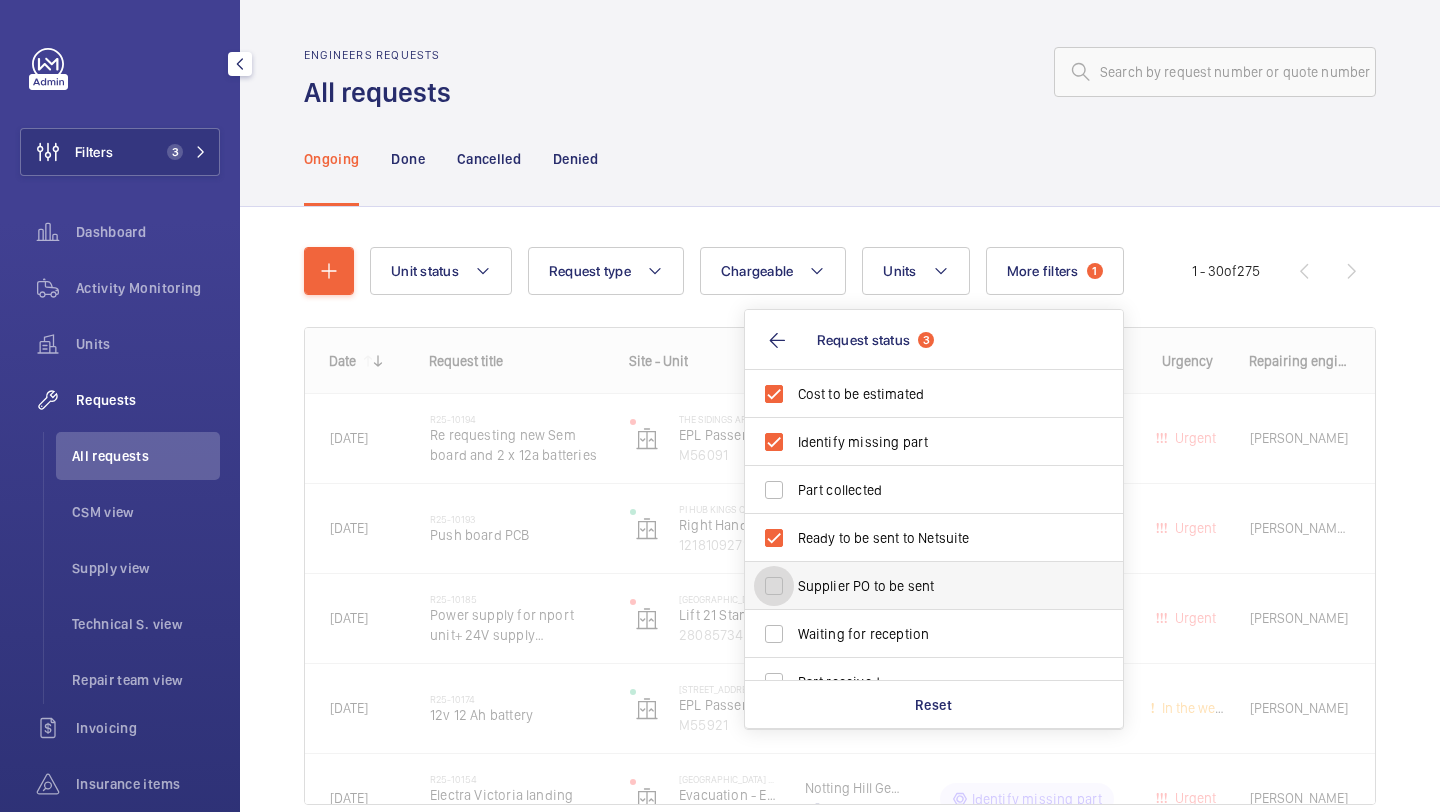 click on "Supplier PO to be sent" at bounding box center (774, 586) 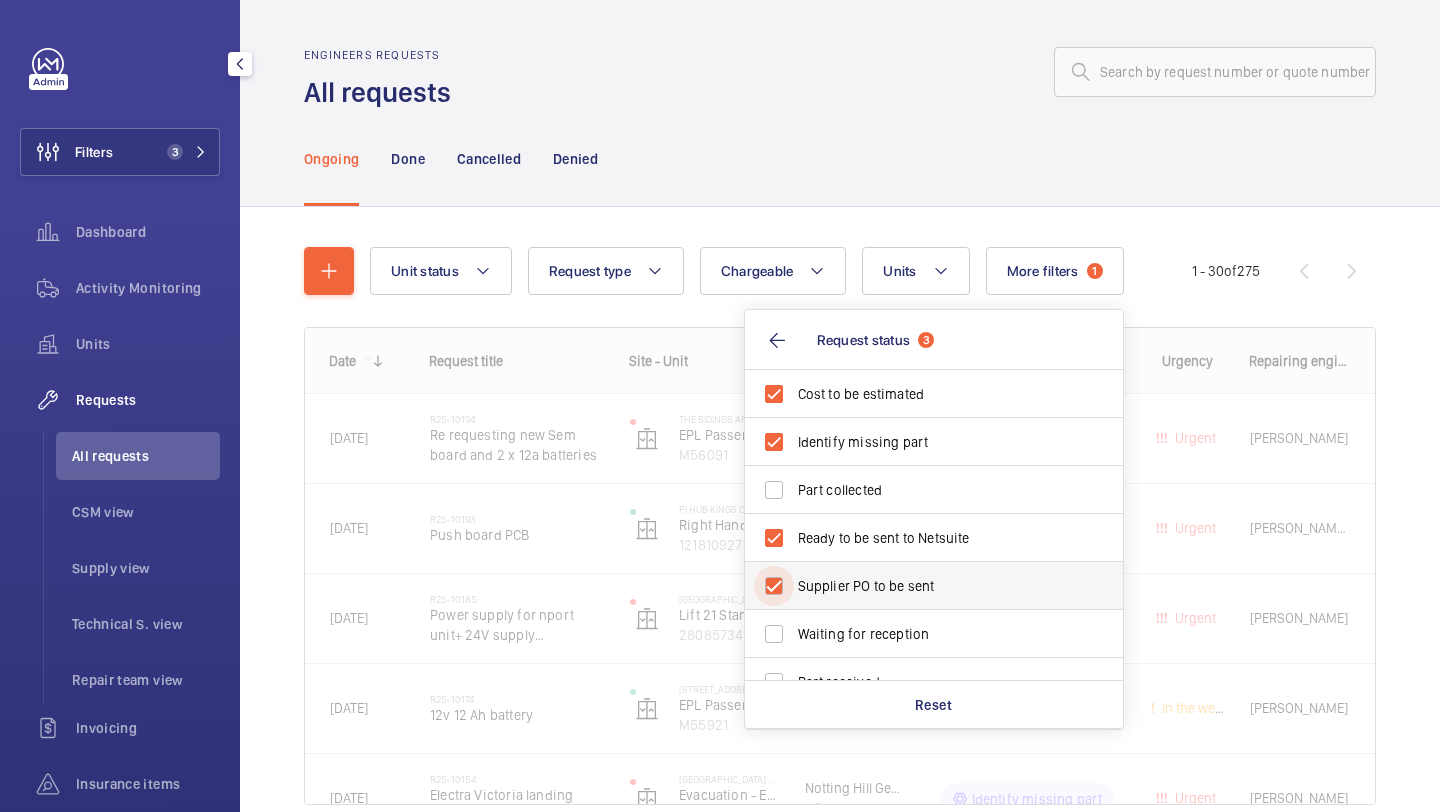 checkbox on "true" 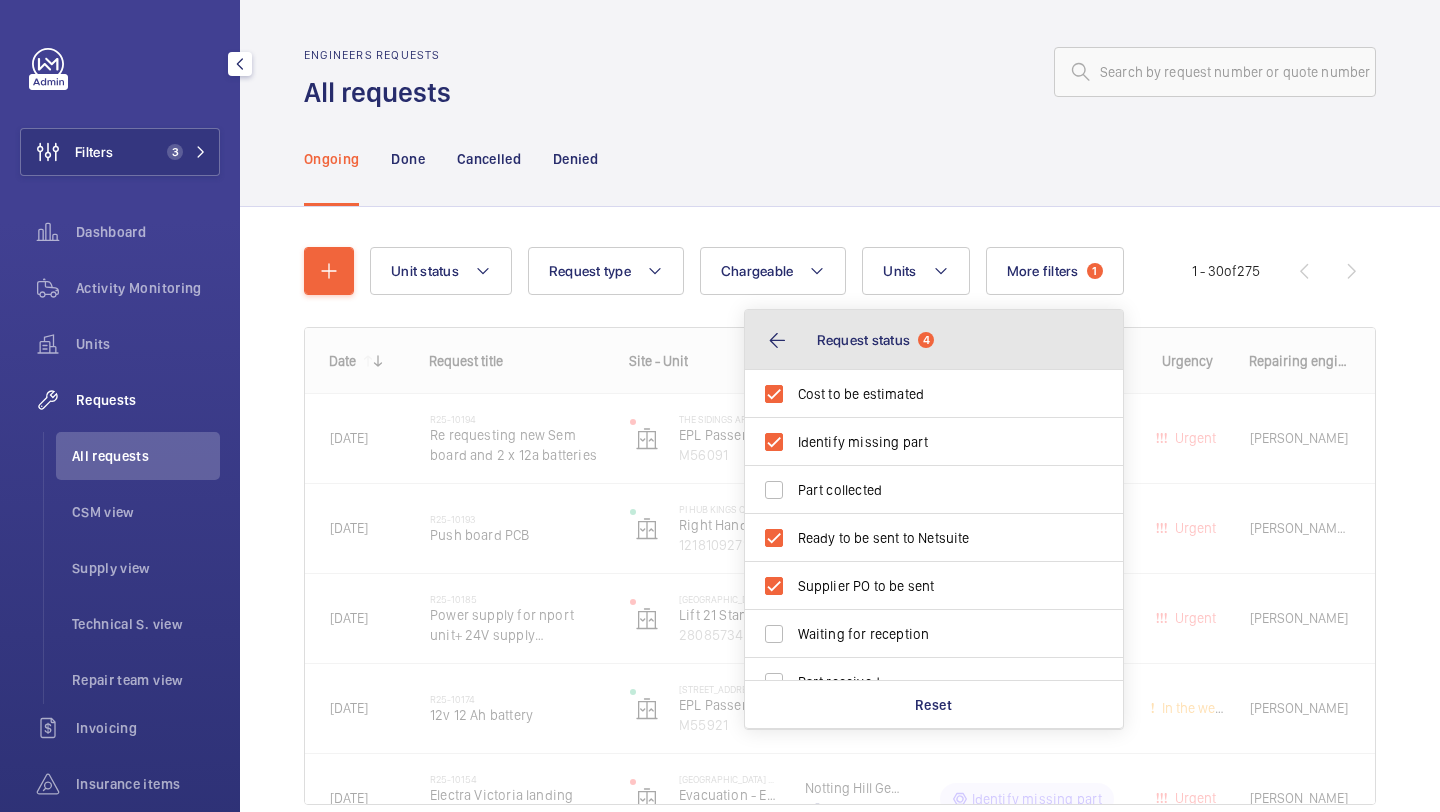 click on "Request status  4" 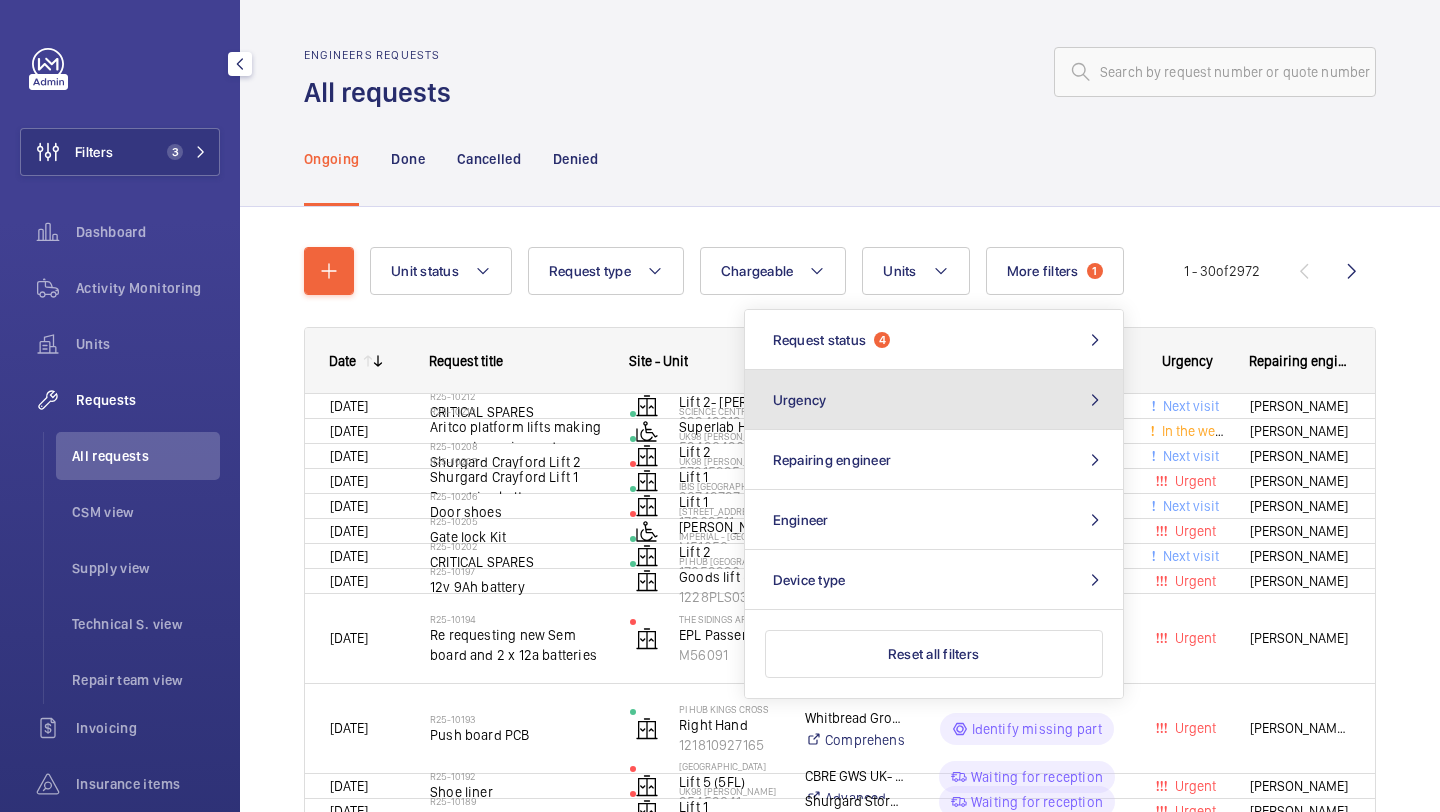 click on "Urgency" 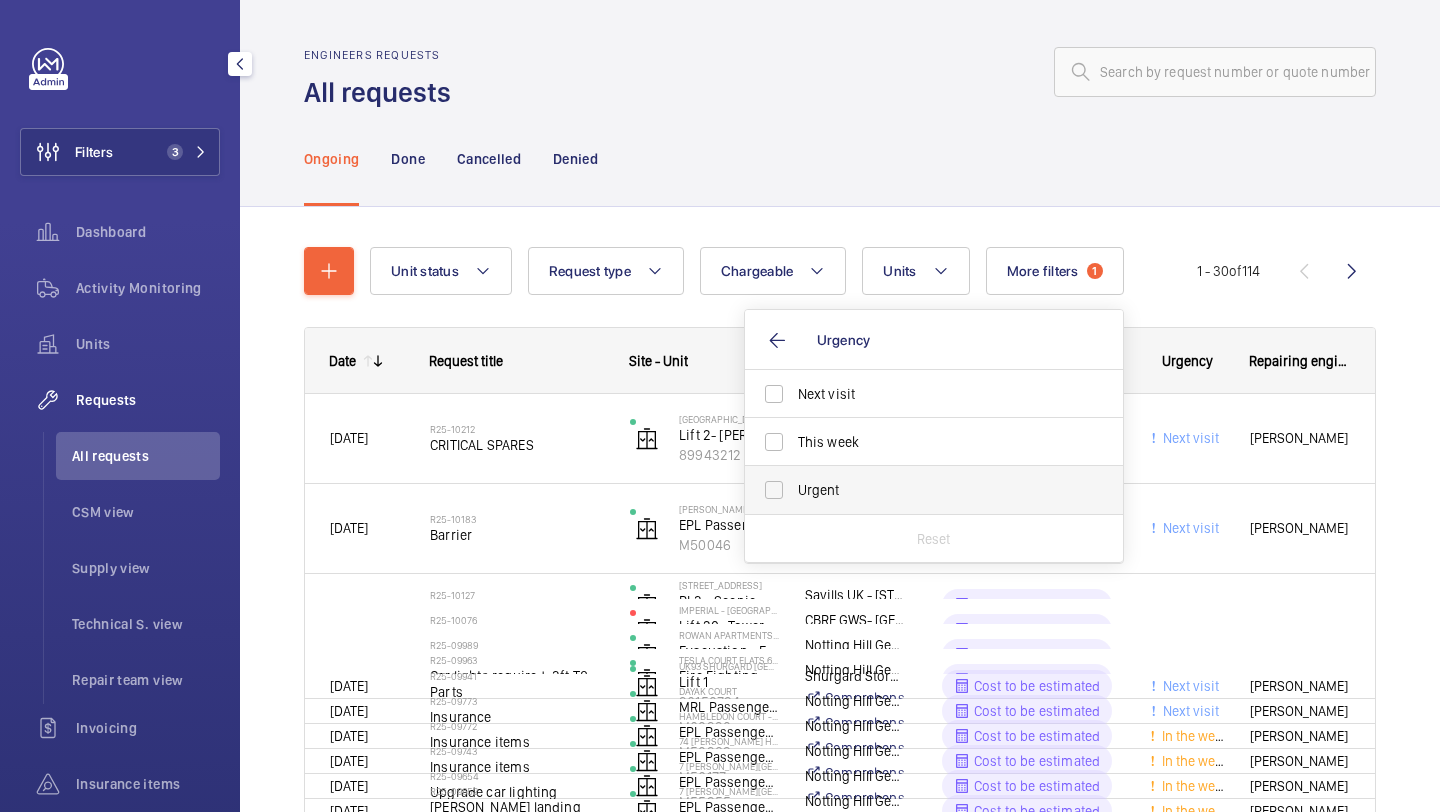 click on "Urgent" at bounding box center [935, 490] 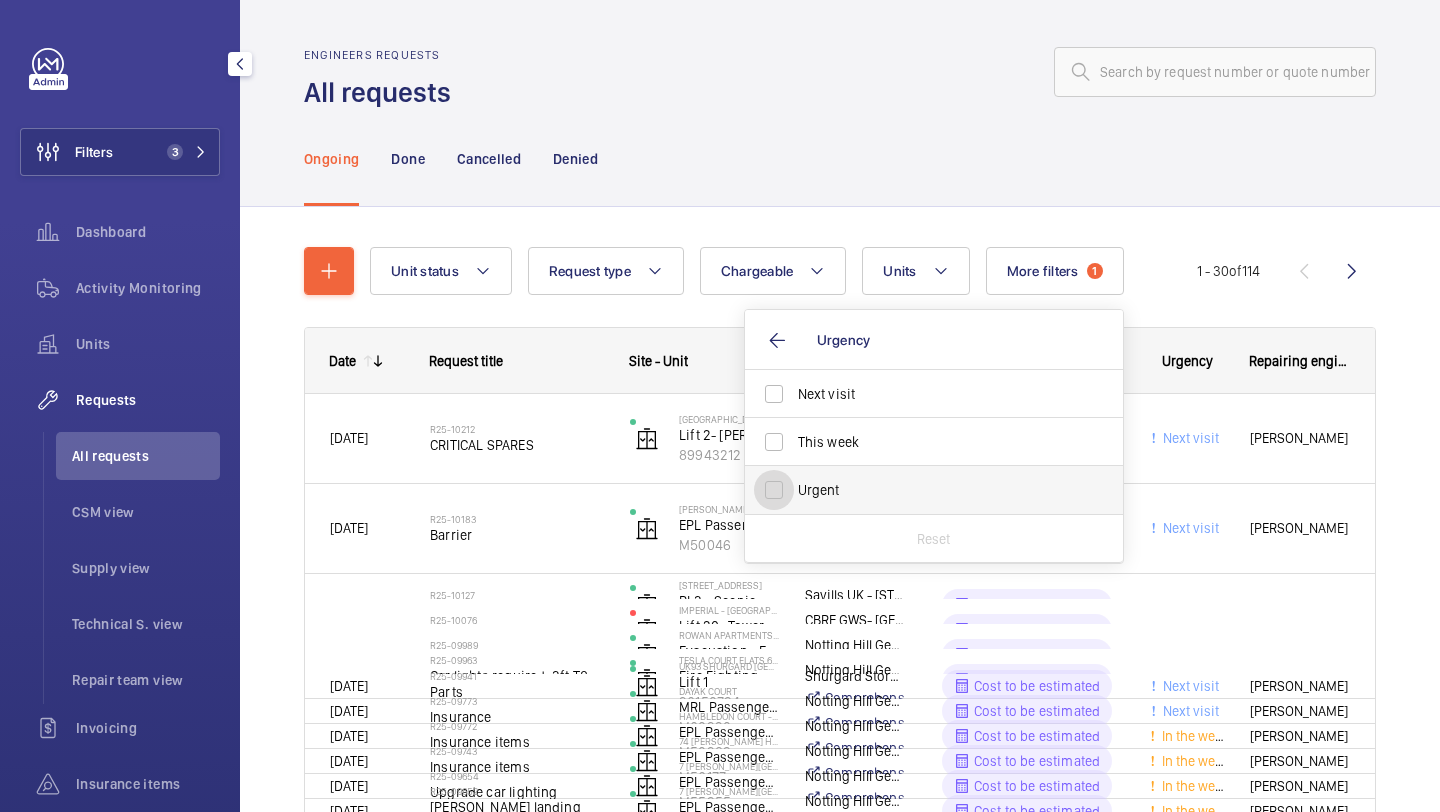 click on "Urgent" at bounding box center [774, 490] 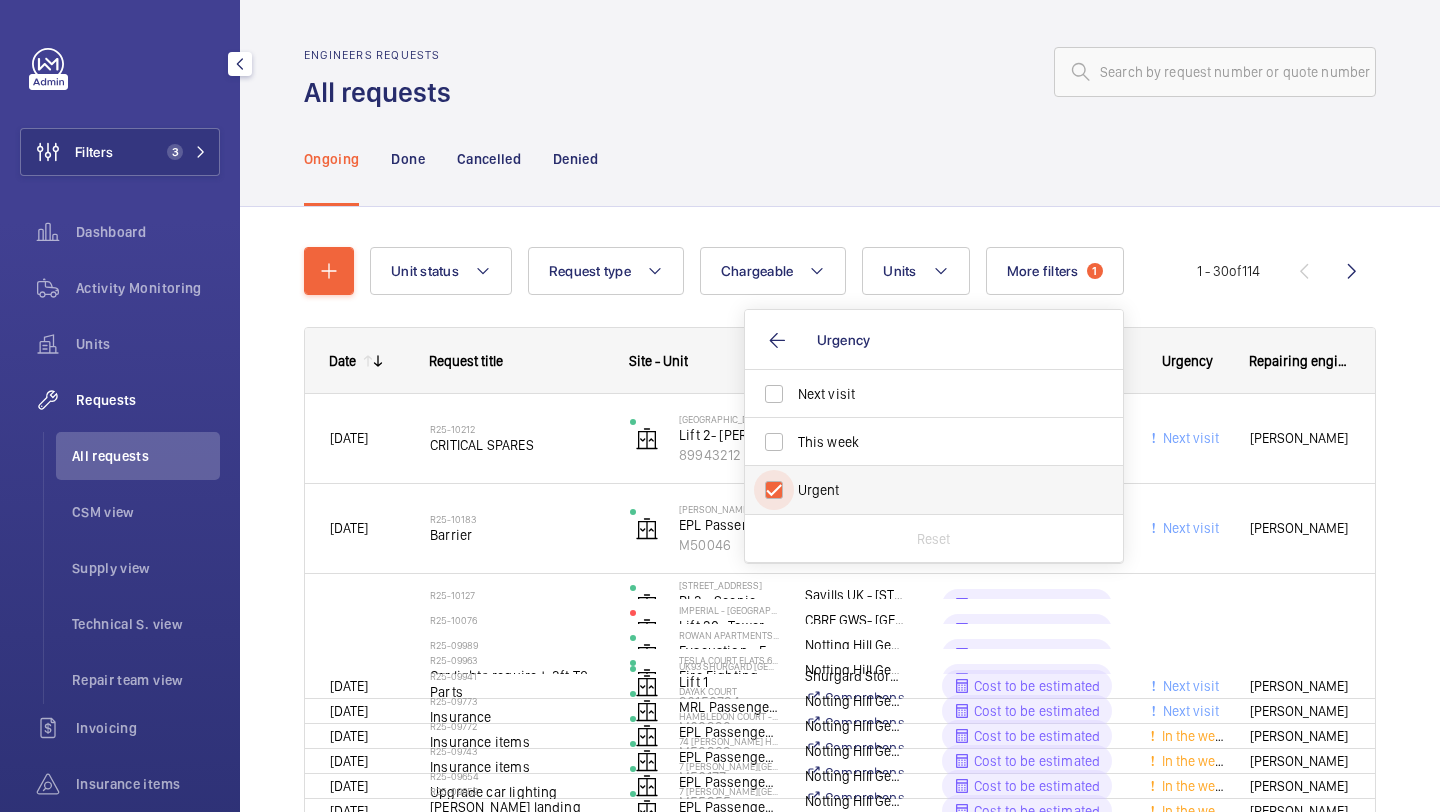checkbox on "true" 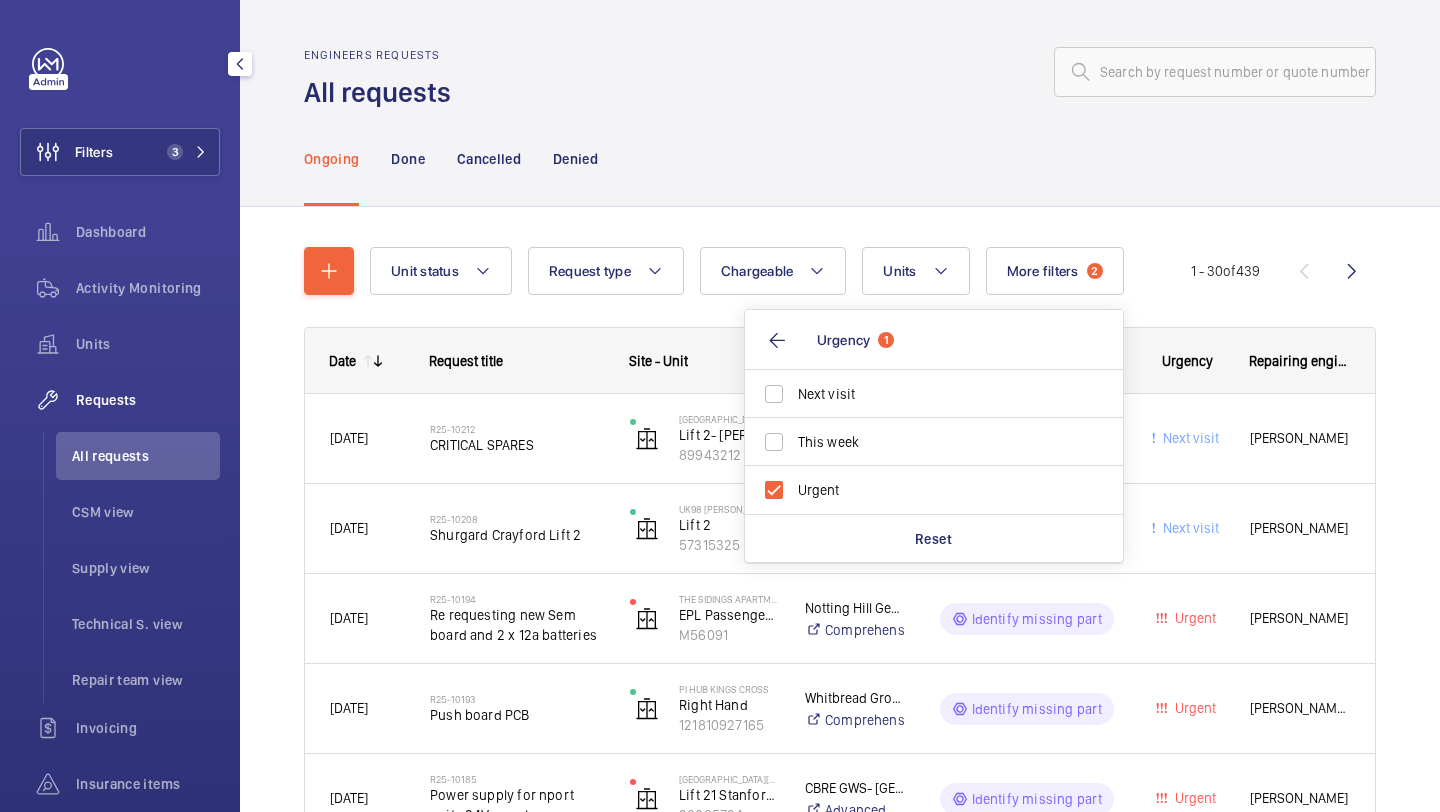 click on "Ongoing Done Cancelled Denied" 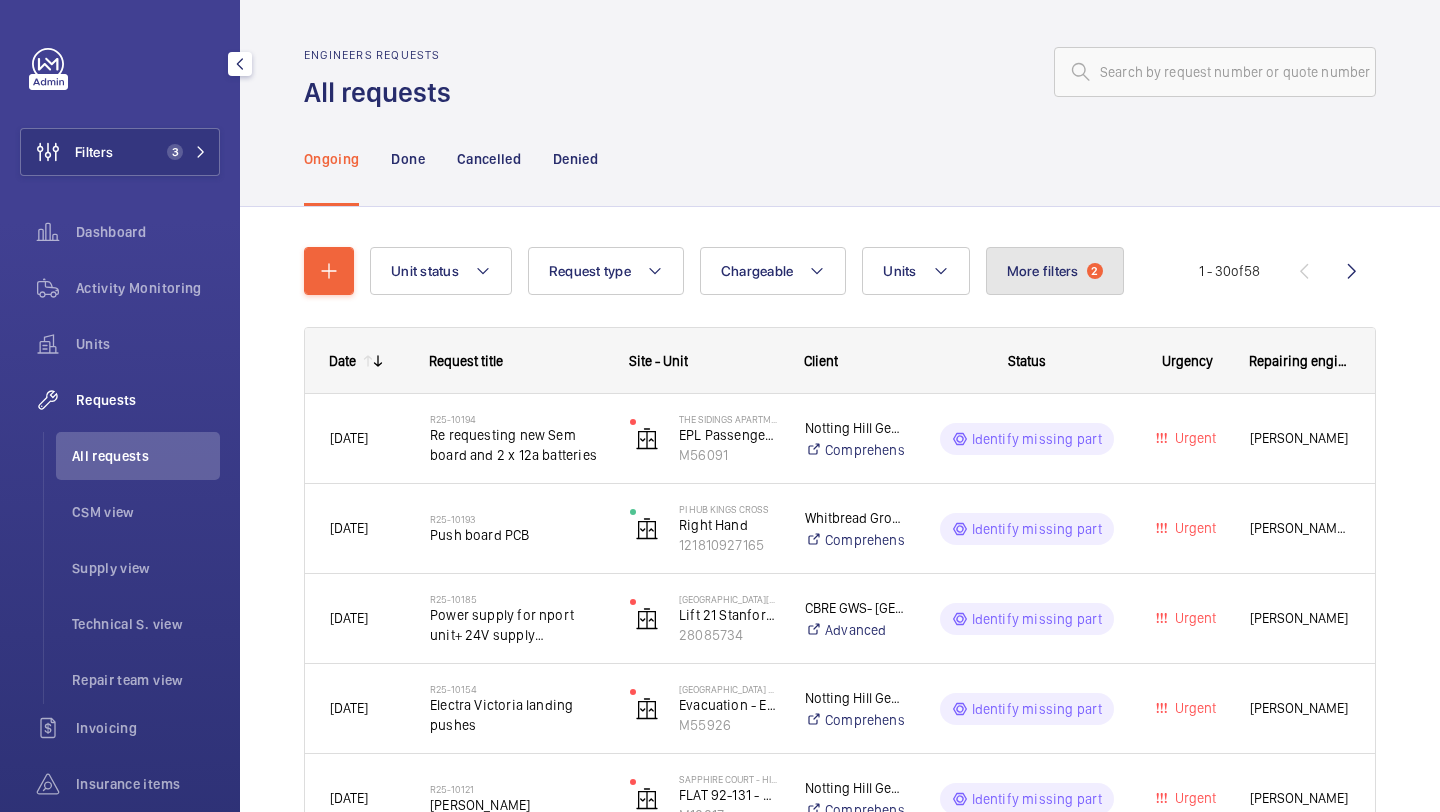 click on "More filters  2" 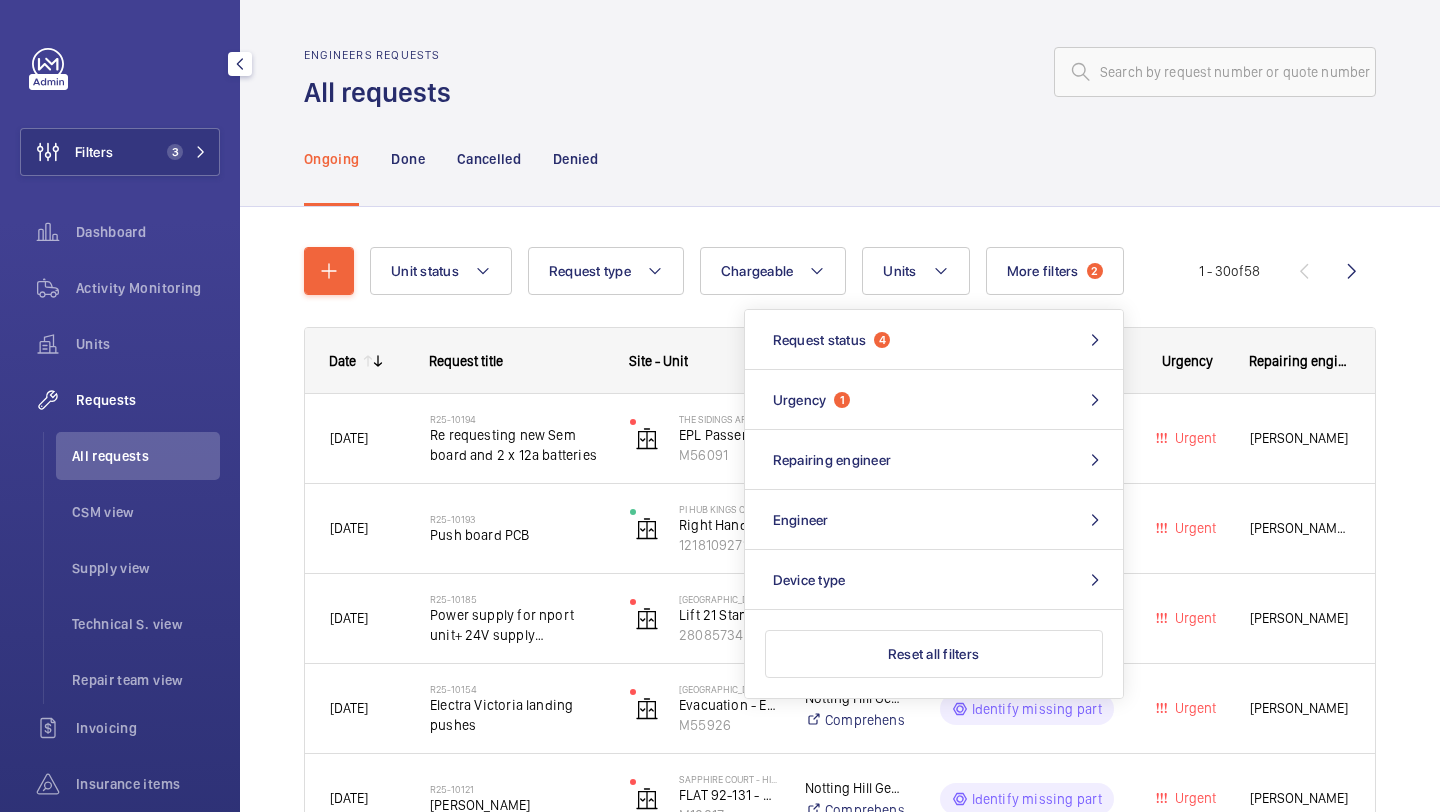 click on "Ongoing Done Cancelled Denied" 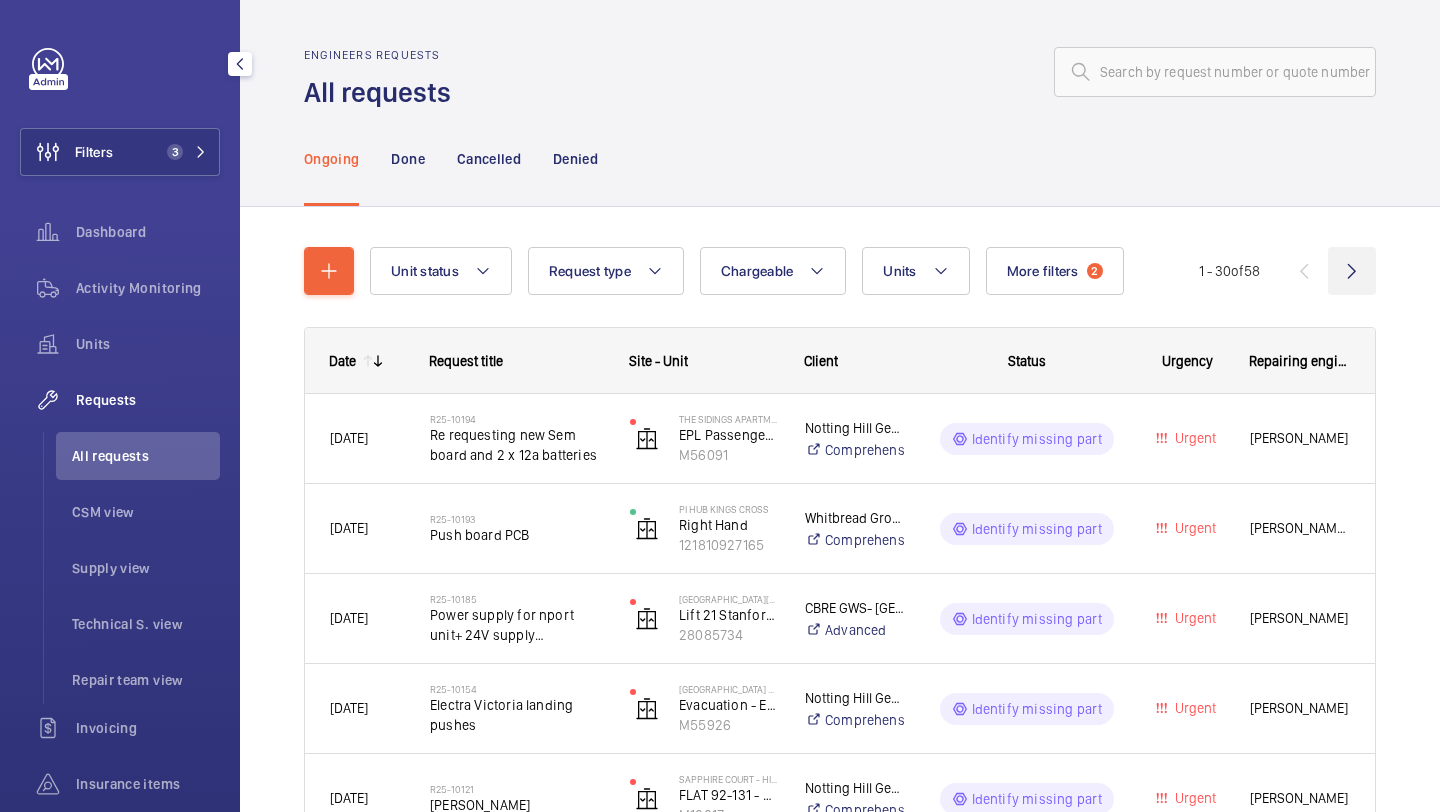 click 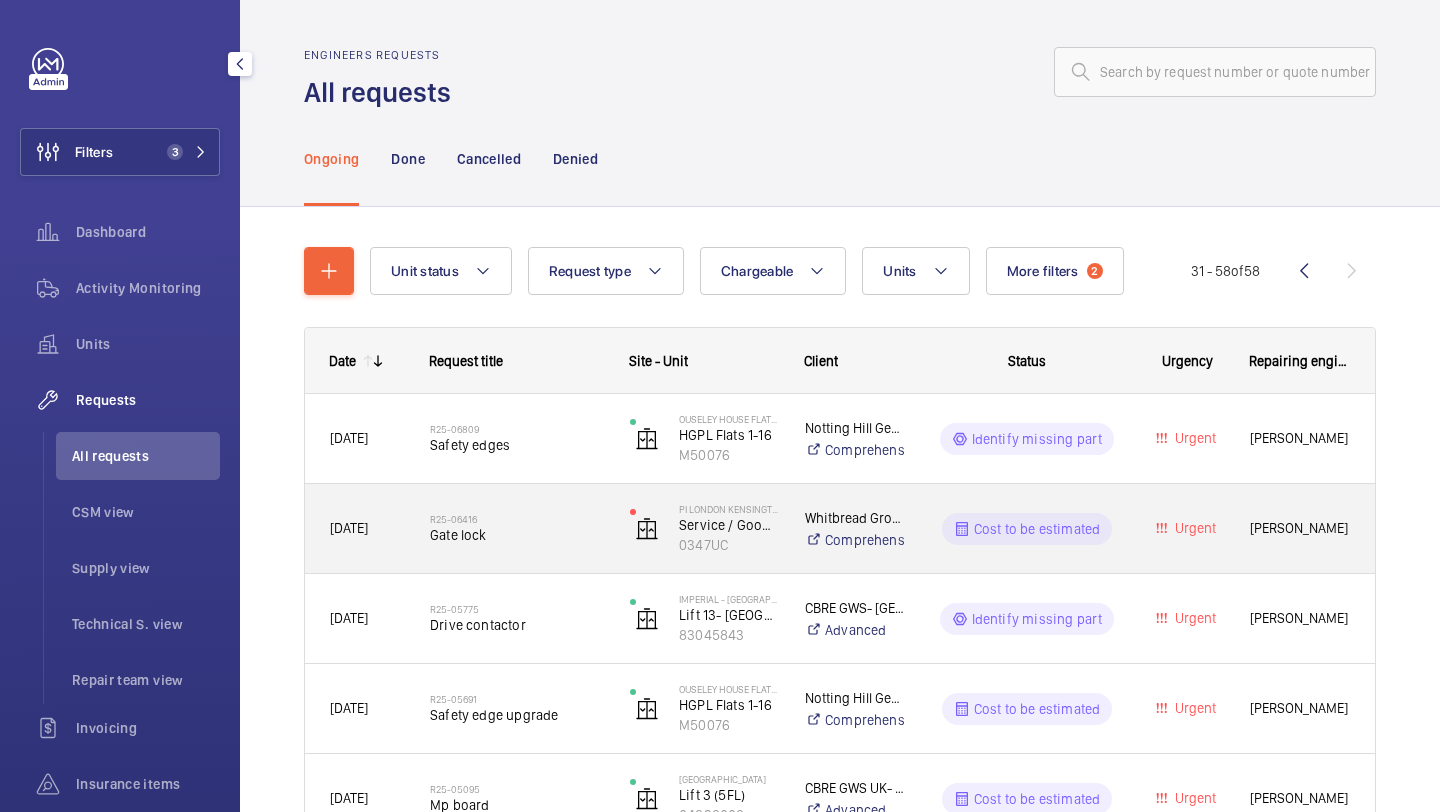 click on "Gate lock" 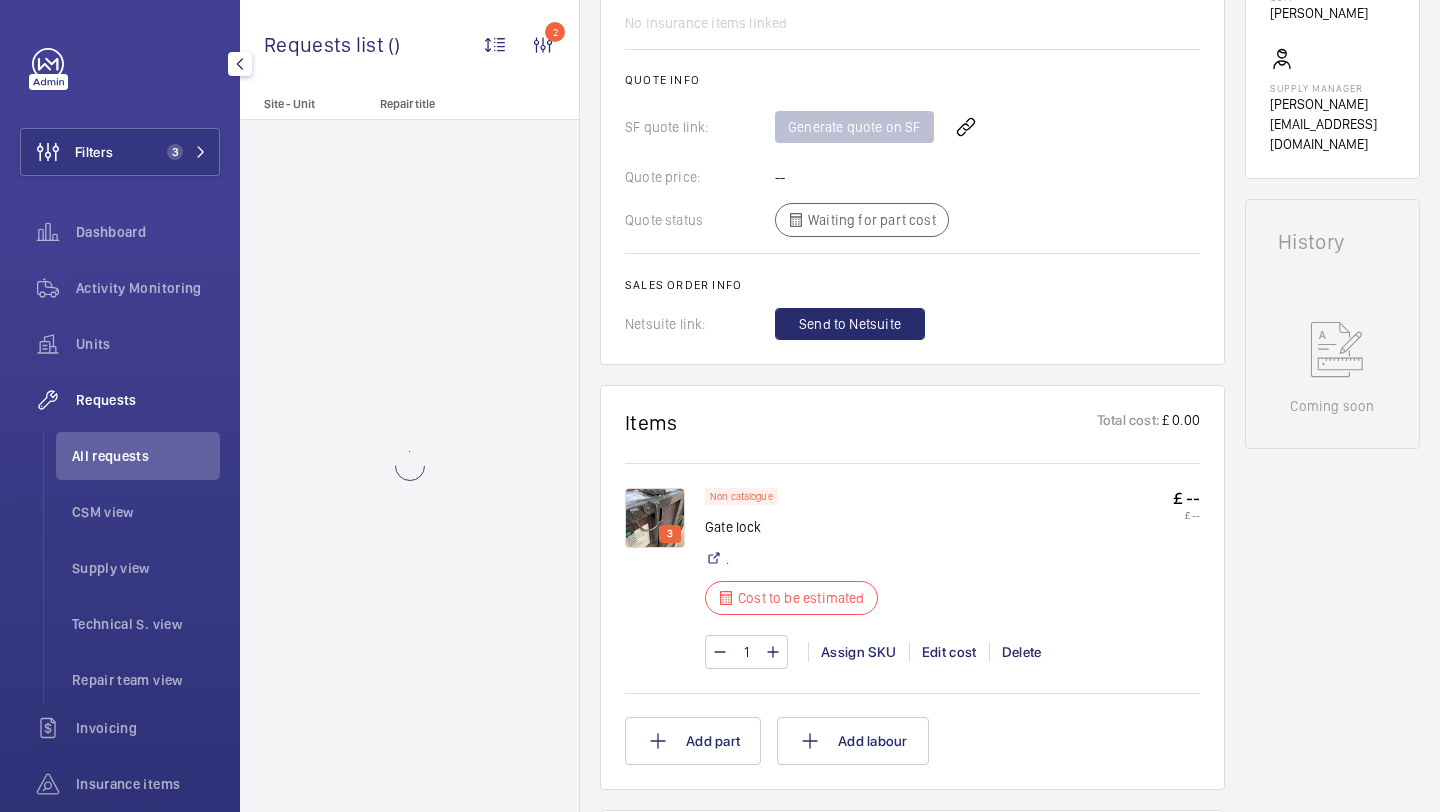 scroll, scrollTop: 851, scrollLeft: 0, axis: vertical 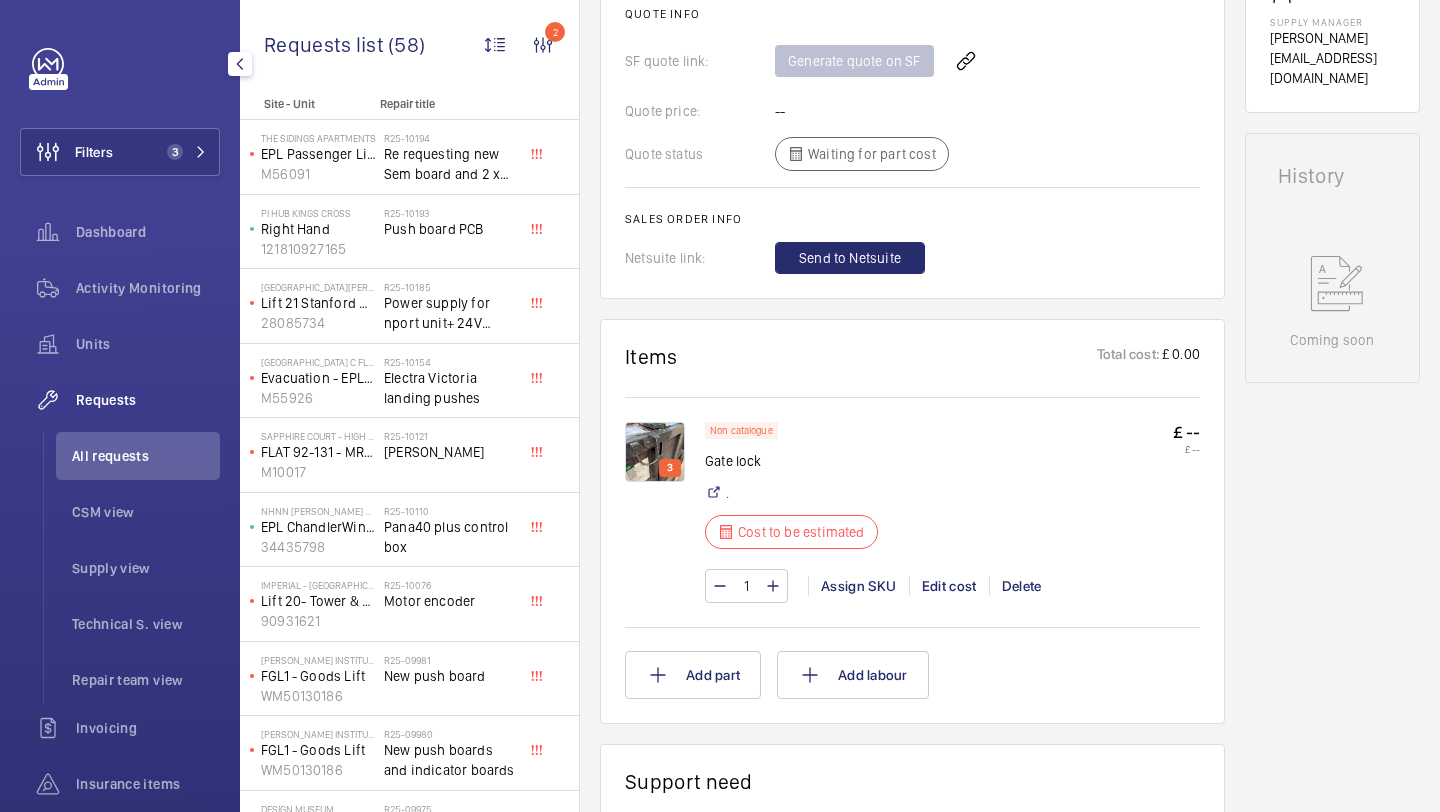 click 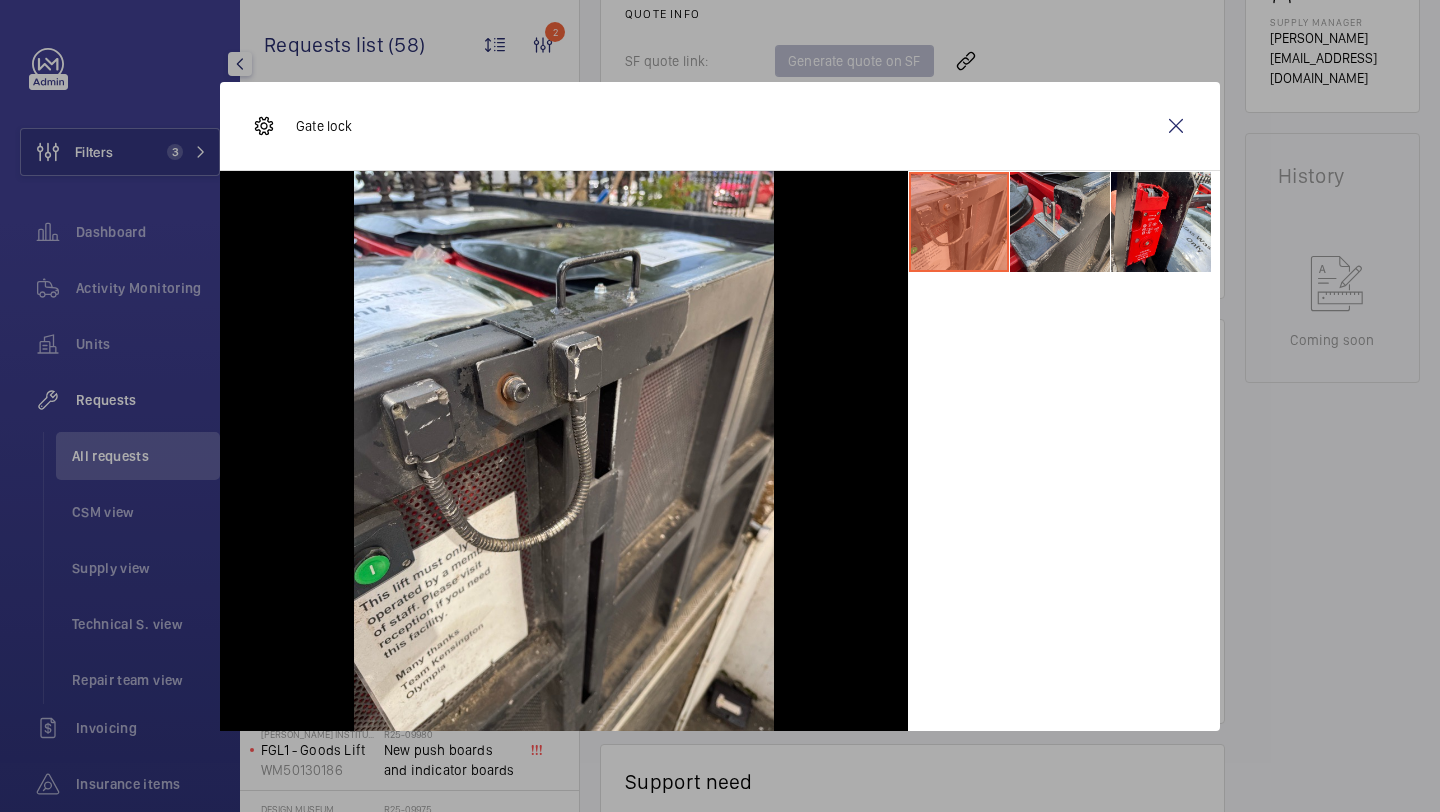 click at bounding box center (1060, 222) 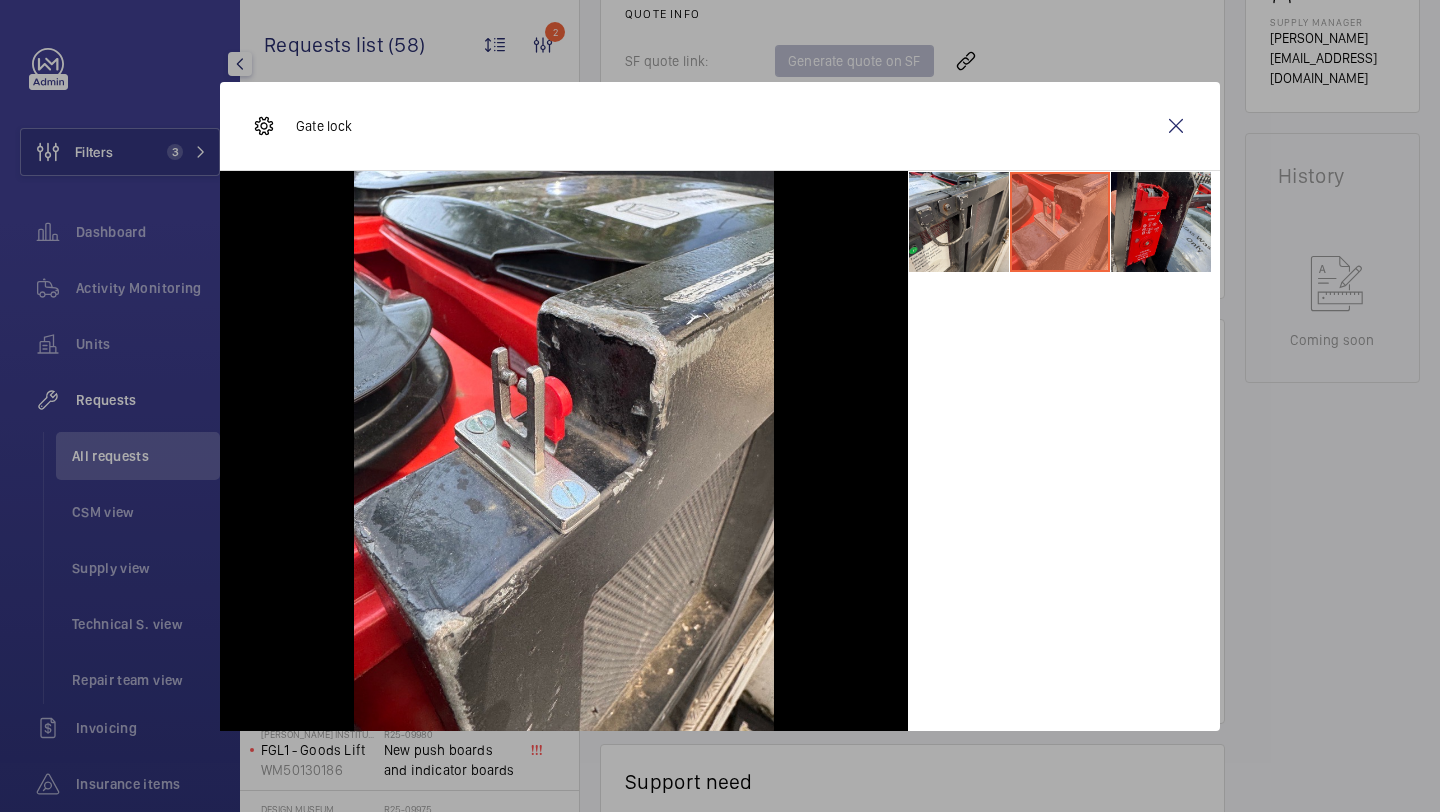 click at bounding box center [1161, 222] 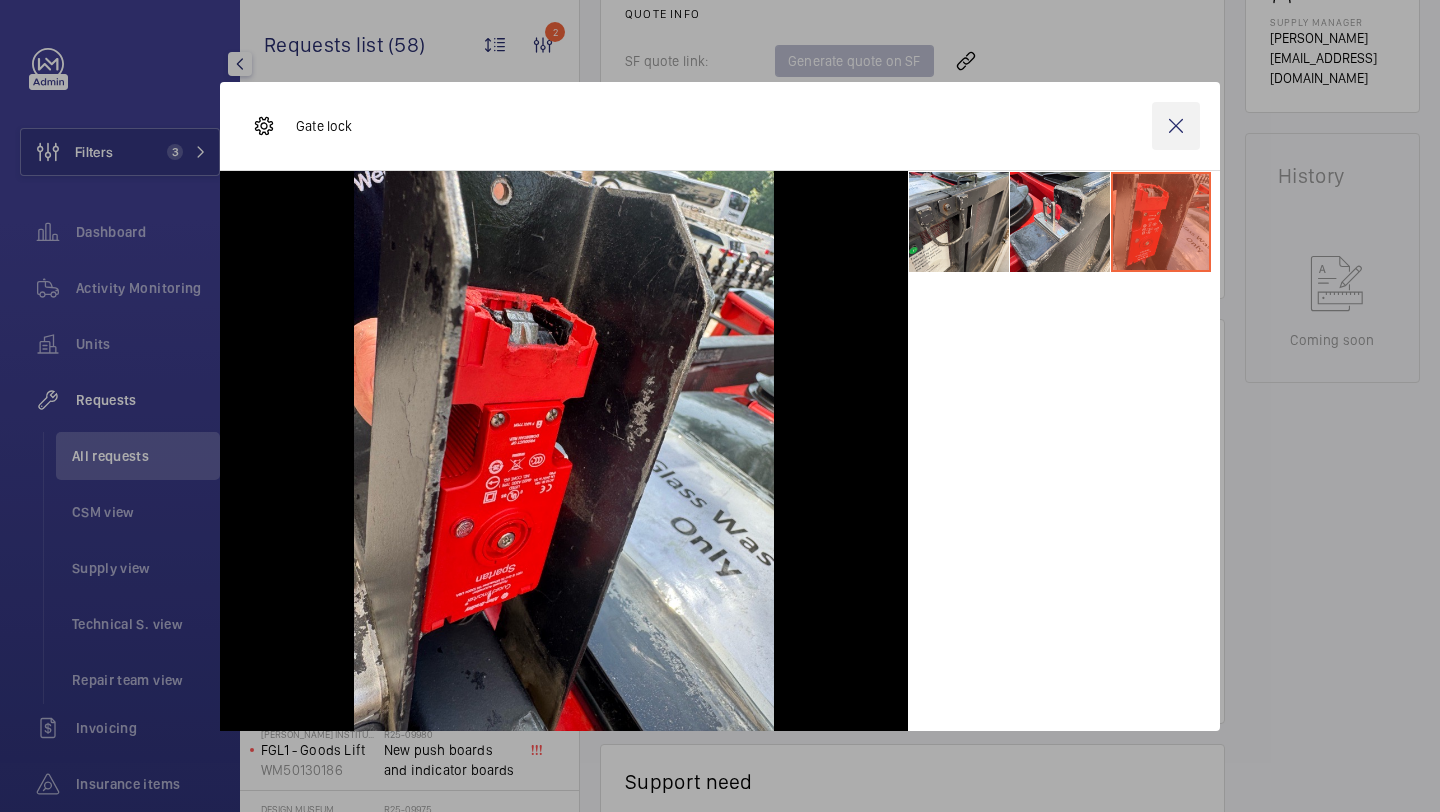 click at bounding box center (1176, 126) 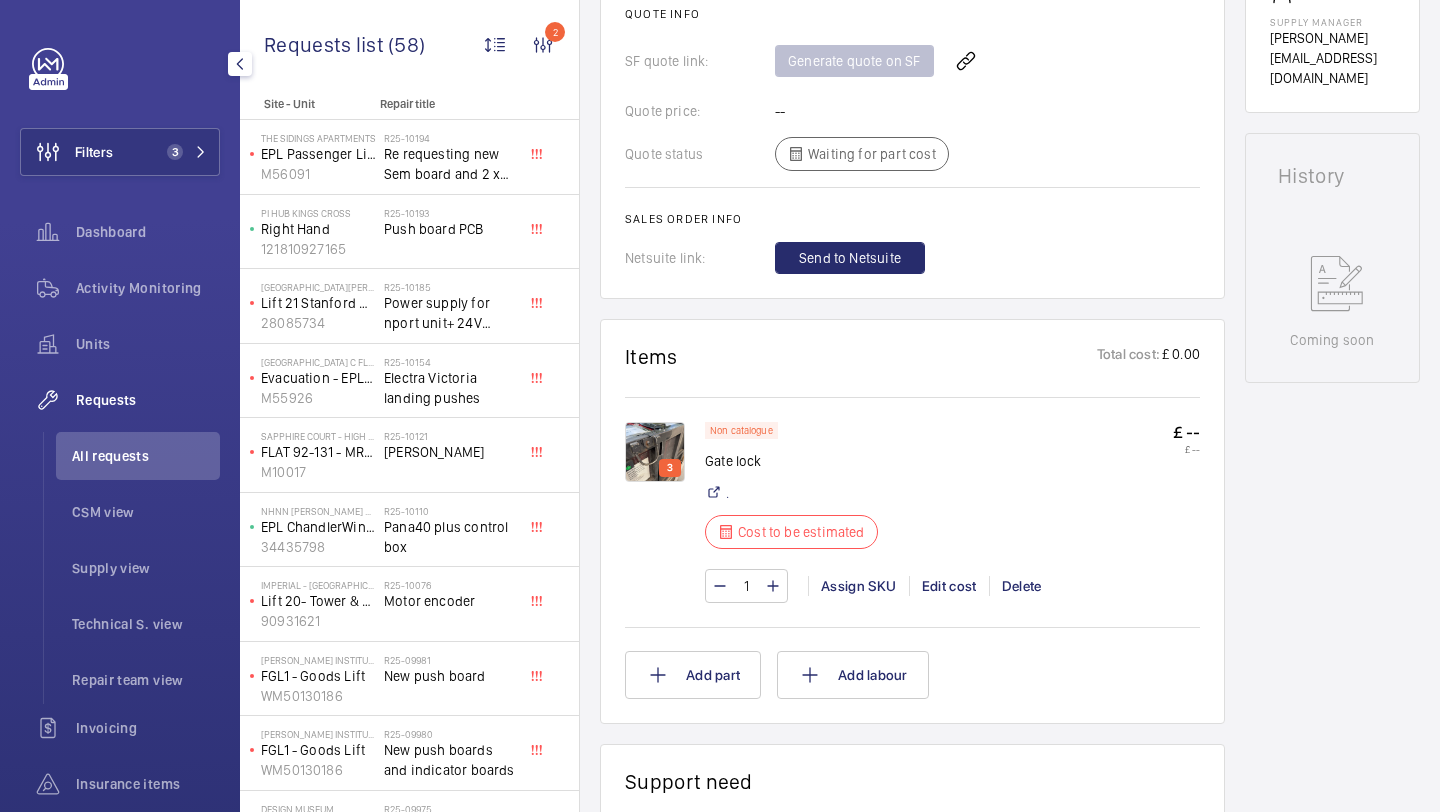 click on "All requests" 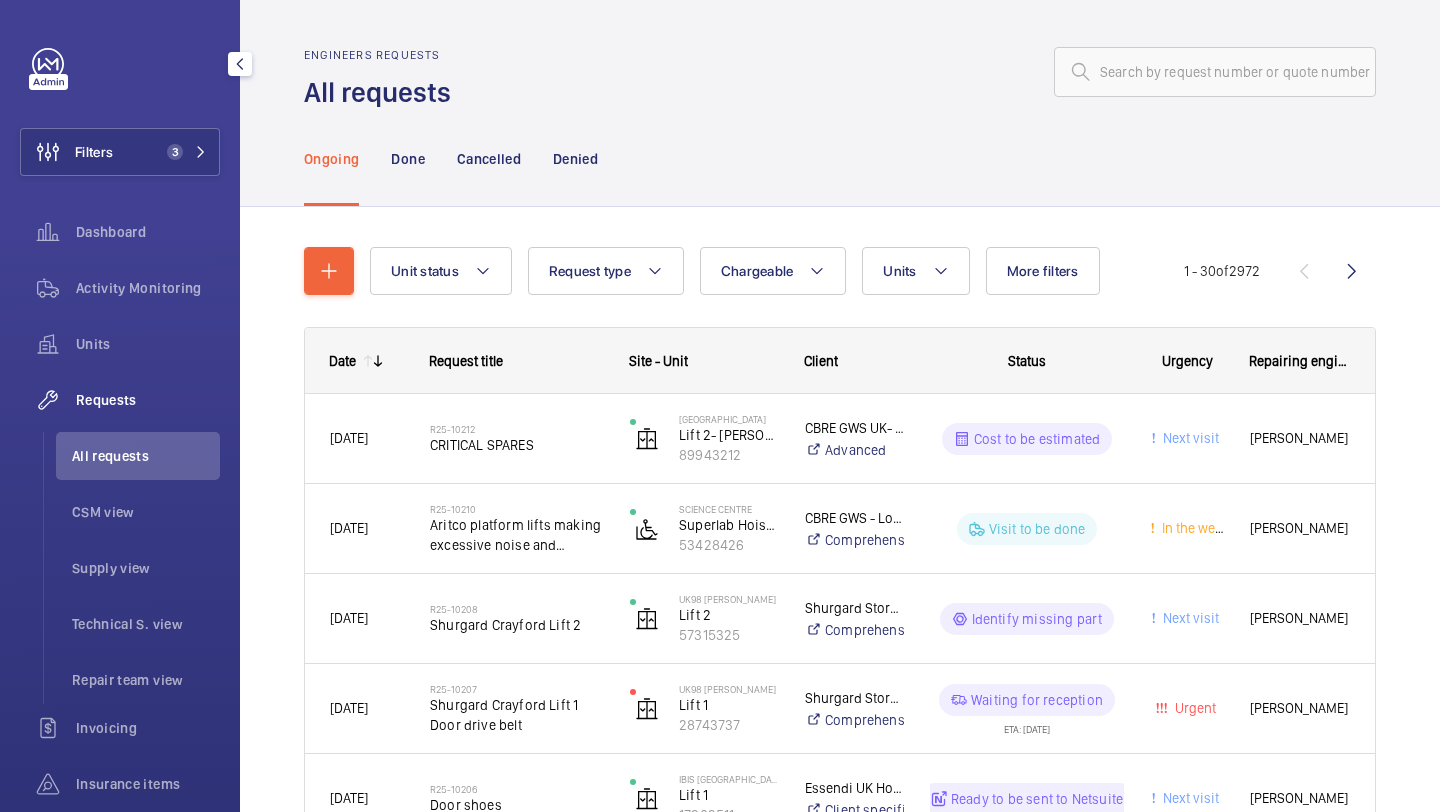 click on "All requests" 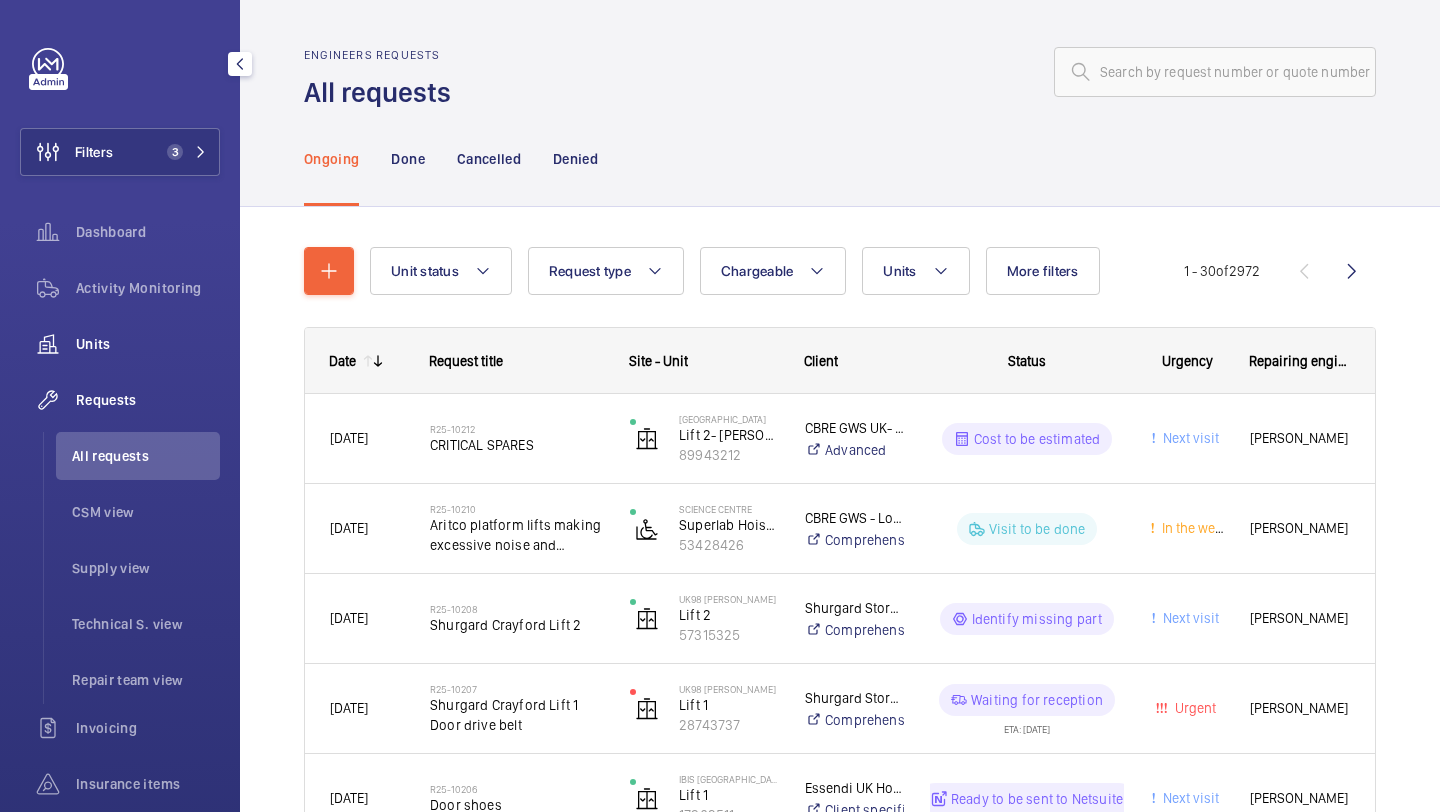 click on "Units" 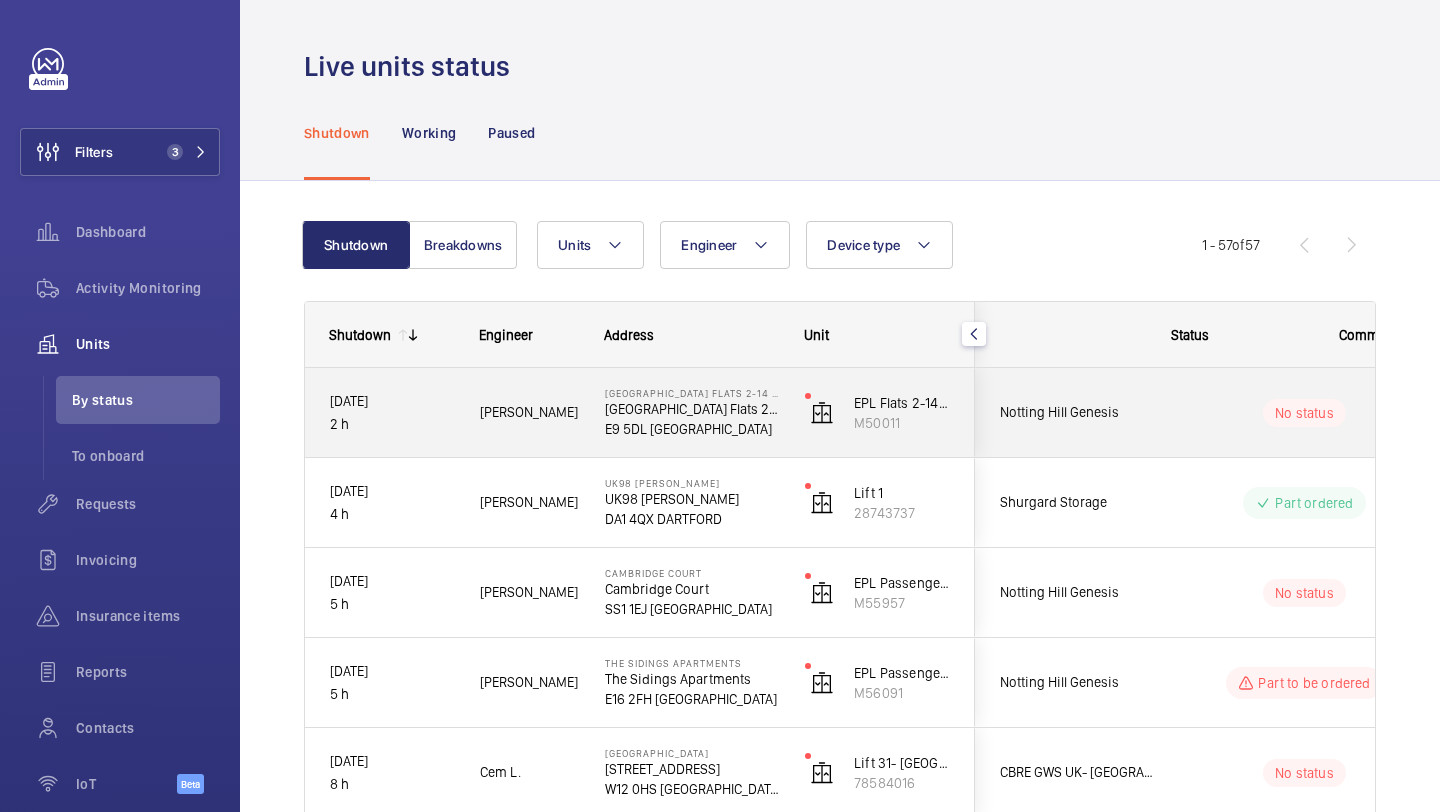 scroll, scrollTop: 0, scrollLeft: 363, axis: horizontal 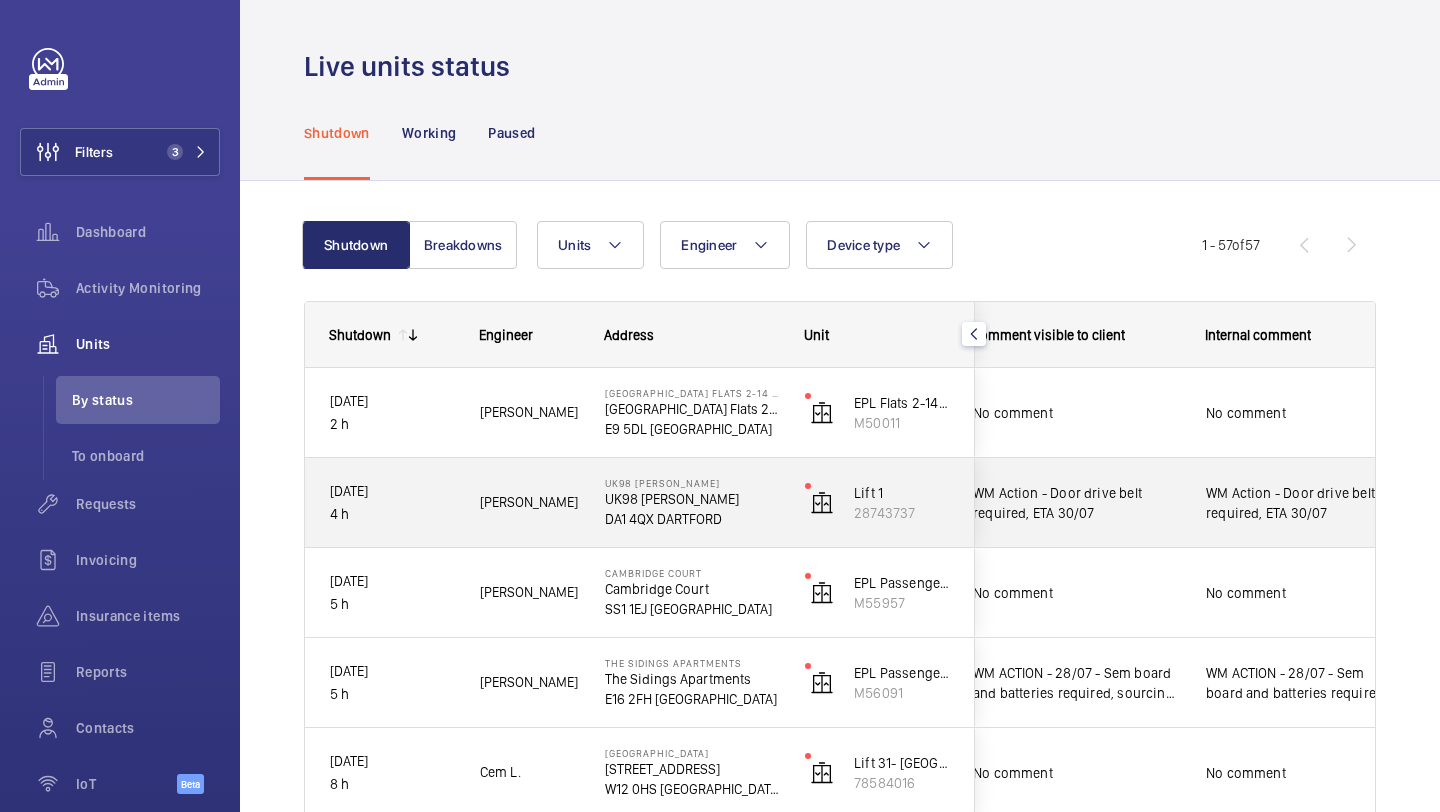 click on "WM Action - Door drive belt required, ETA 30/07" 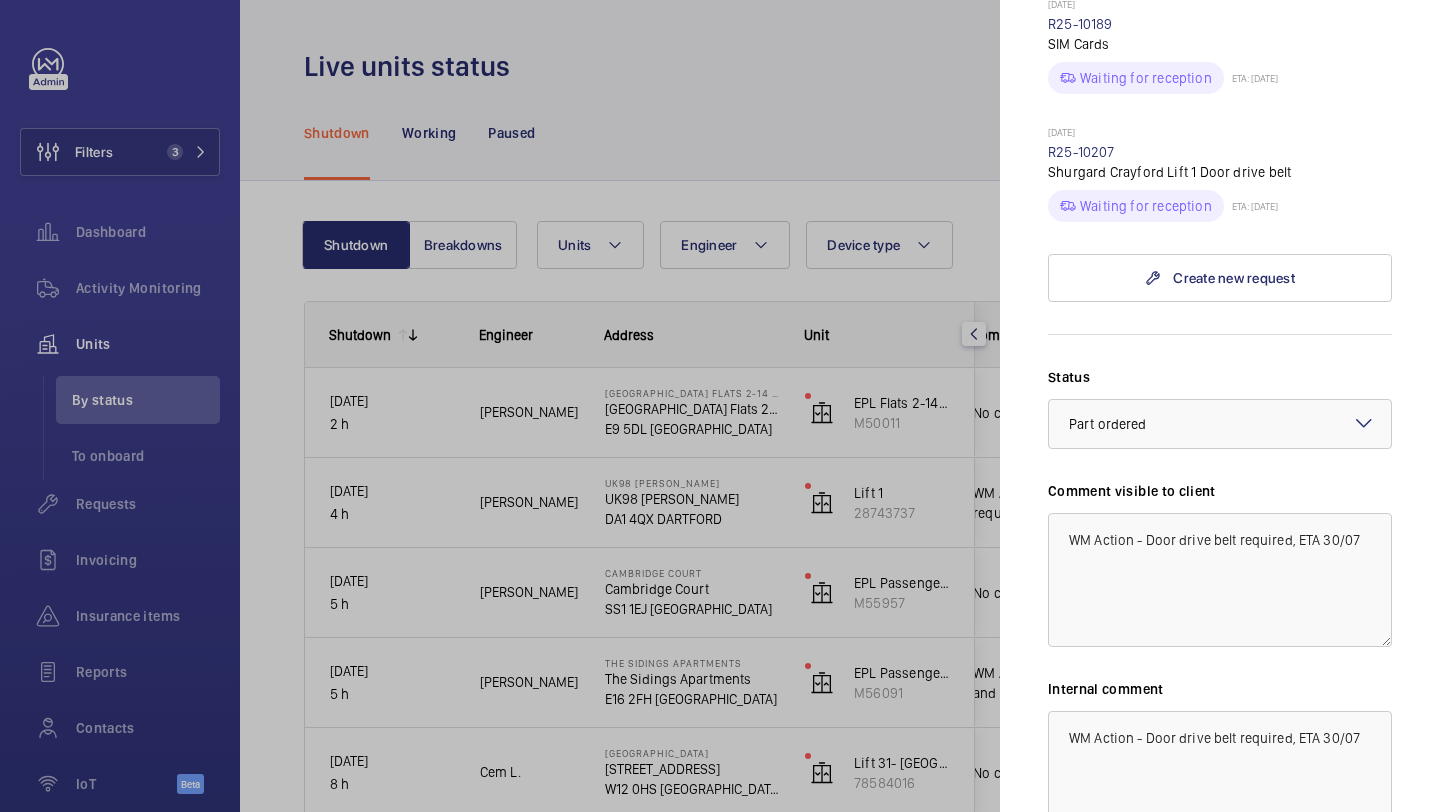 scroll, scrollTop: 997, scrollLeft: 0, axis: vertical 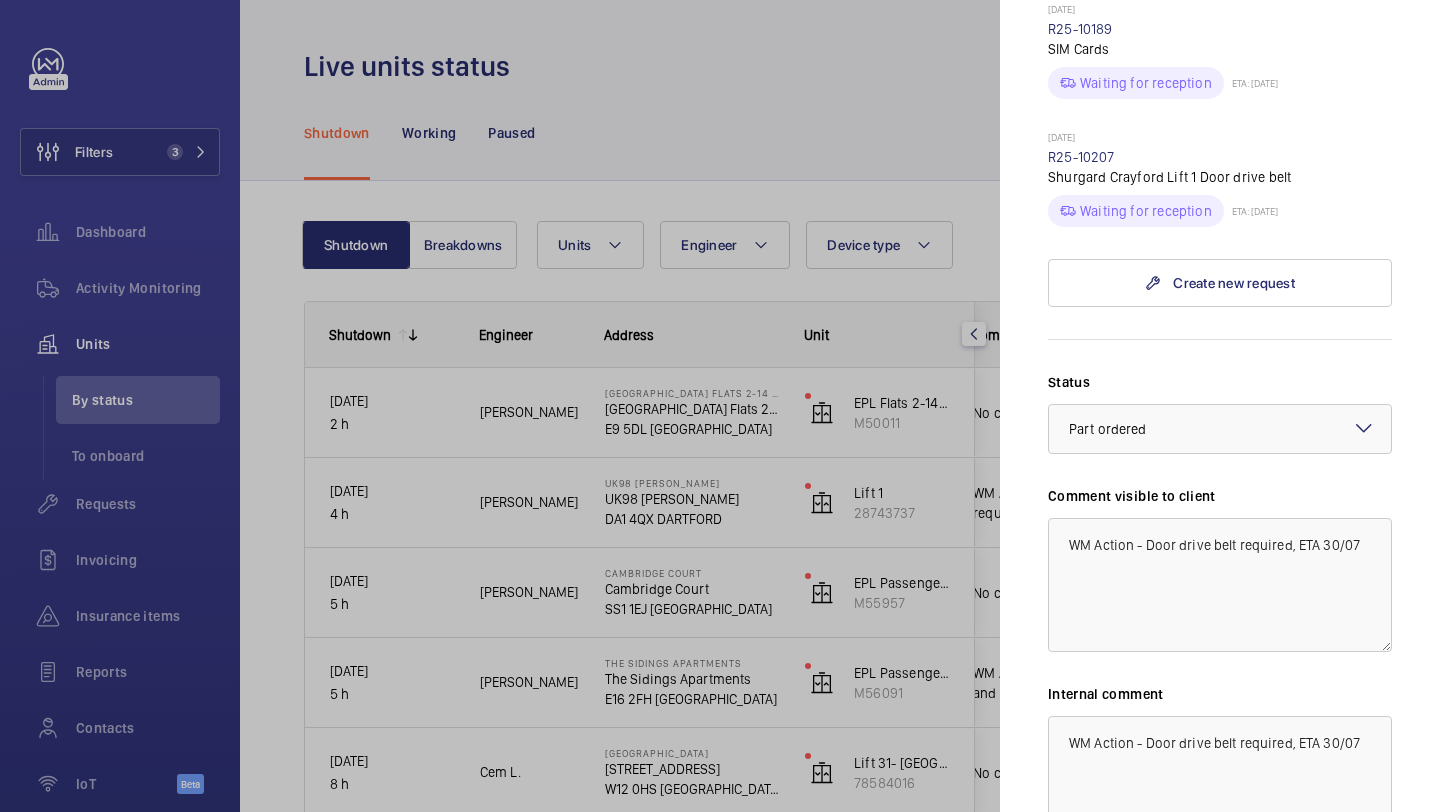 click 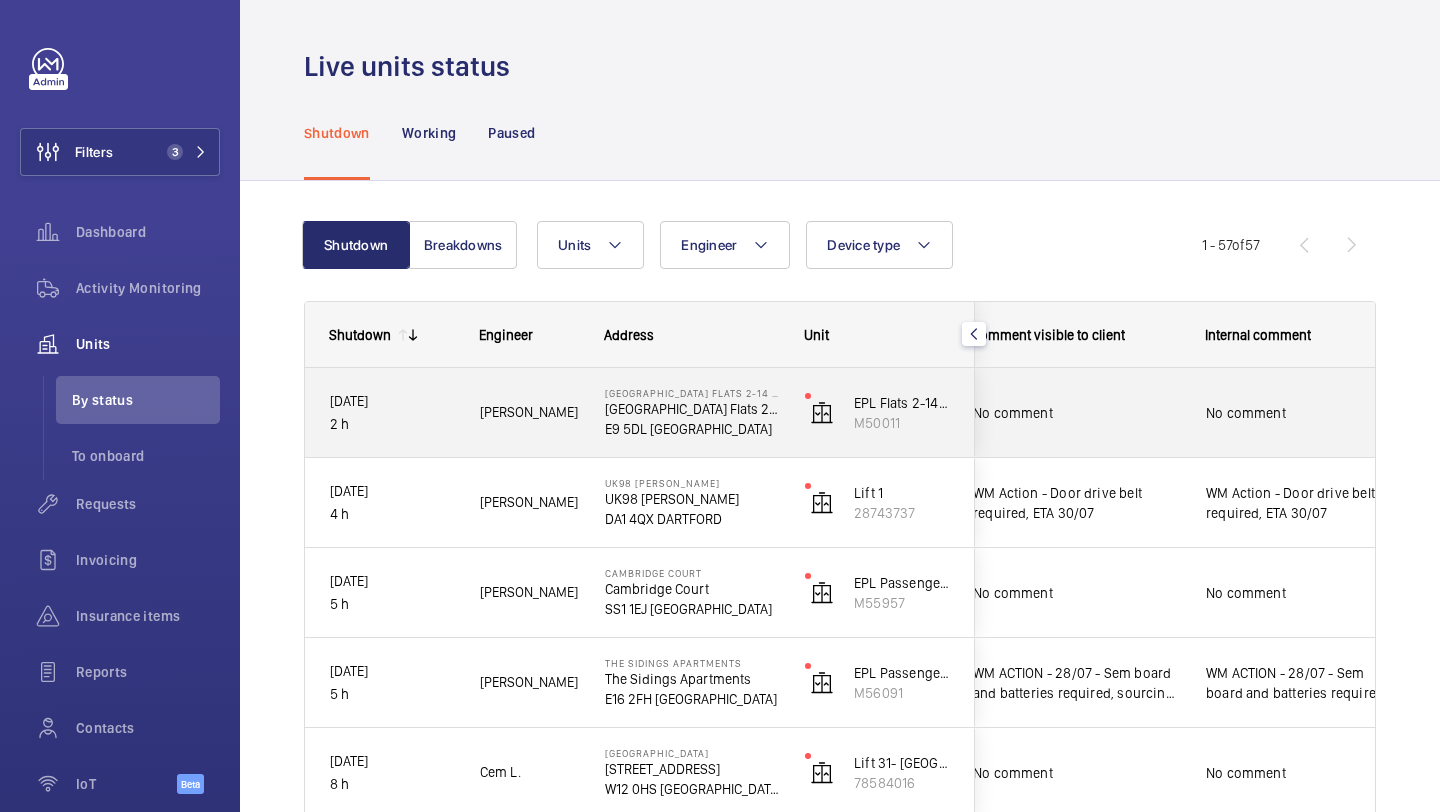 click on "No comment" 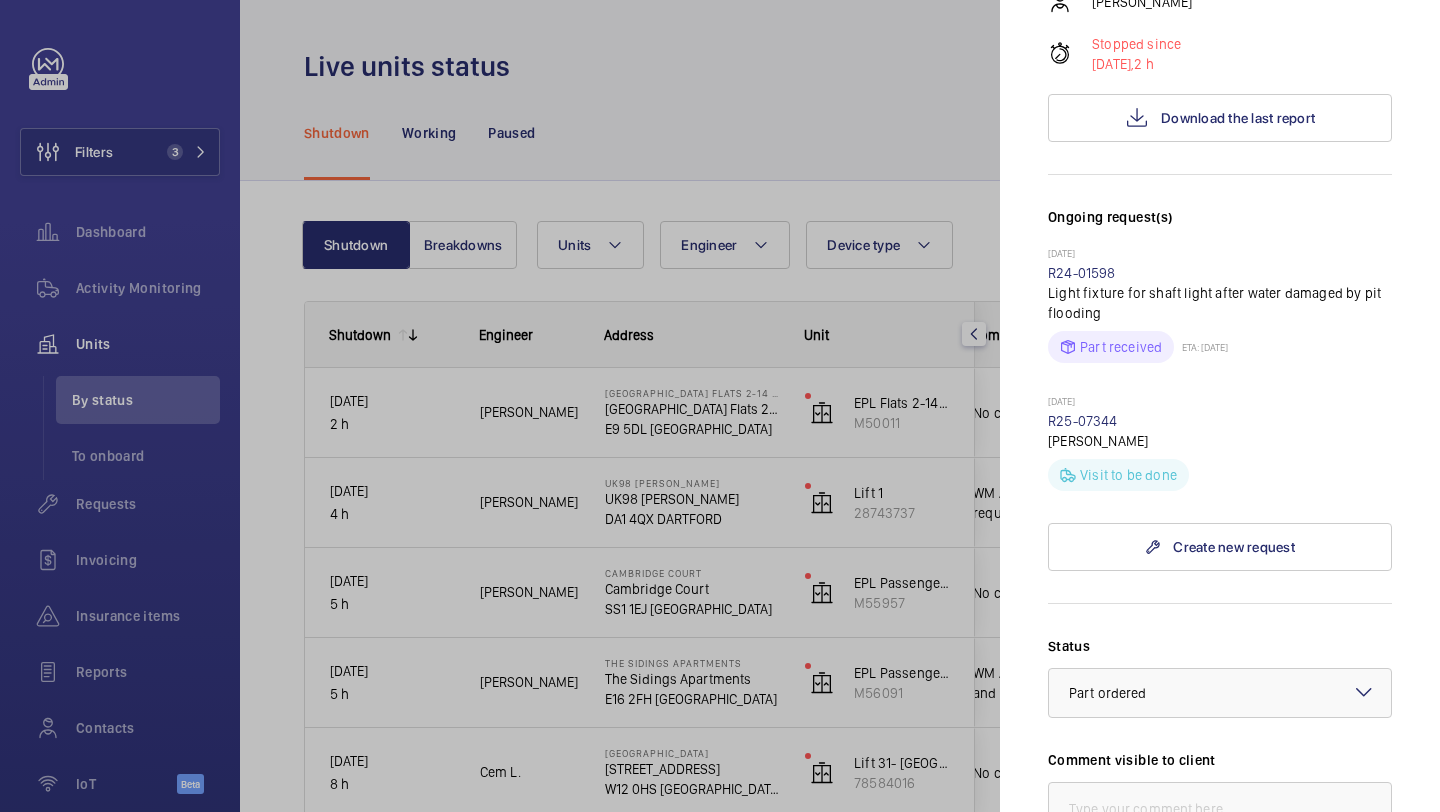 scroll, scrollTop: 375, scrollLeft: 0, axis: vertical 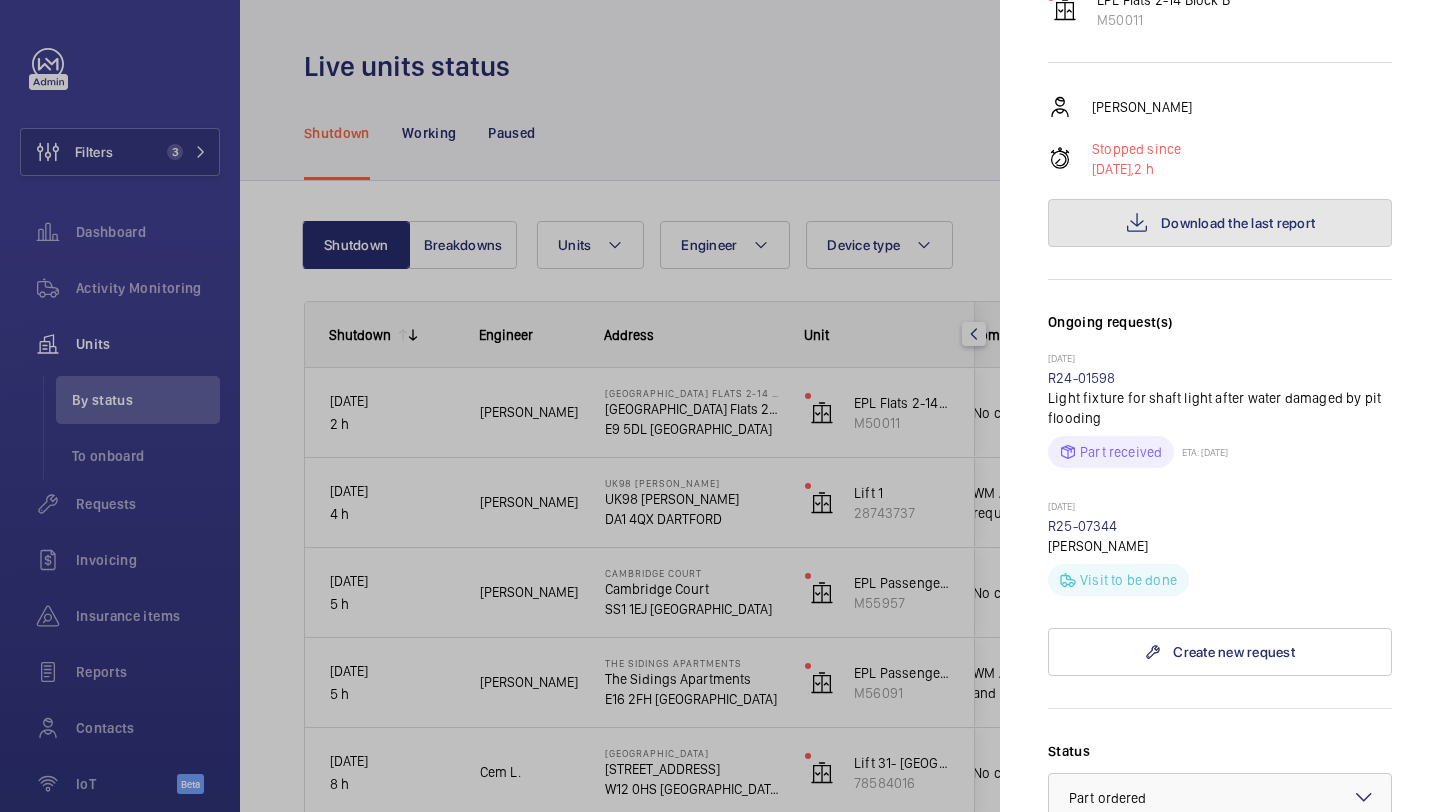 click on "Download the last report" 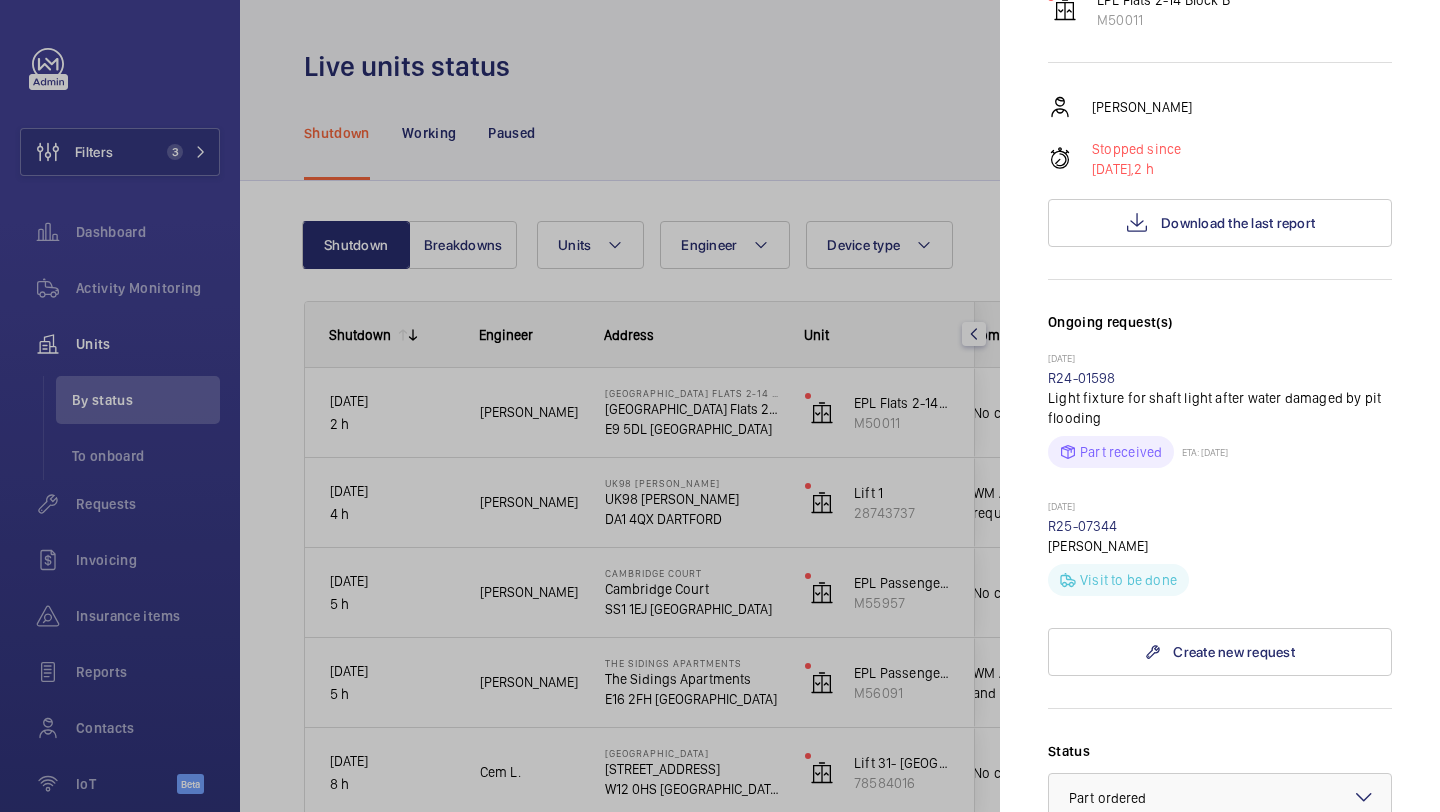 click 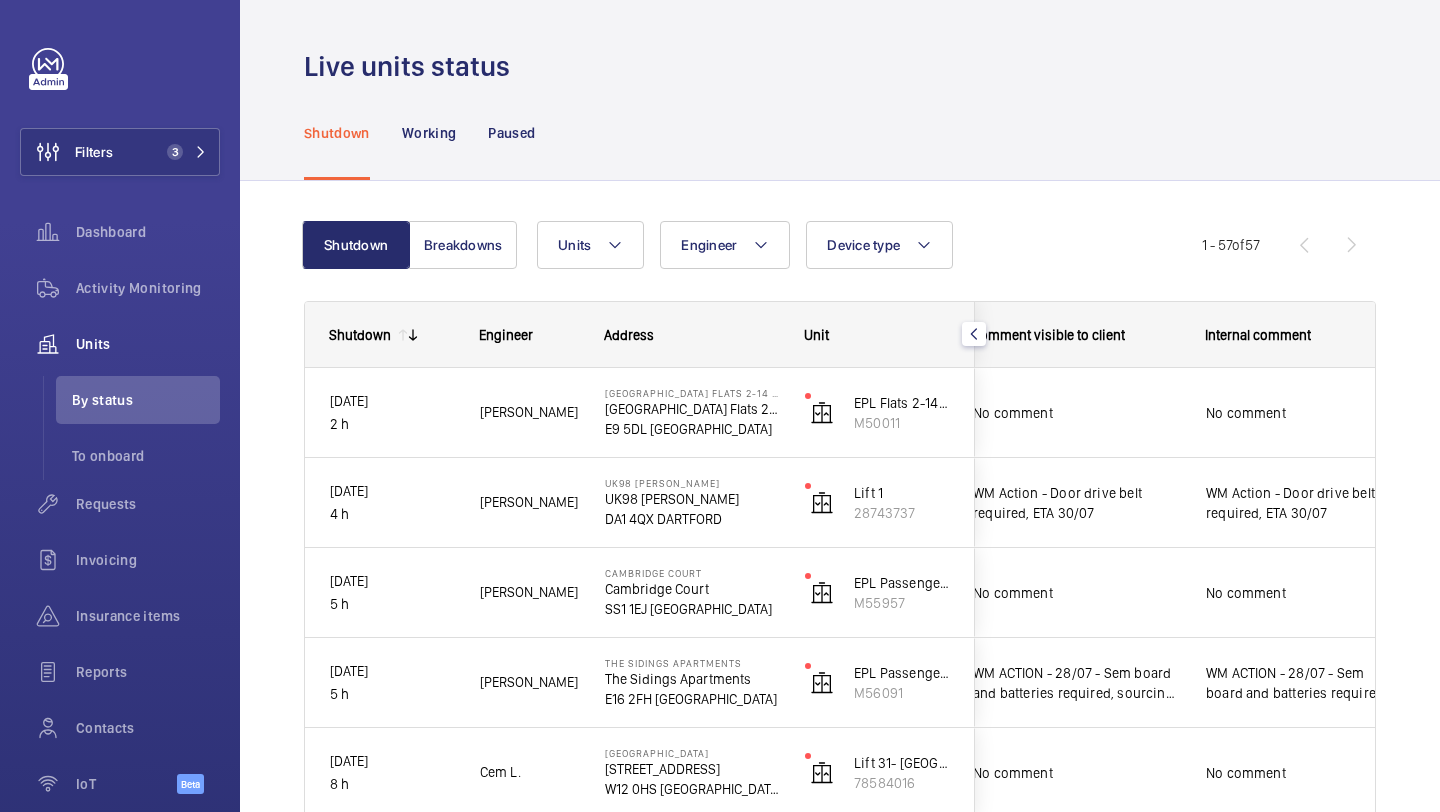 scroll, scrollTop: 0, scrollLeft: 0, axis: both 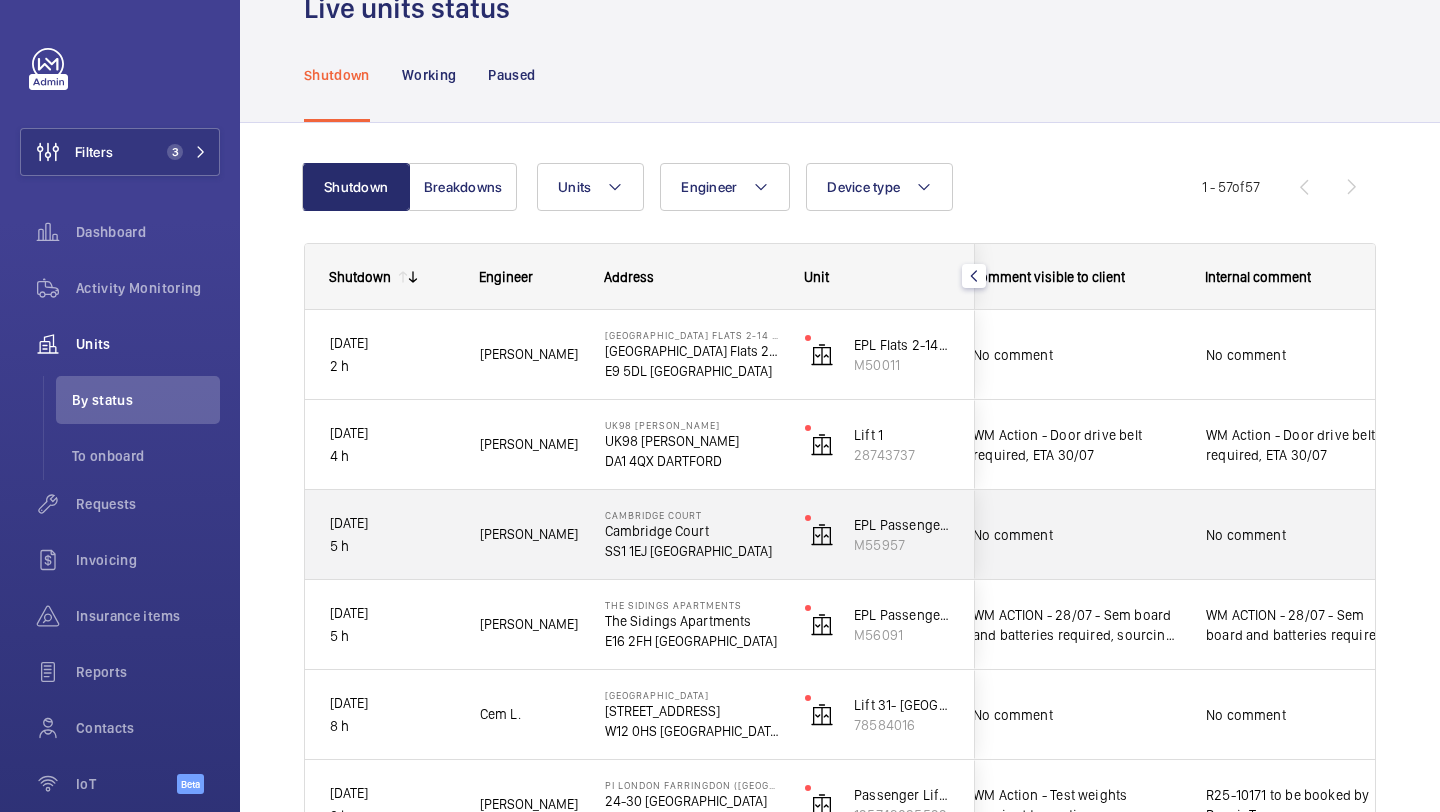 click on "No comment" 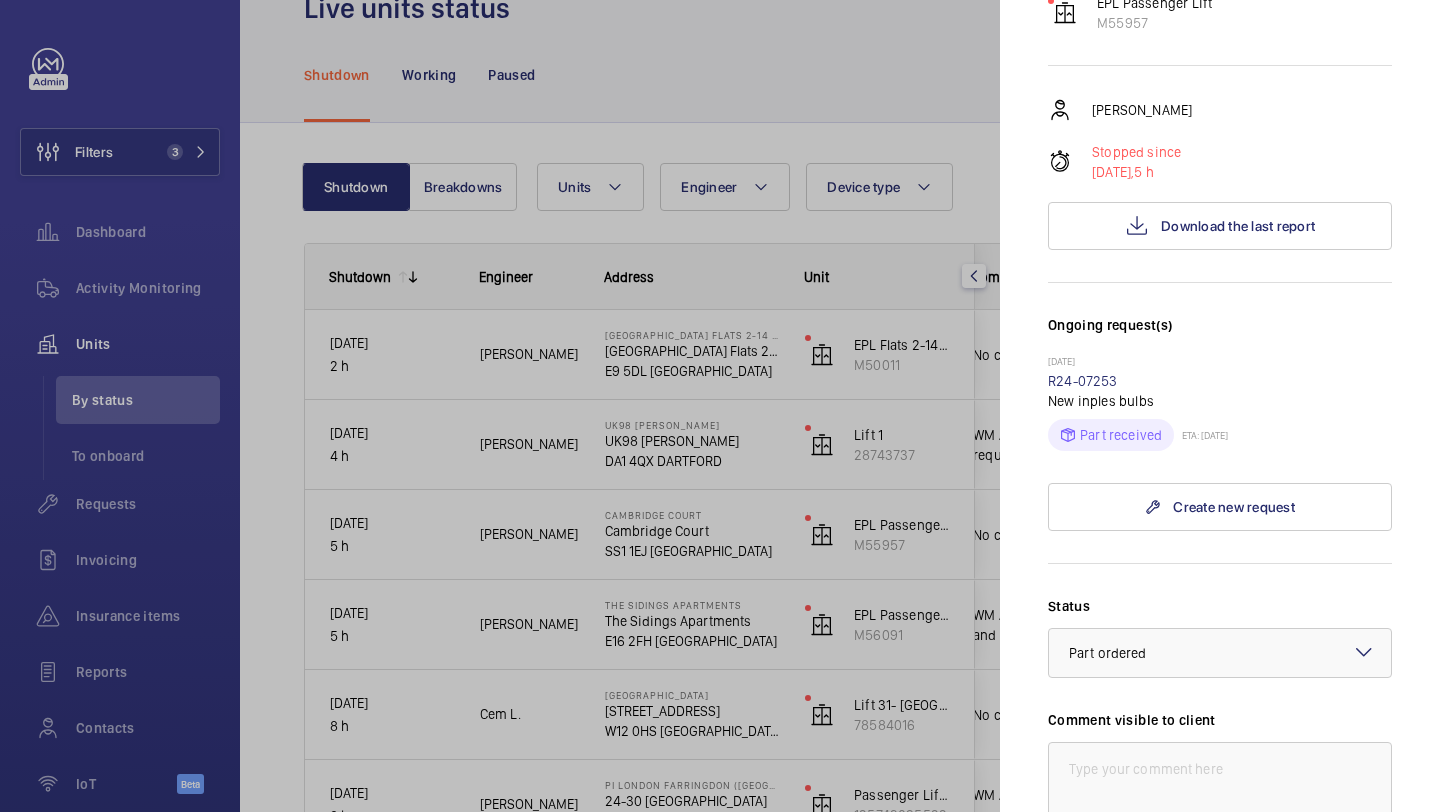 scroll, scrollTop: 301, scrollLeft: 0, axis: vertical 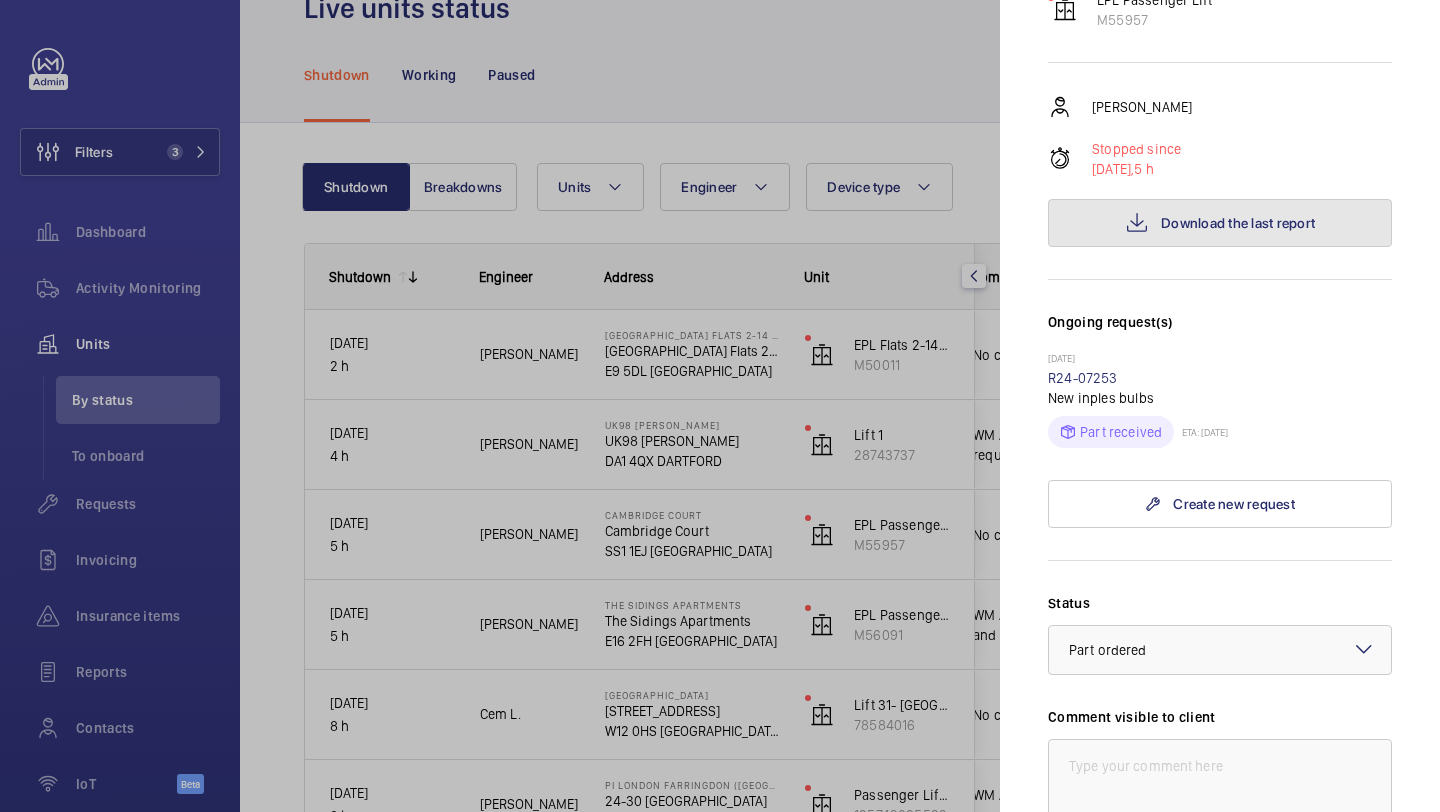 click on "Download the last report" 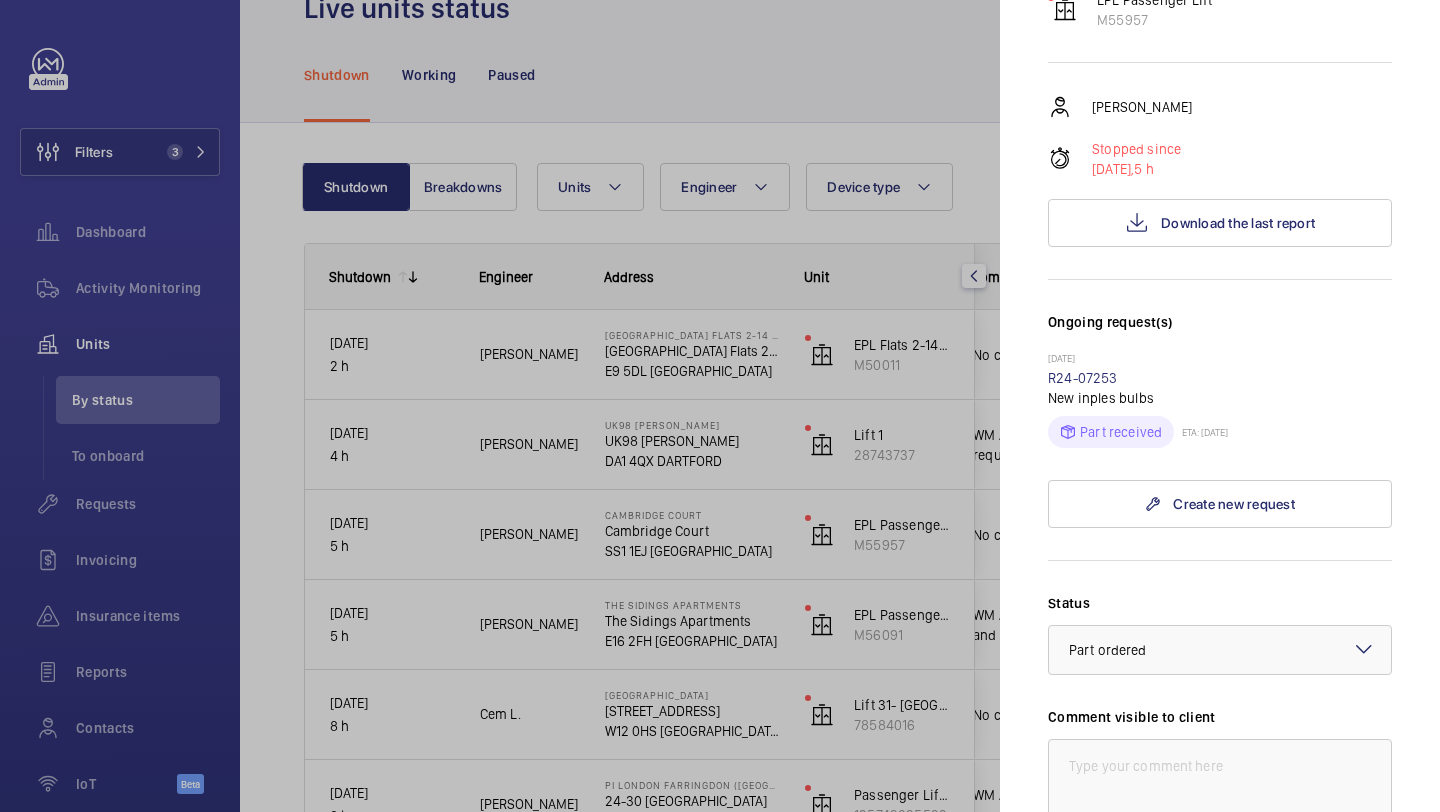 click 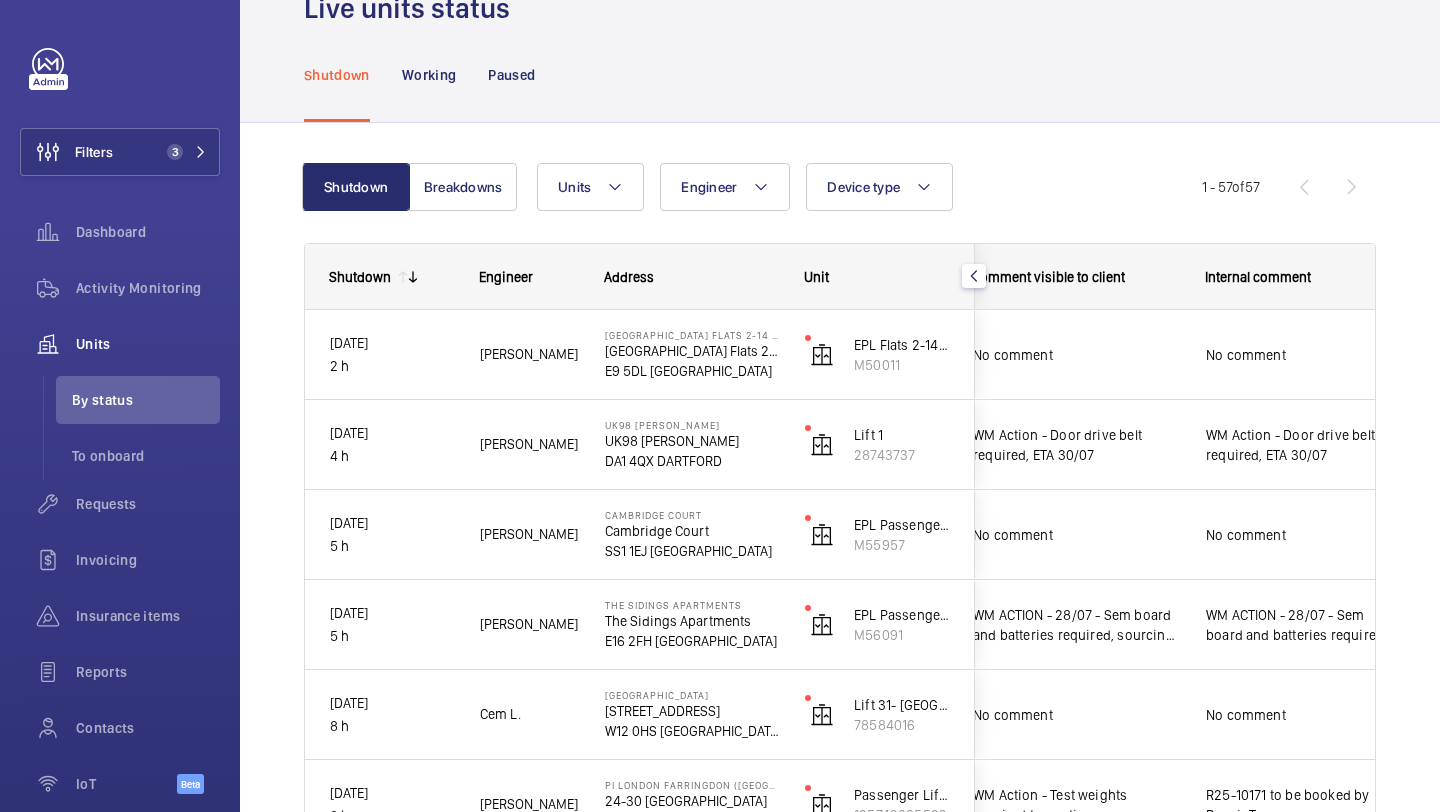 scroll, scrollTop: 0, scrollLeft: 0, axis: both 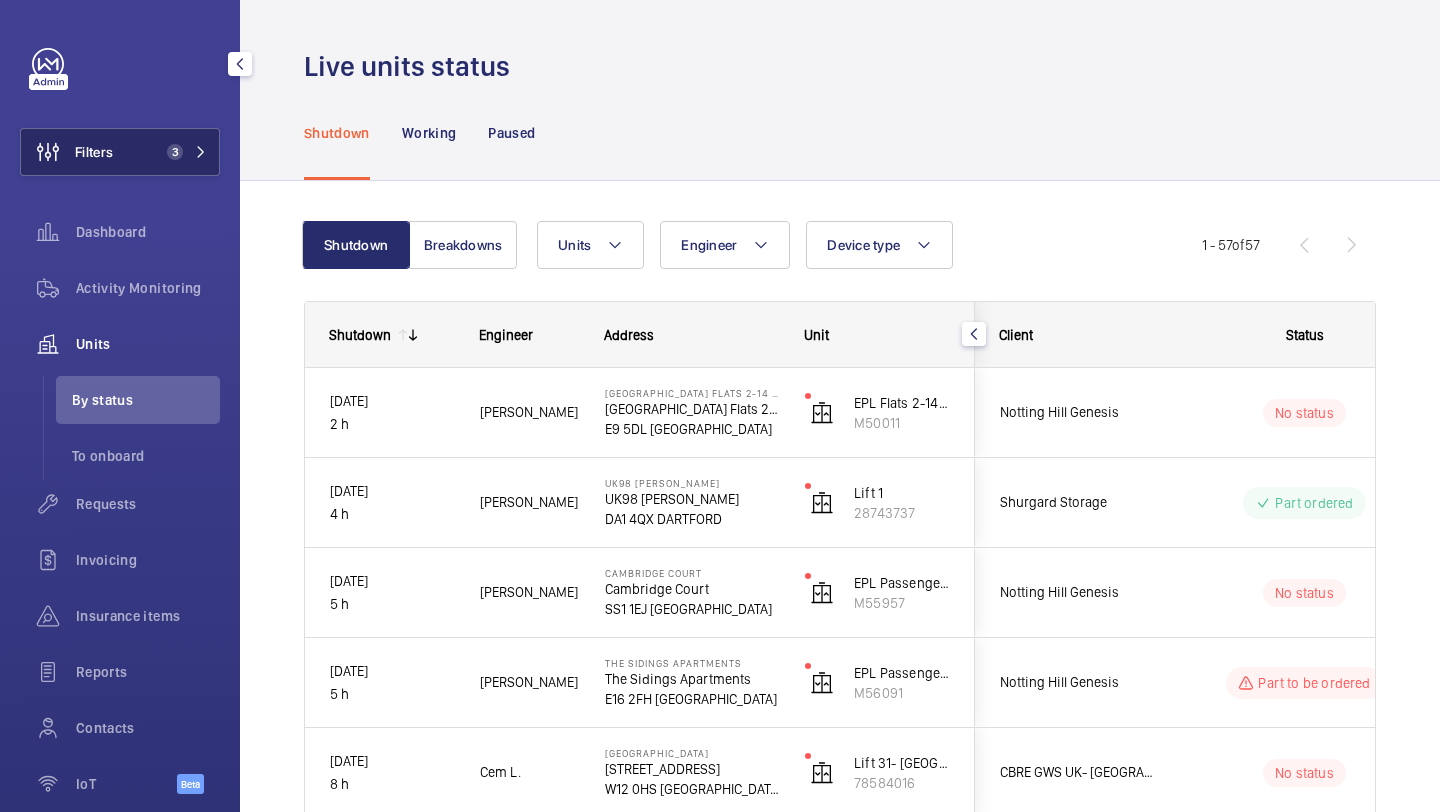 click on "Filters 3" 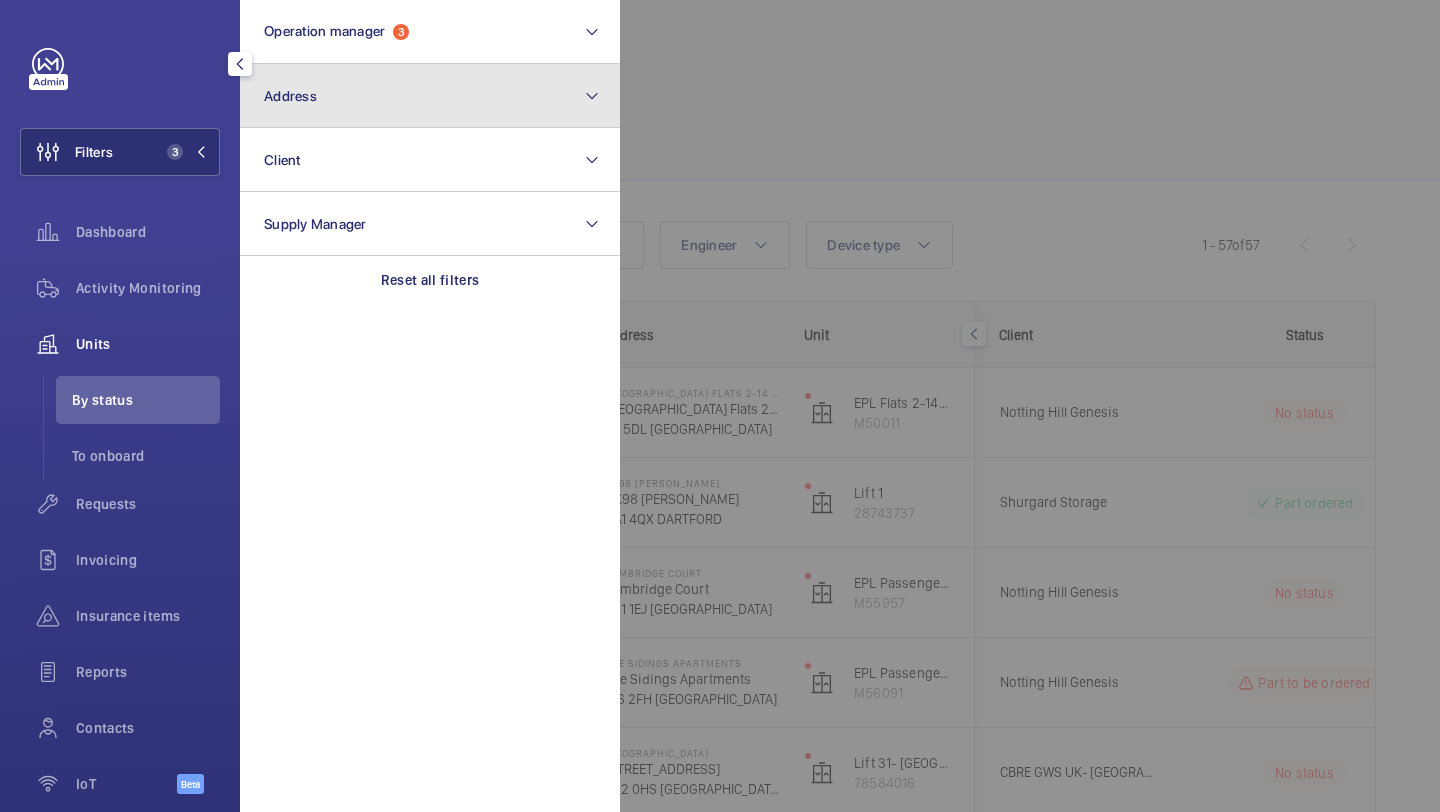 click on "Address" 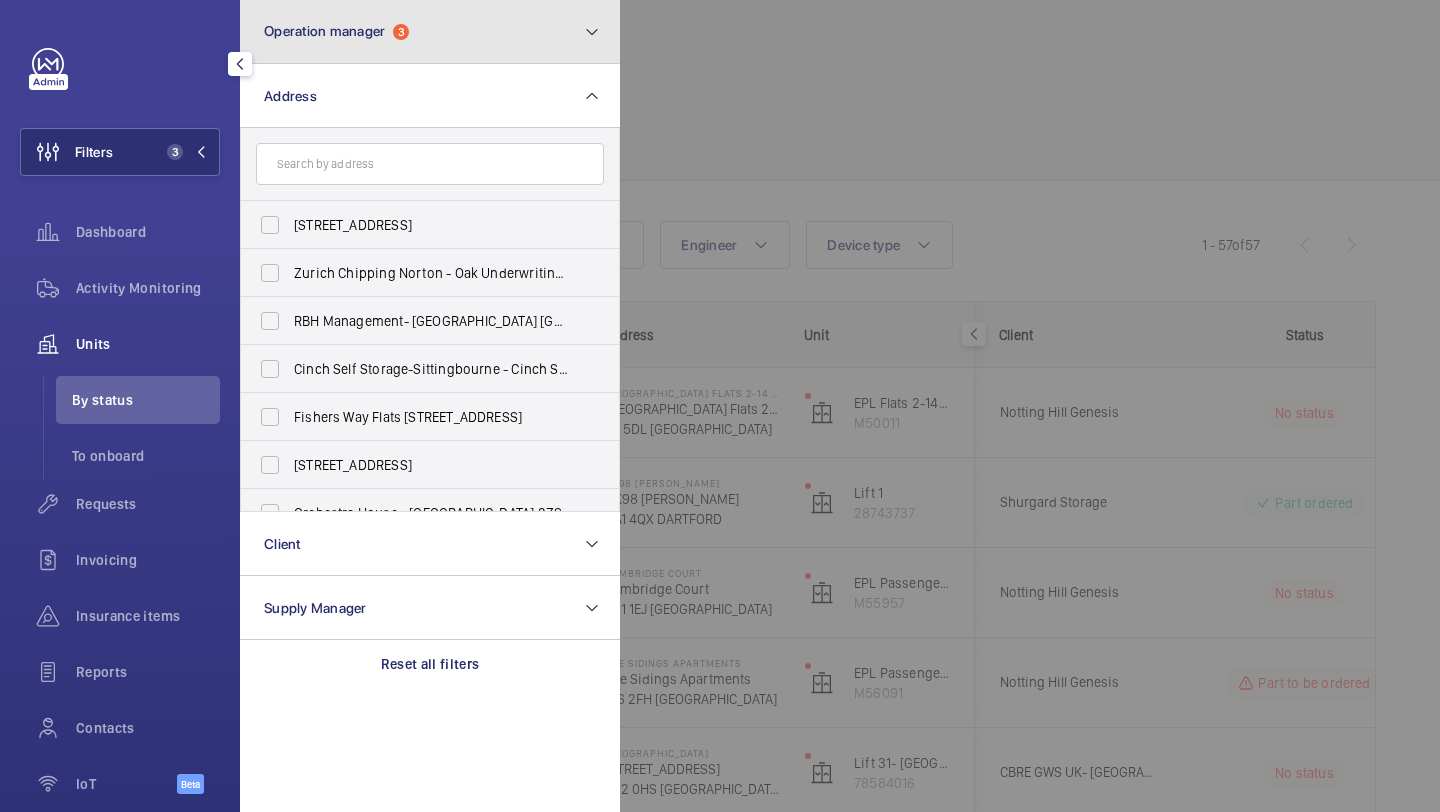 click on "Operation manager  3" 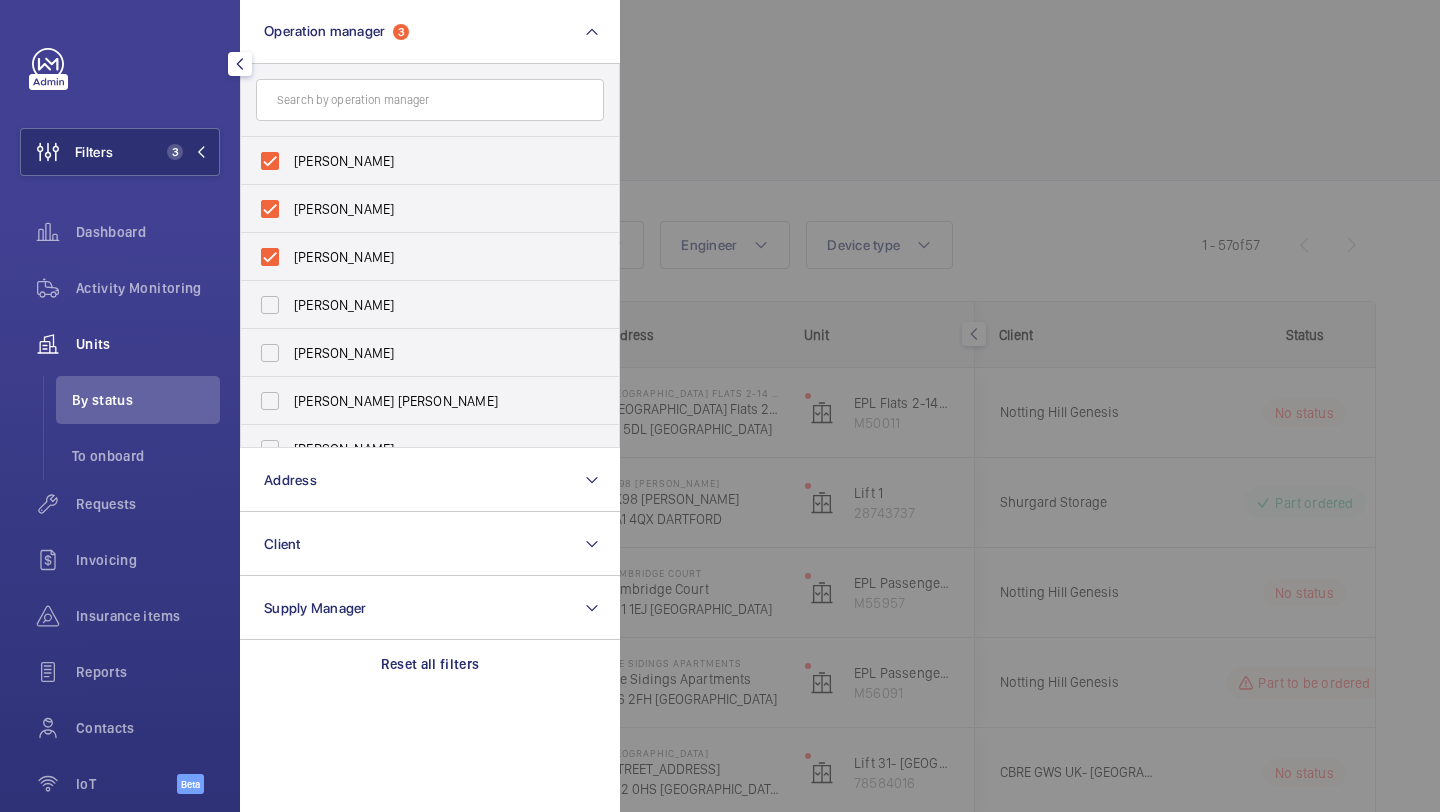 click 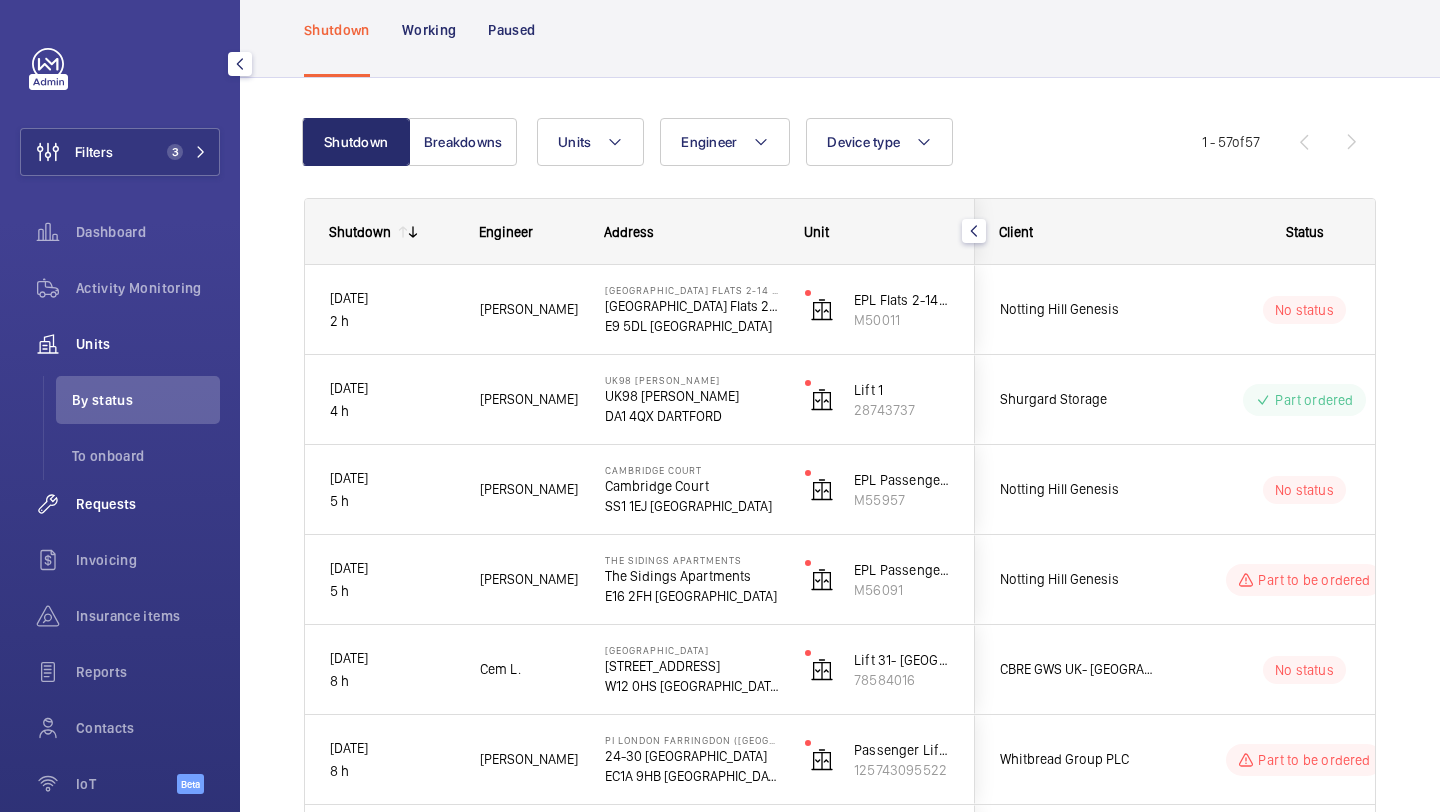 click on "Requests" 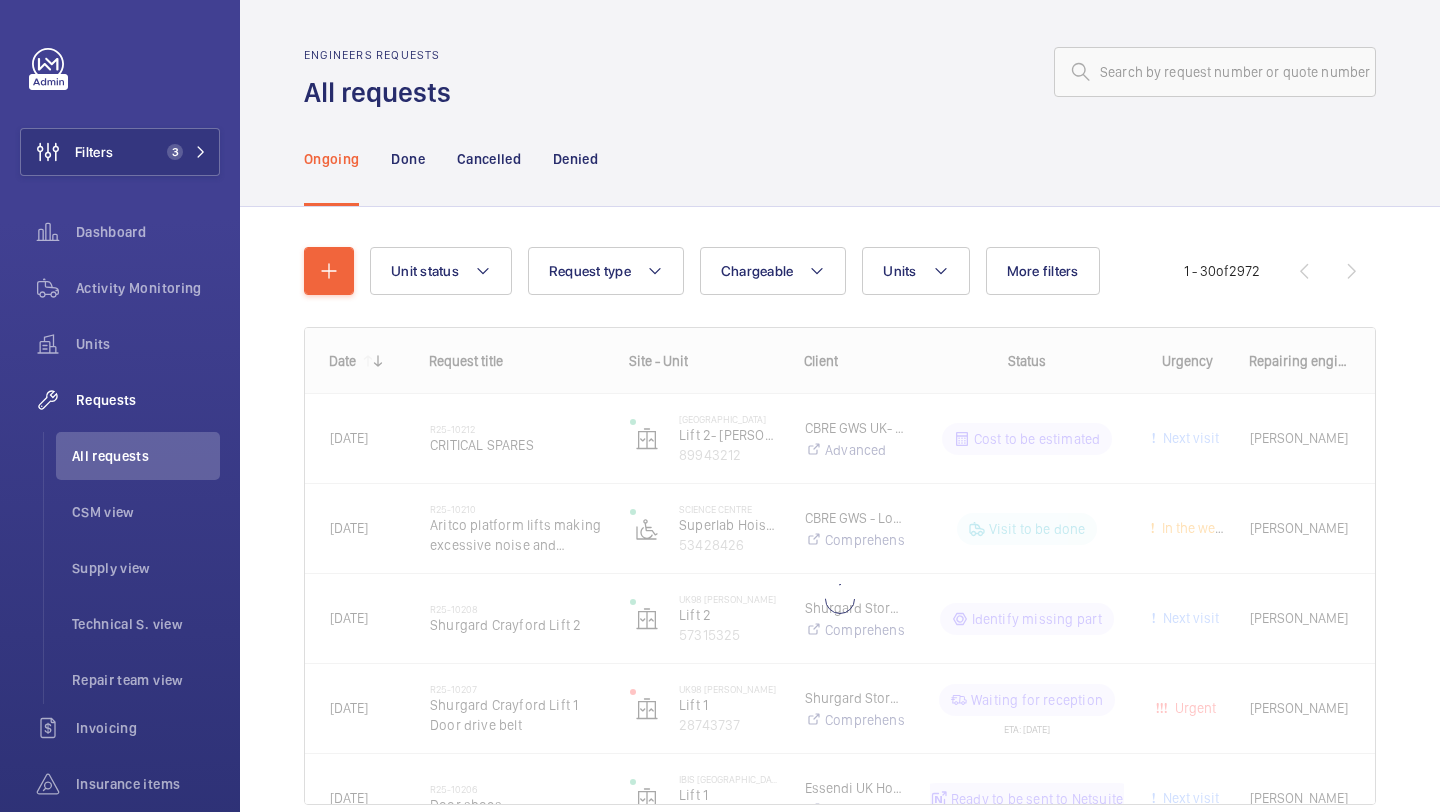 click on "Unit status Request type  Chargeable Units More filters Request status Urgency Repairing engineer Engineer Device type Reset all filters 1 - 30  of  2972
Date
Request title
Site - Unit" 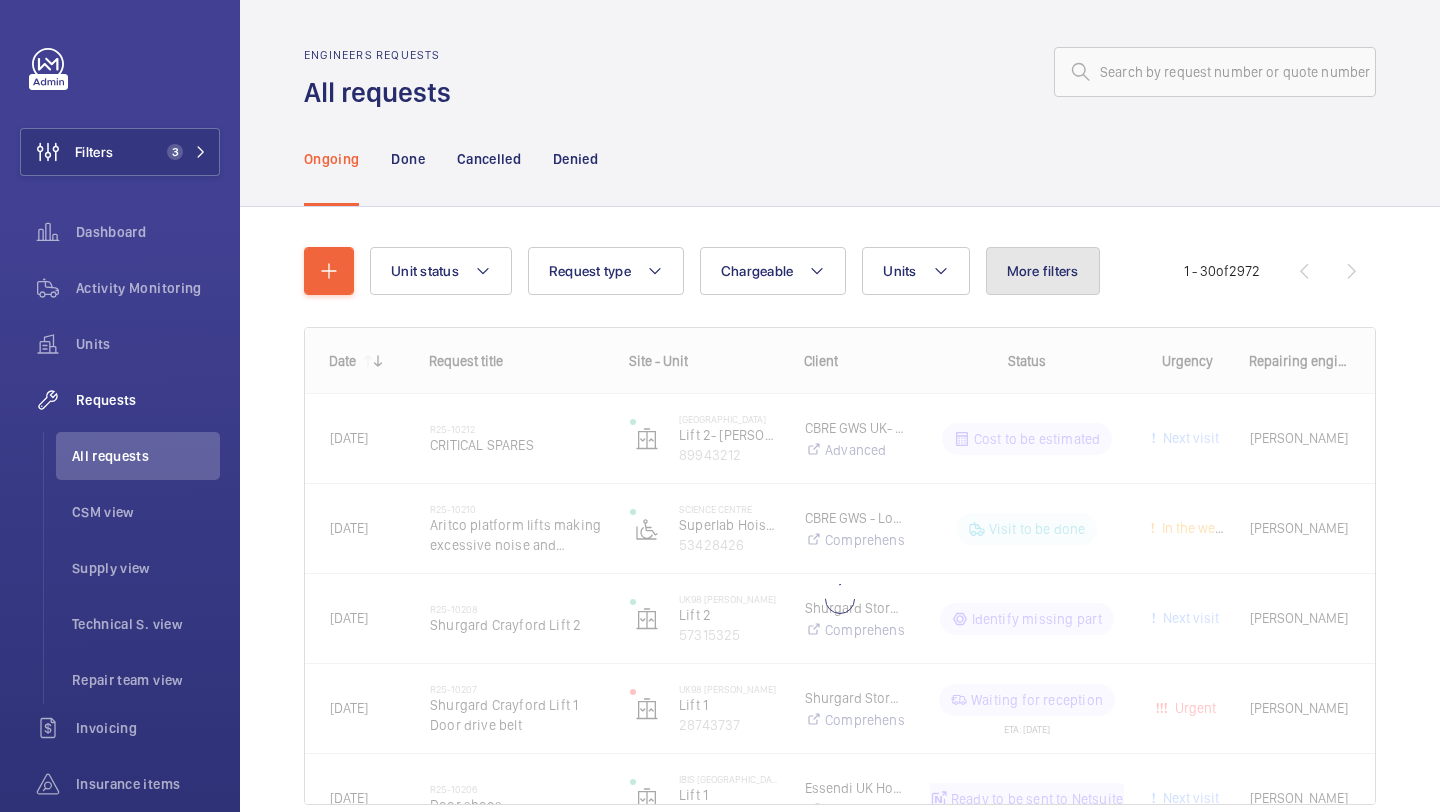 click on "More filters" 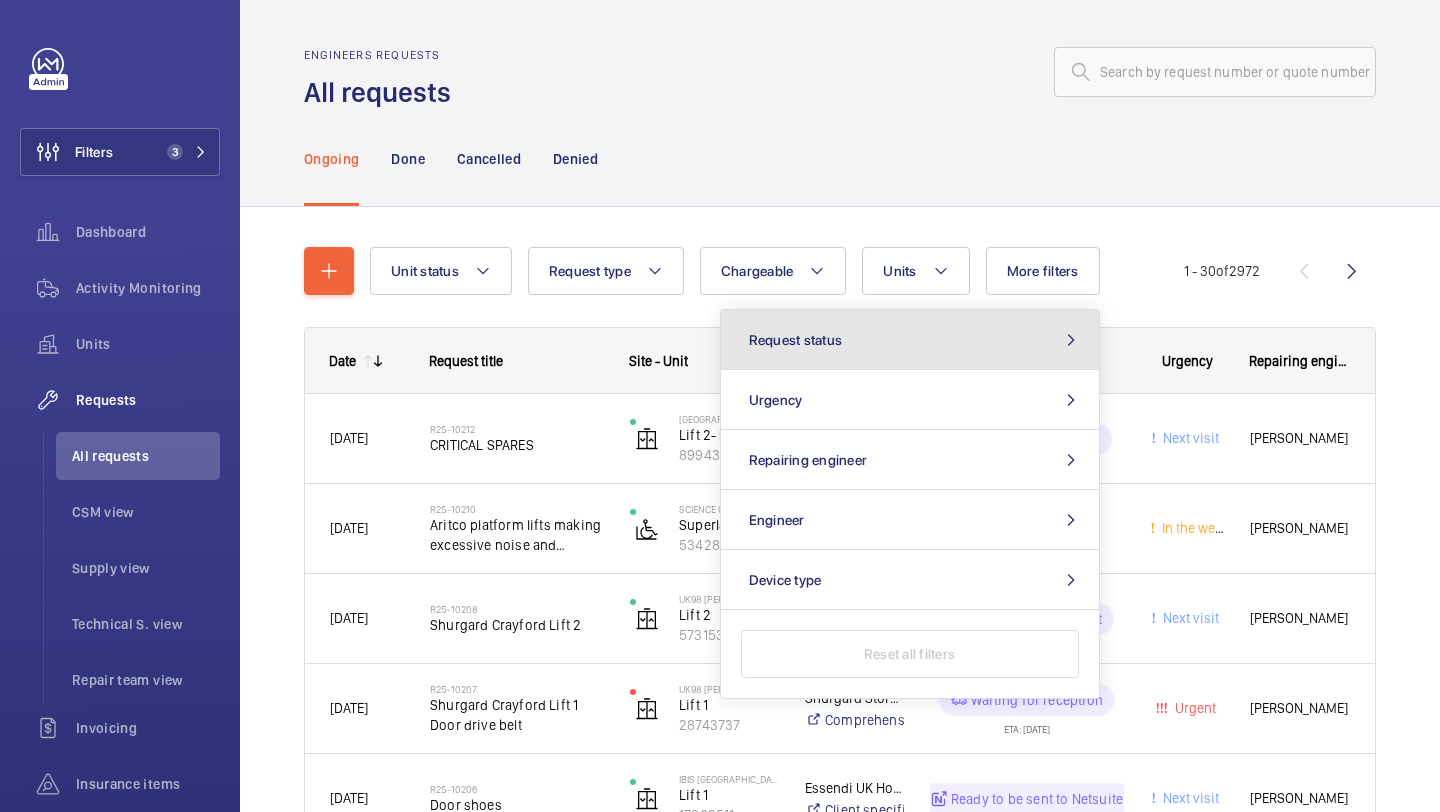 click on "Request status" 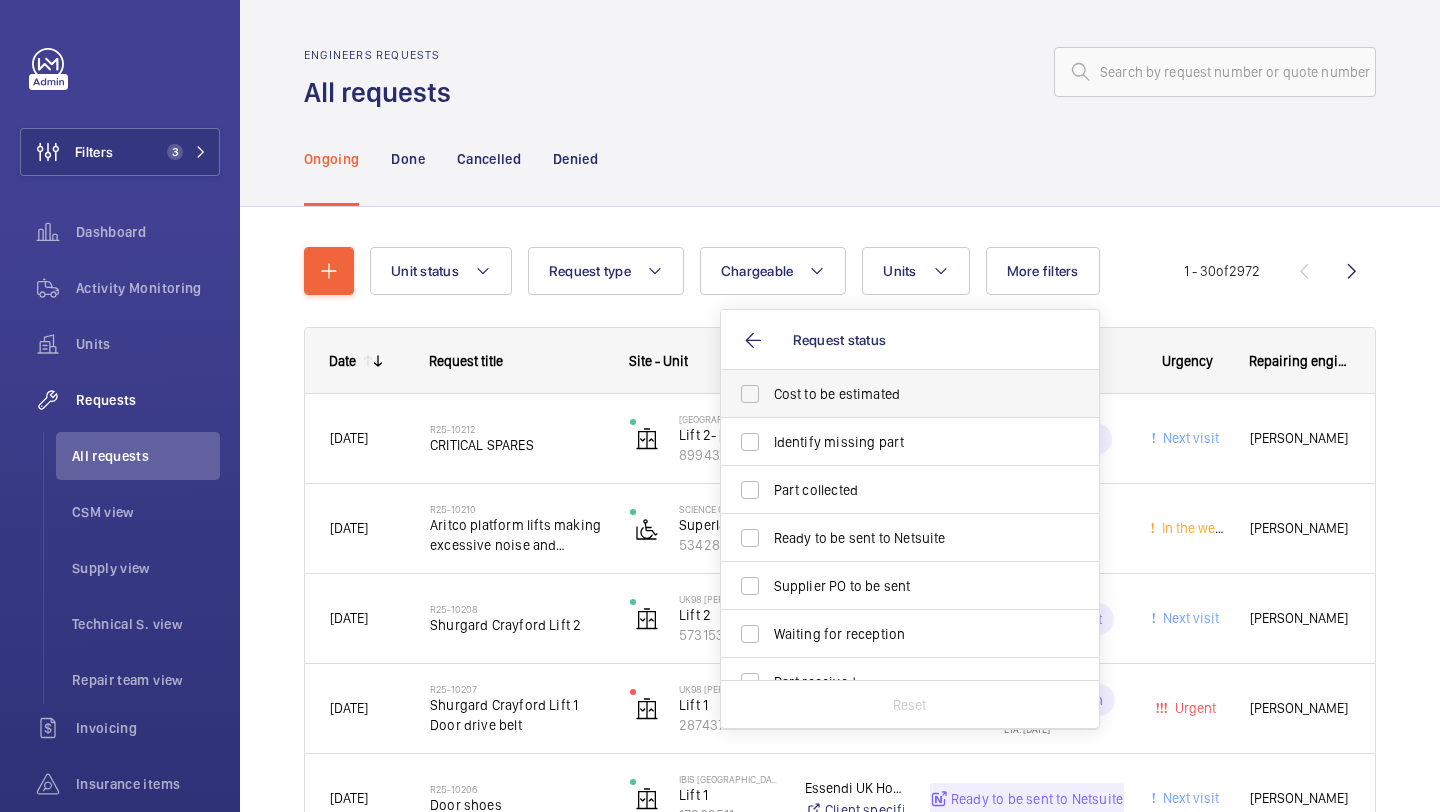 click on "Cost to be estimated" at bounding box center [895, 394] 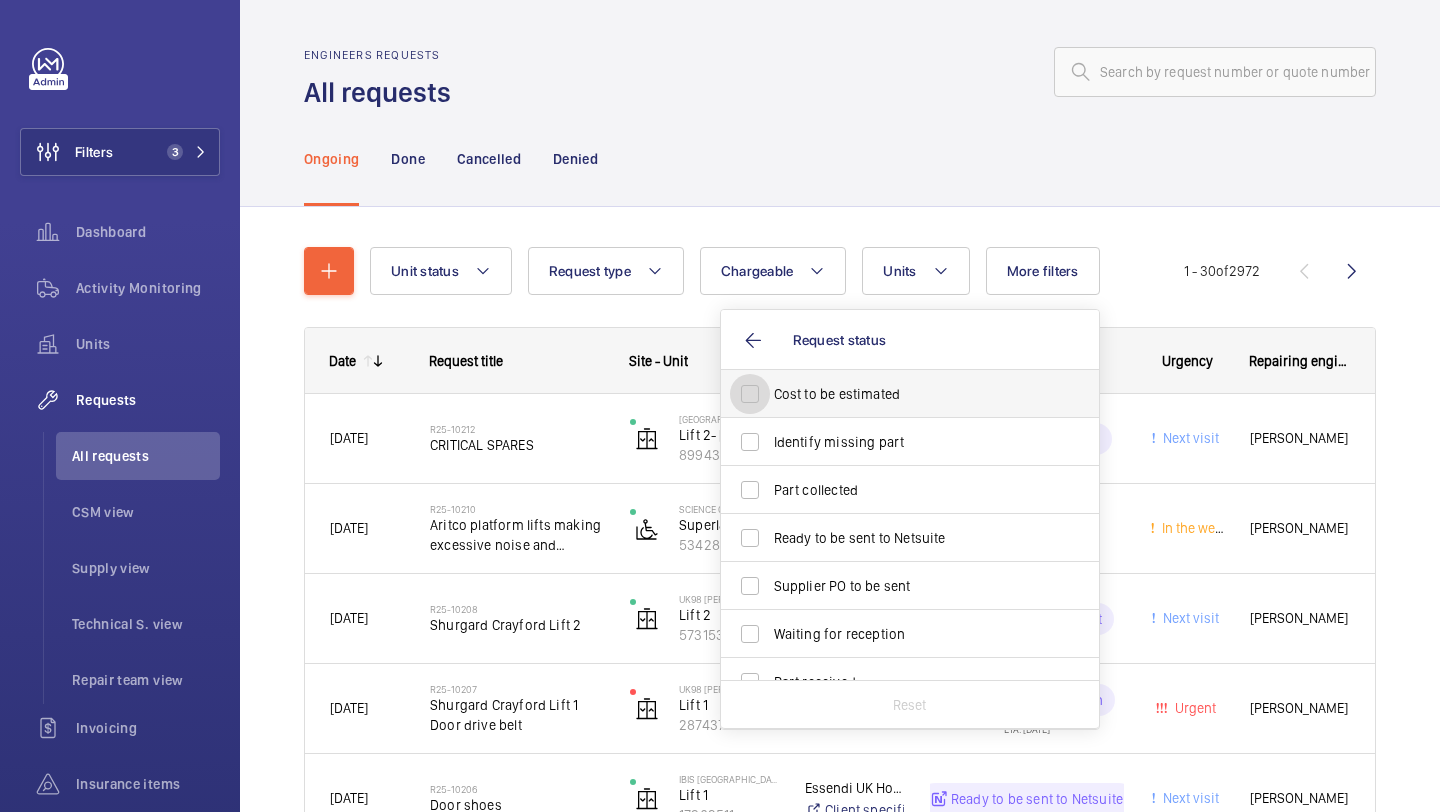 click on "Cost to be estimated" at bounding box center (750, 394) 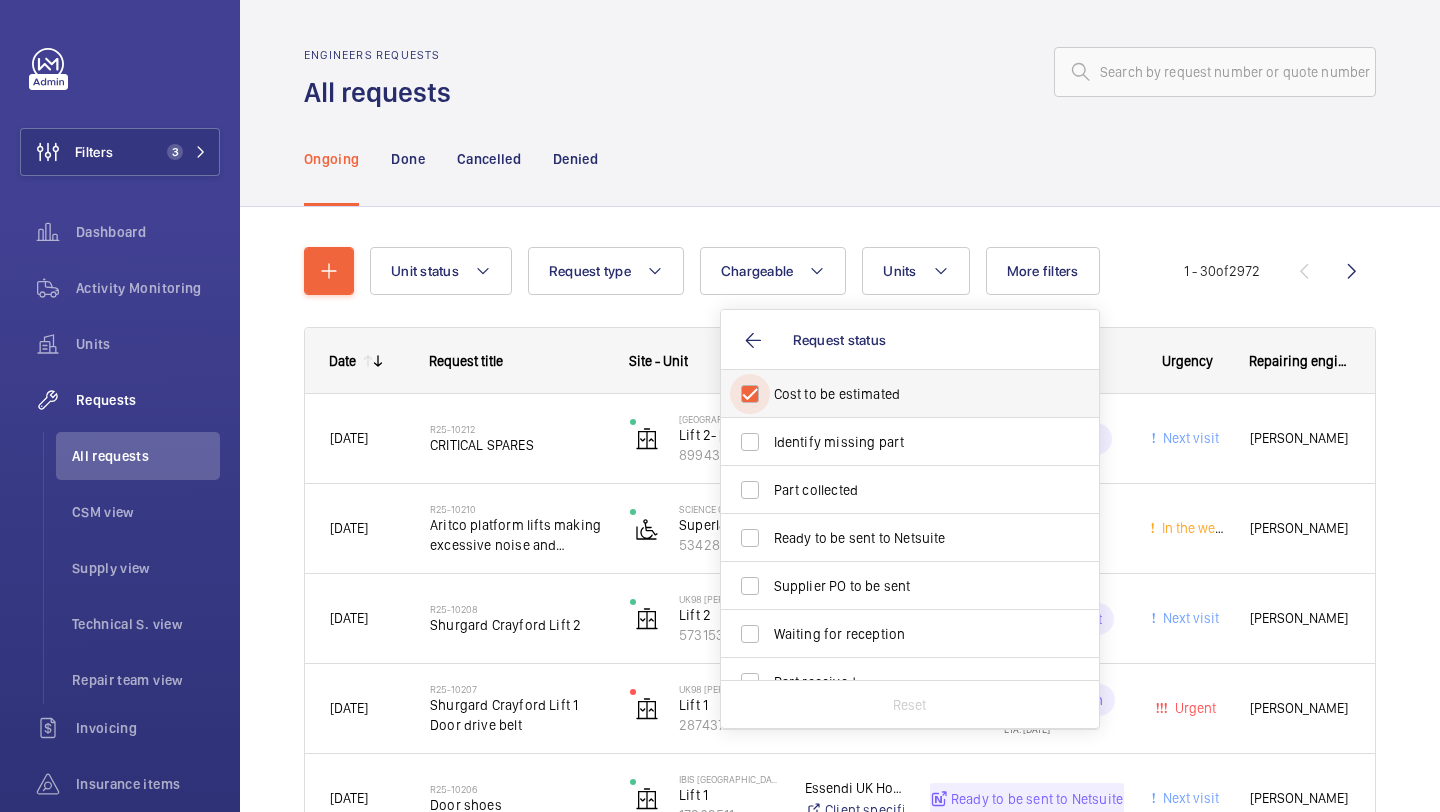 checkbox on "true" 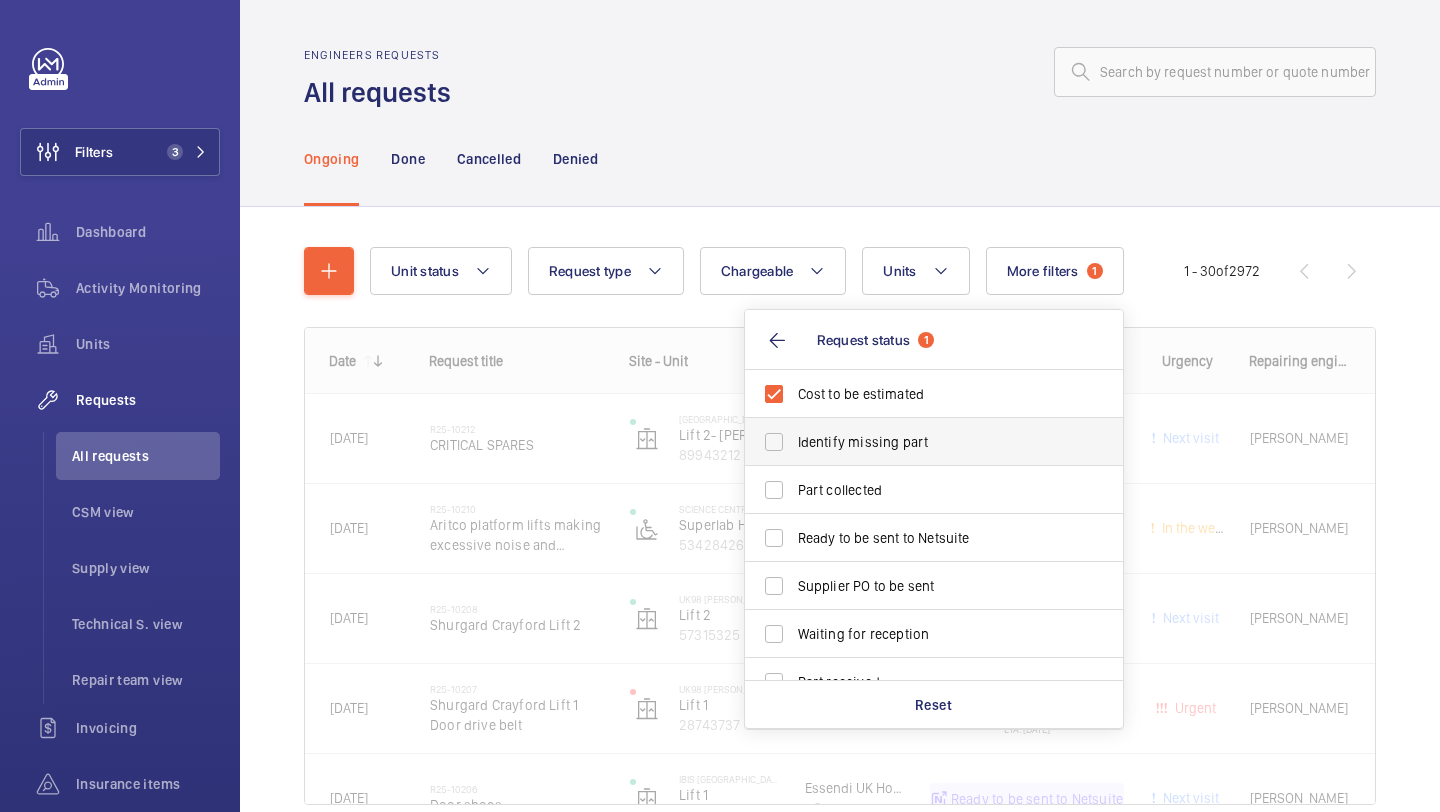 click on "Identify missing part" at bounding box center [919, 442] 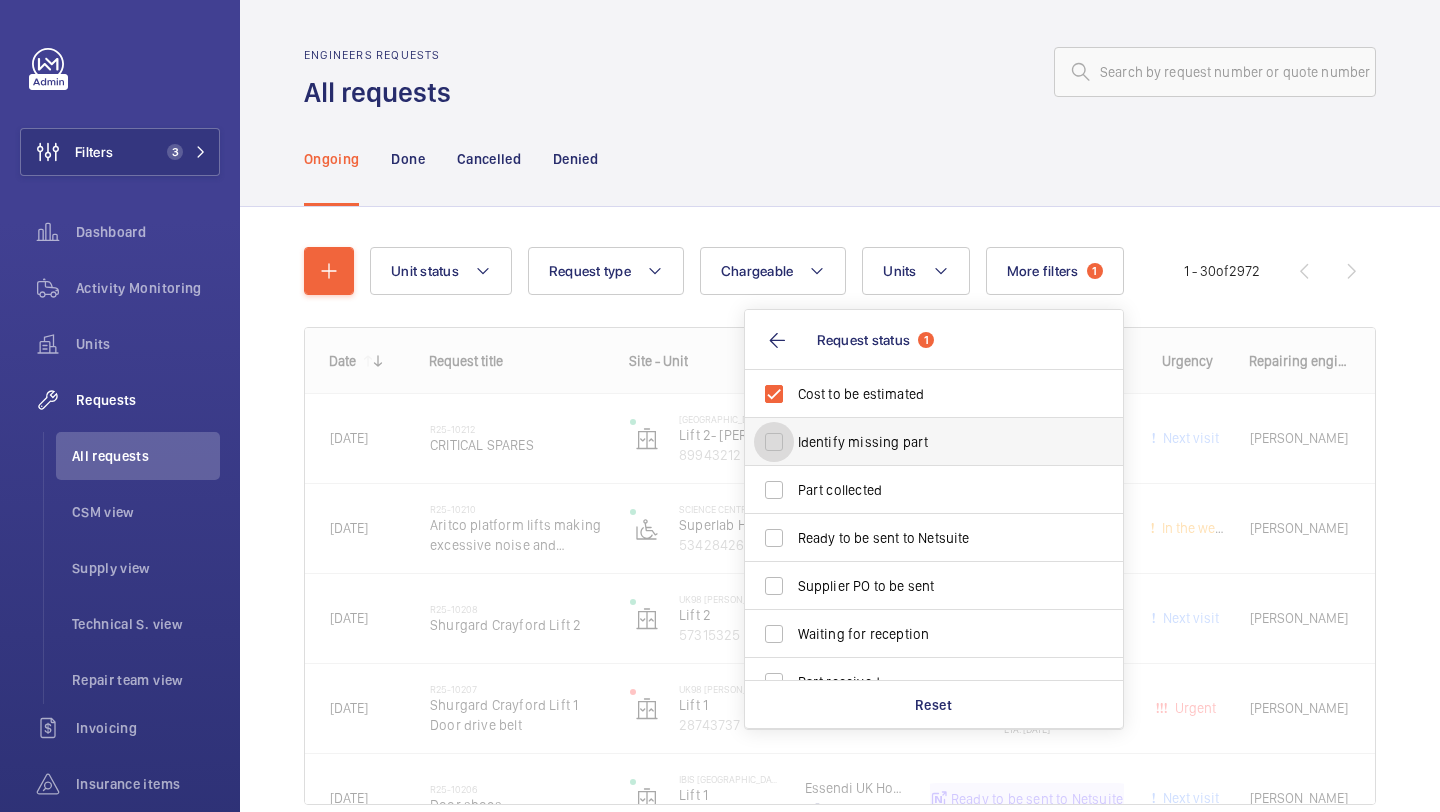 click on "Identify missing part" at bounding box center (774, 442) 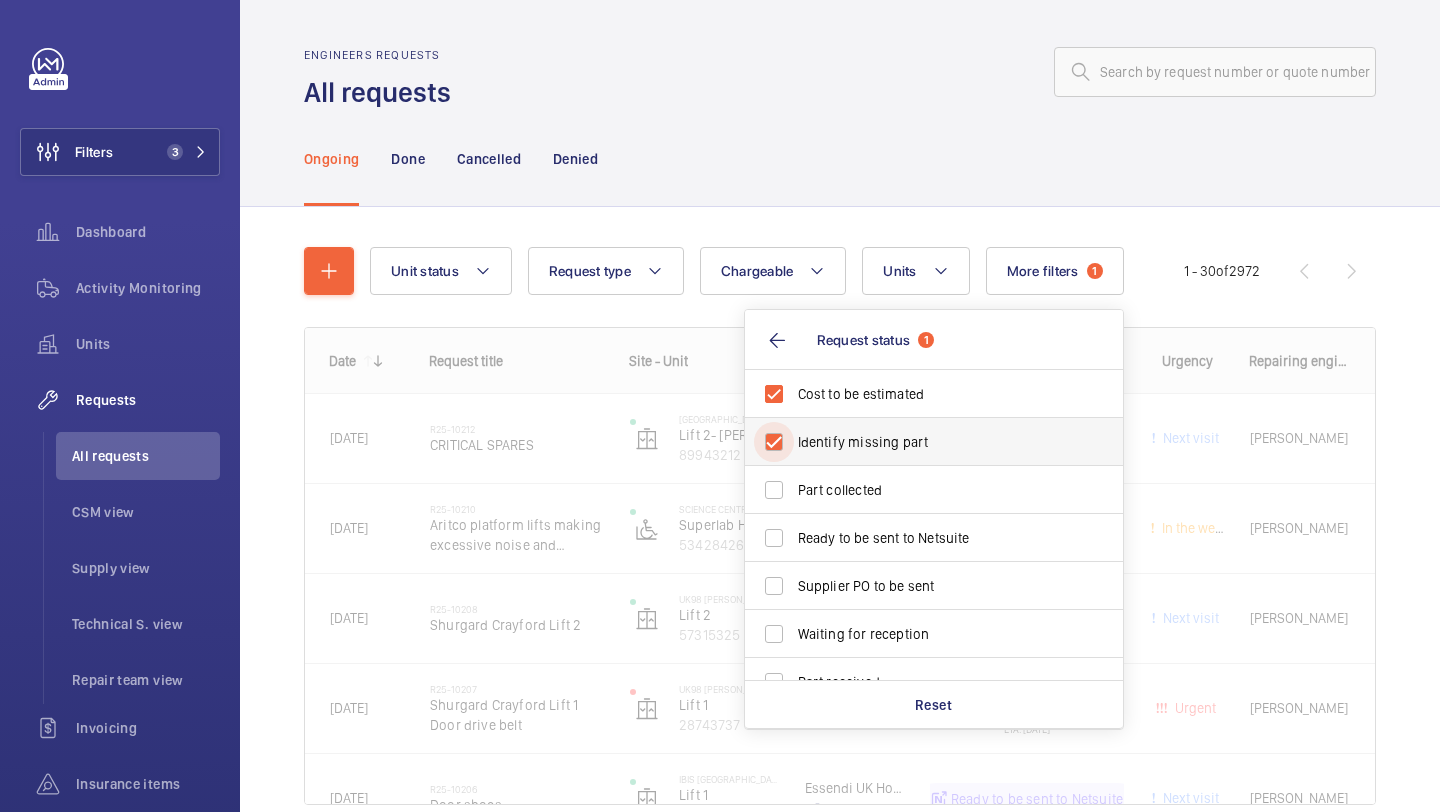 checkbox on "true" 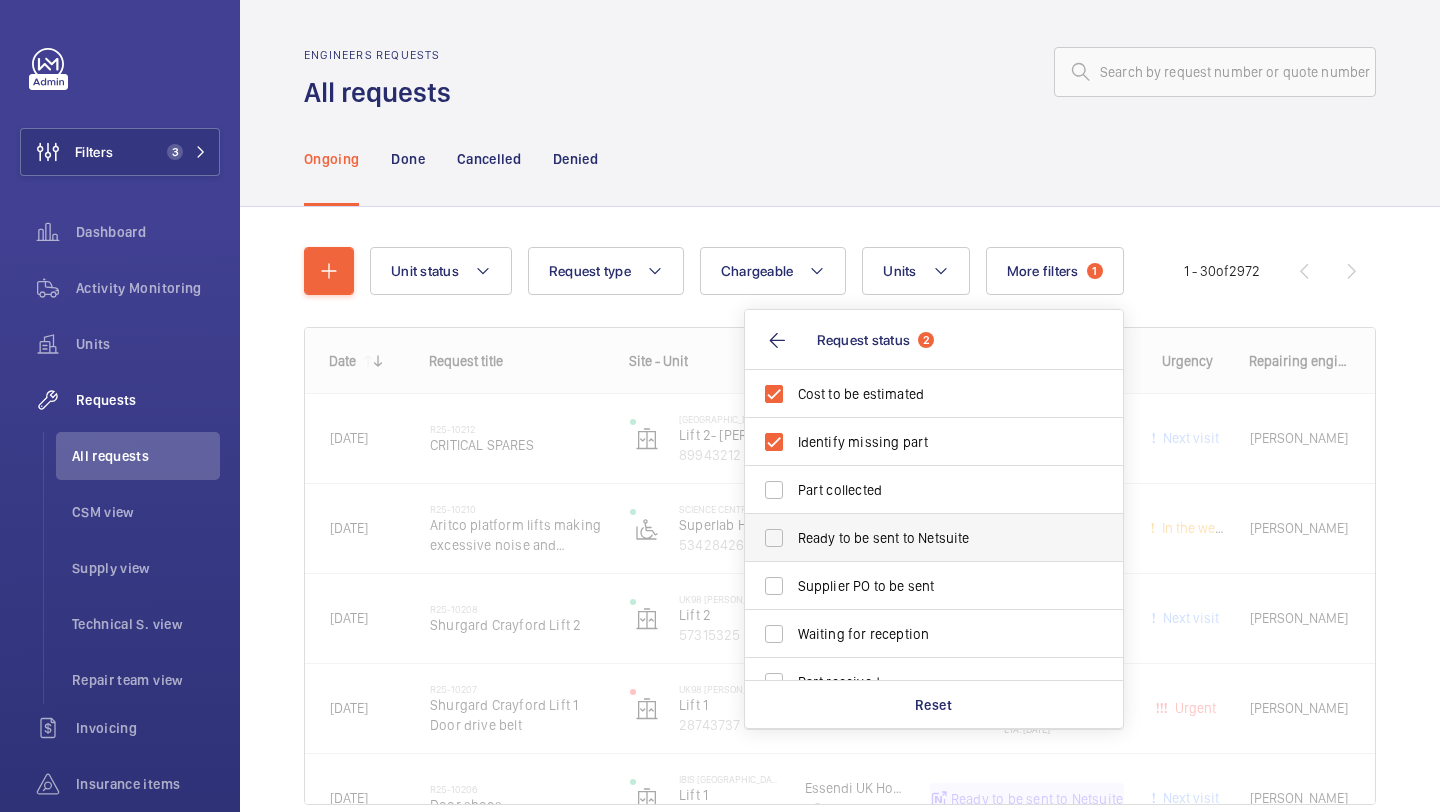 click on "Ready to be sent to Netsuite" at bounding box center [919, 538] 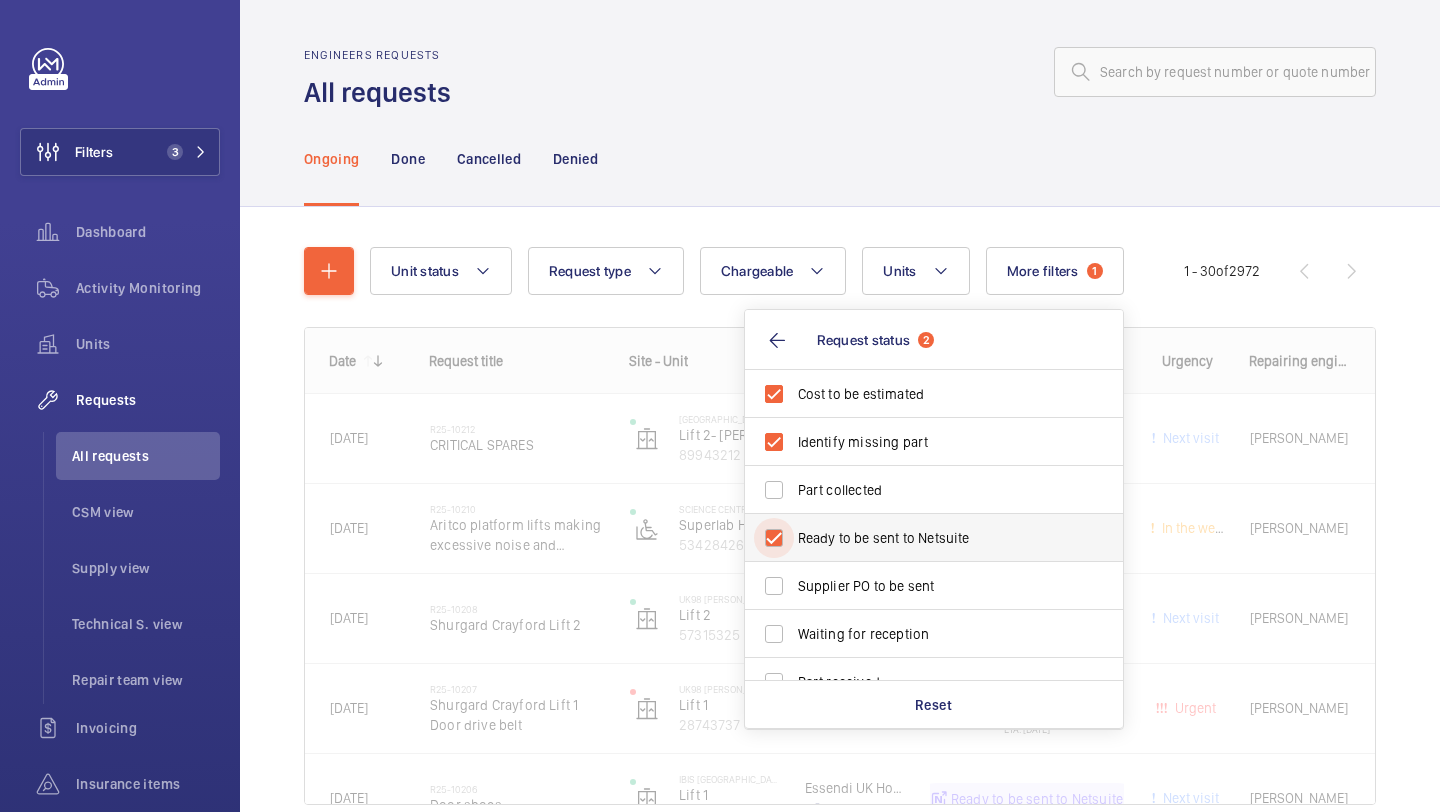 checkbox on "true" 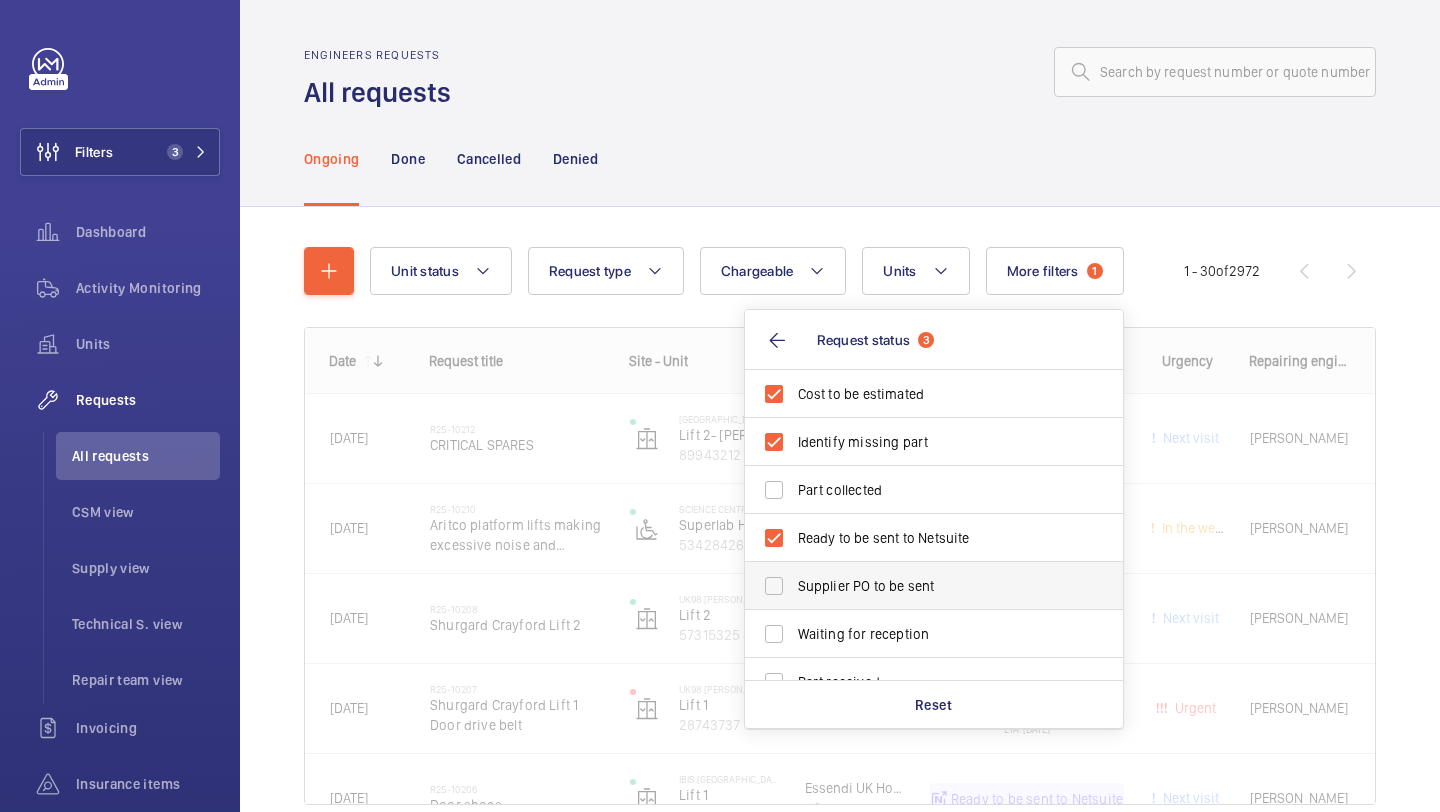 click on "Supplier PO to be sent" at bounding box center (935, 586) 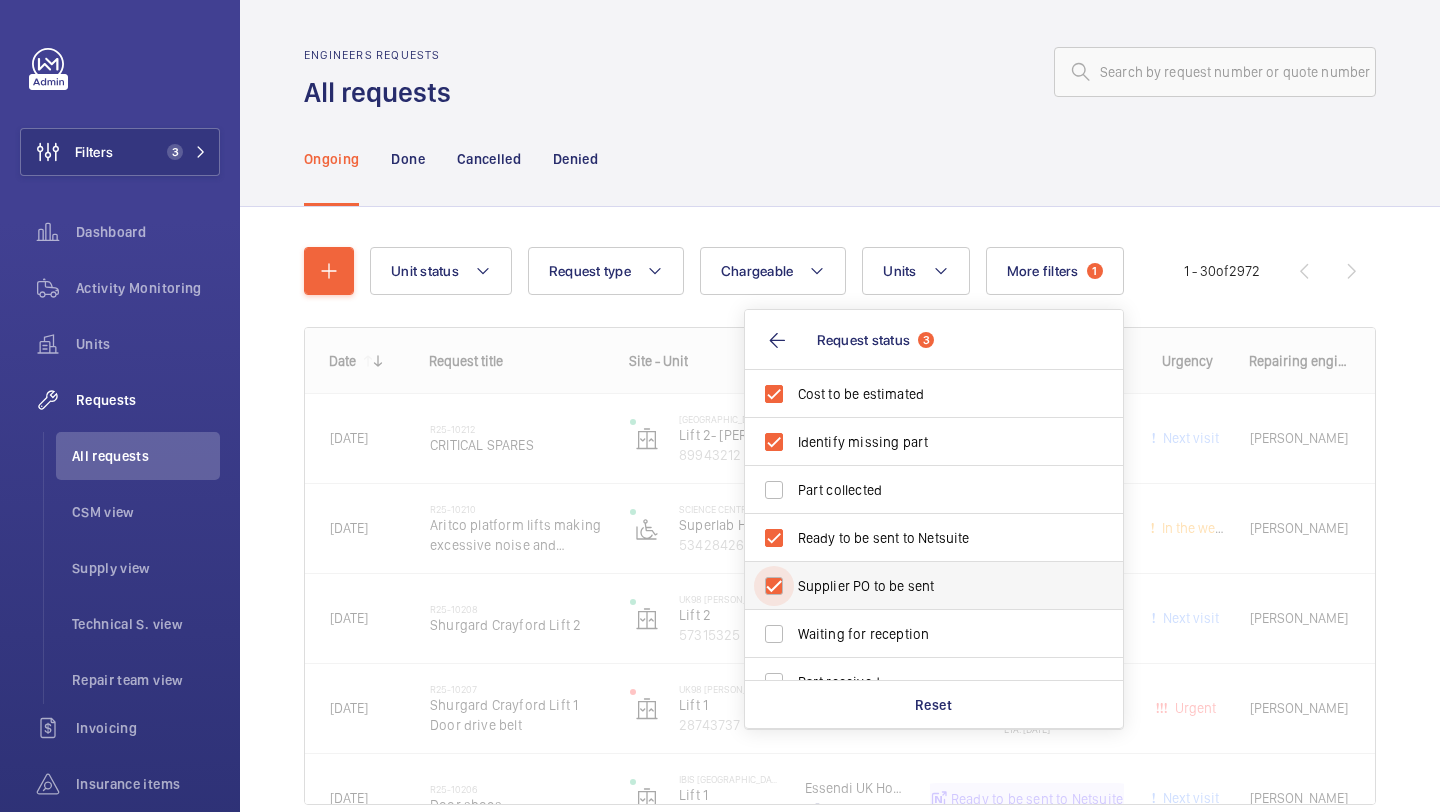 checkbox on "true" 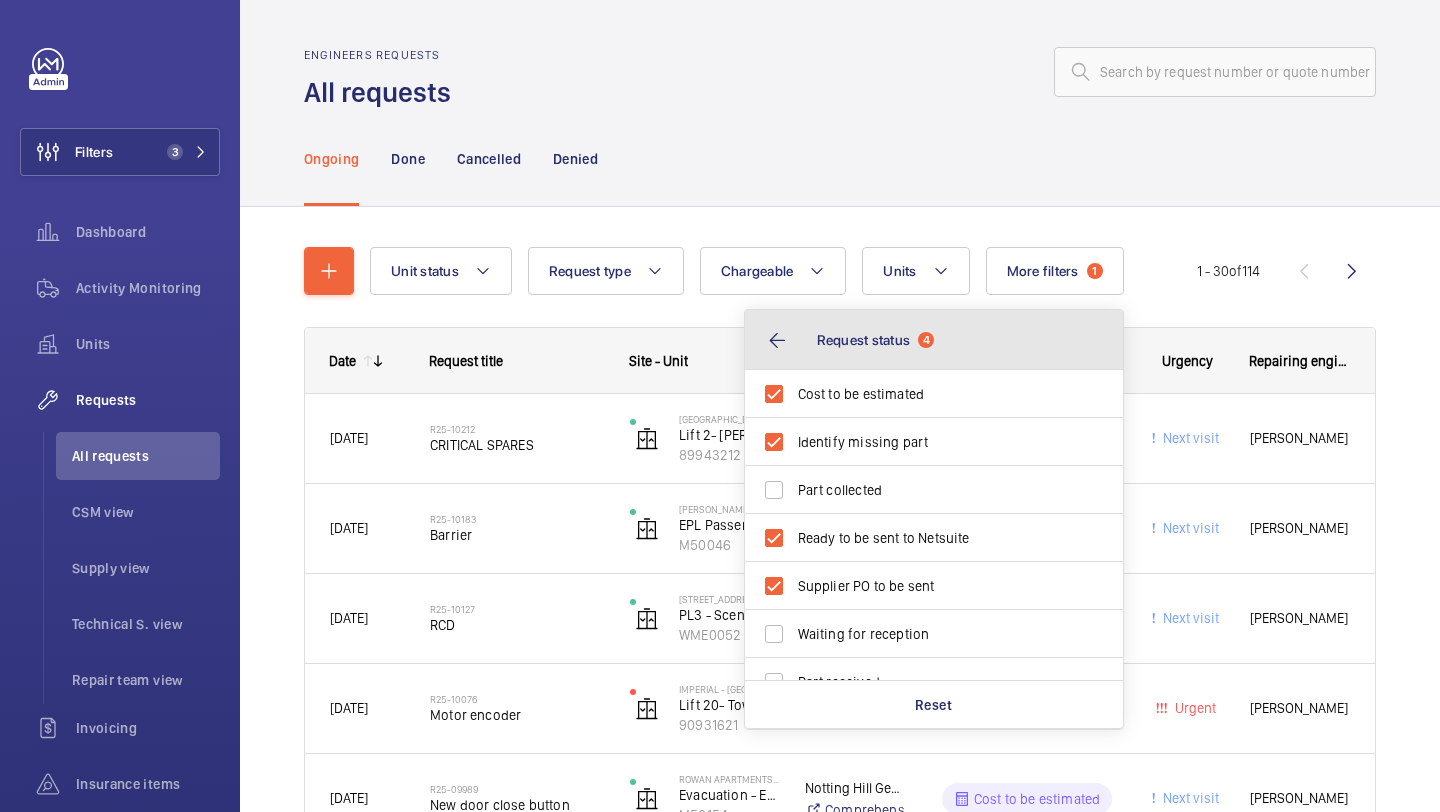 click on "Request status  4" 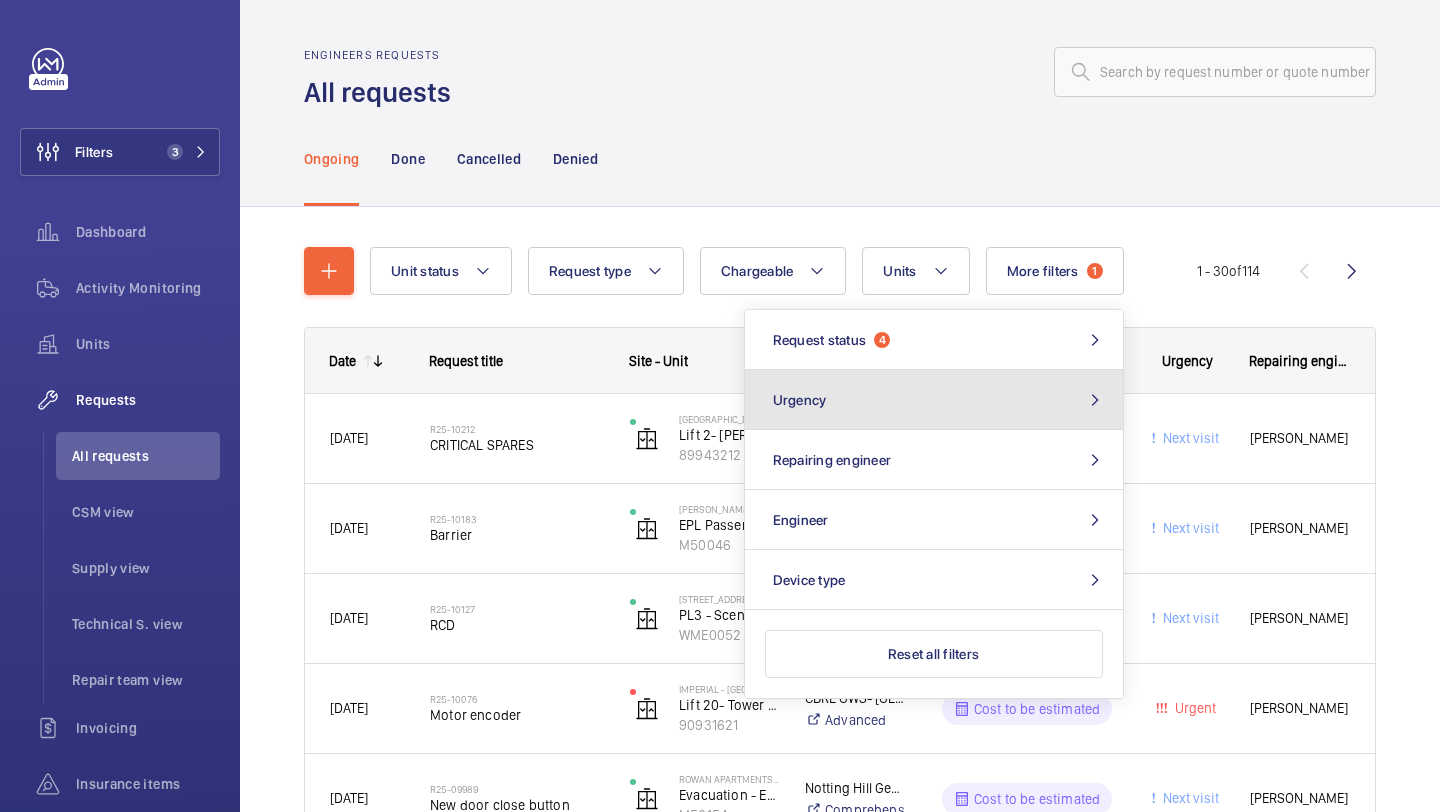 click on "Urgency" 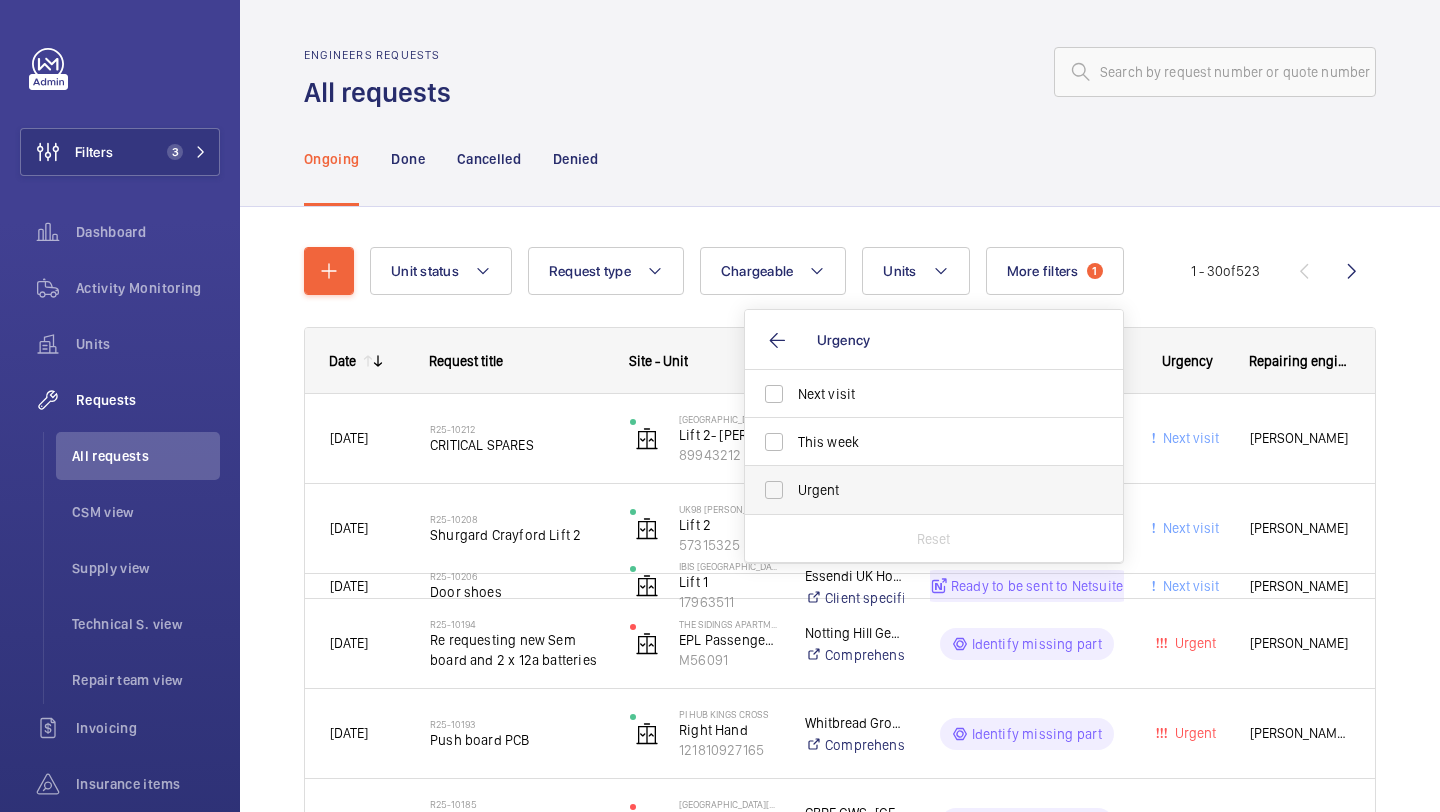 click on "Urgent" at bounding box center (919, 490) 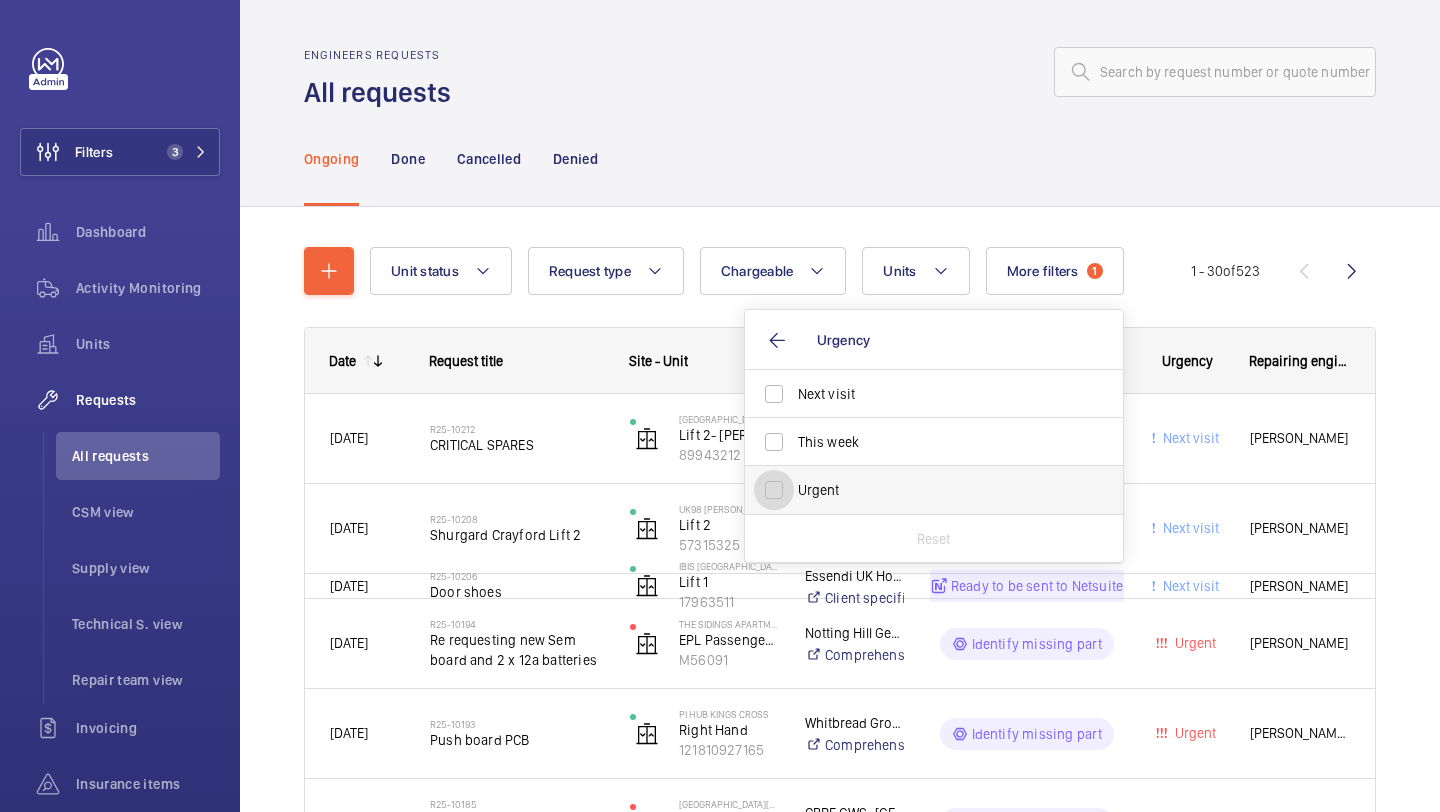 click on "Urgent" at bounding box center [774, 490] 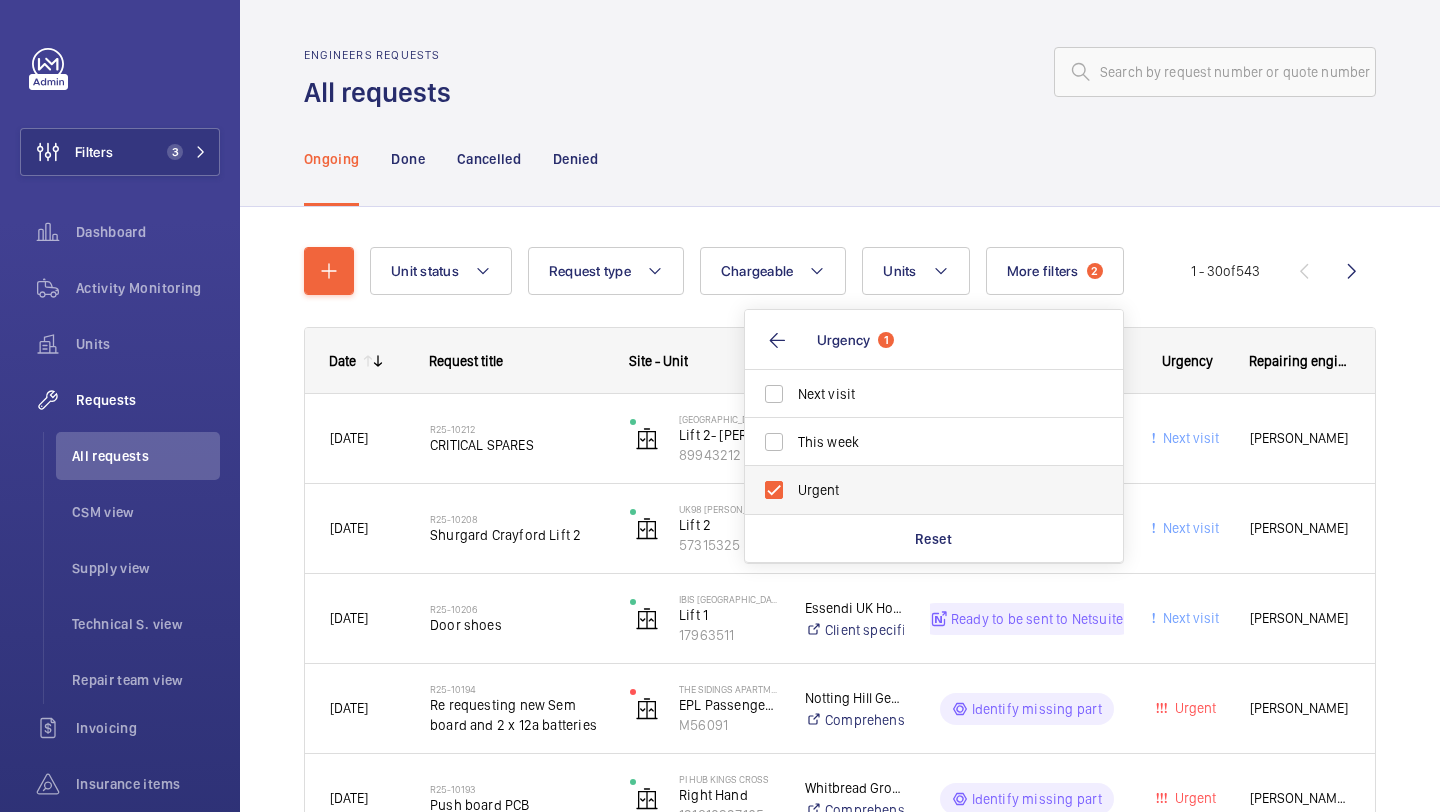 click on "Urgent" at bounding box center (919, 490) 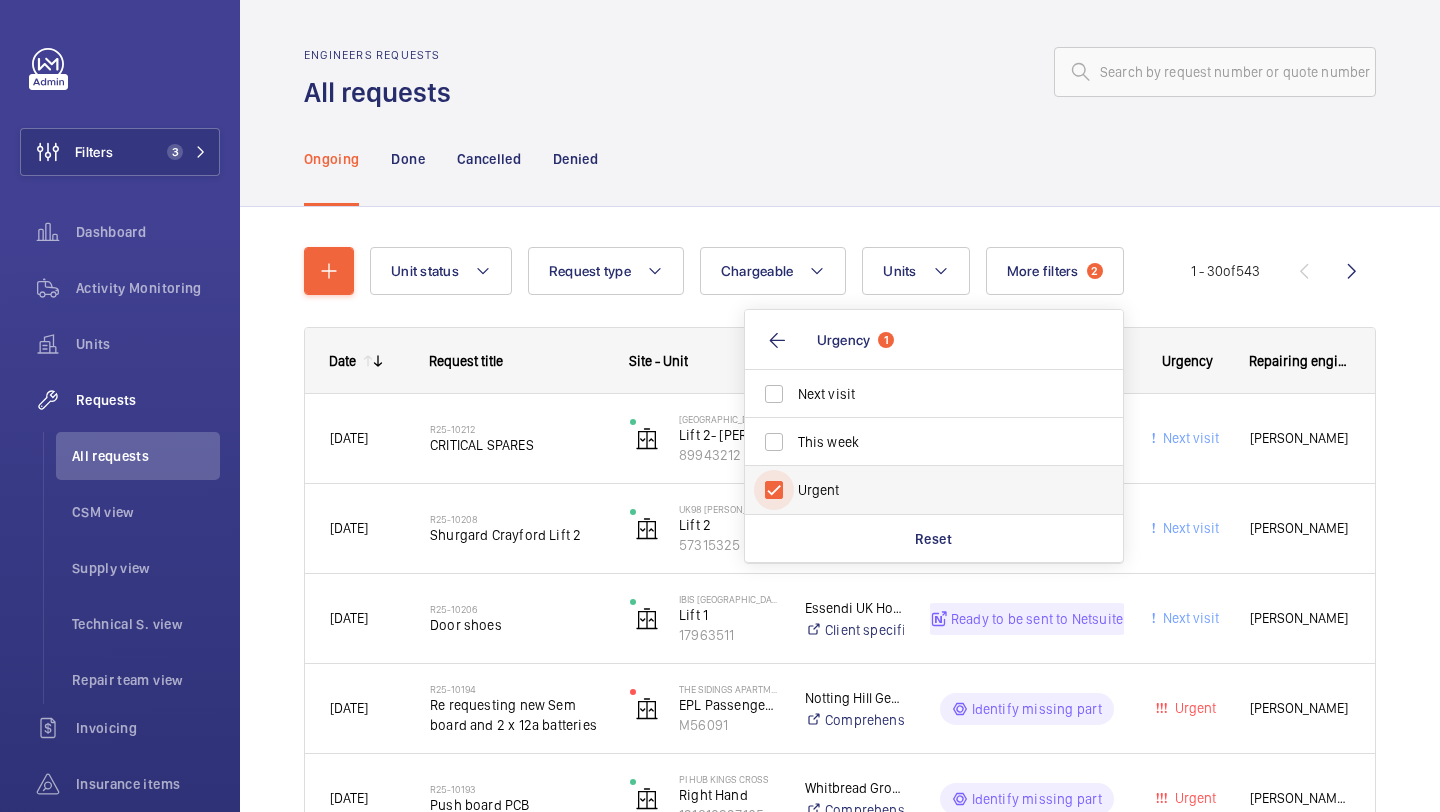 click on "Urgent" at bounding box center (774, 490) 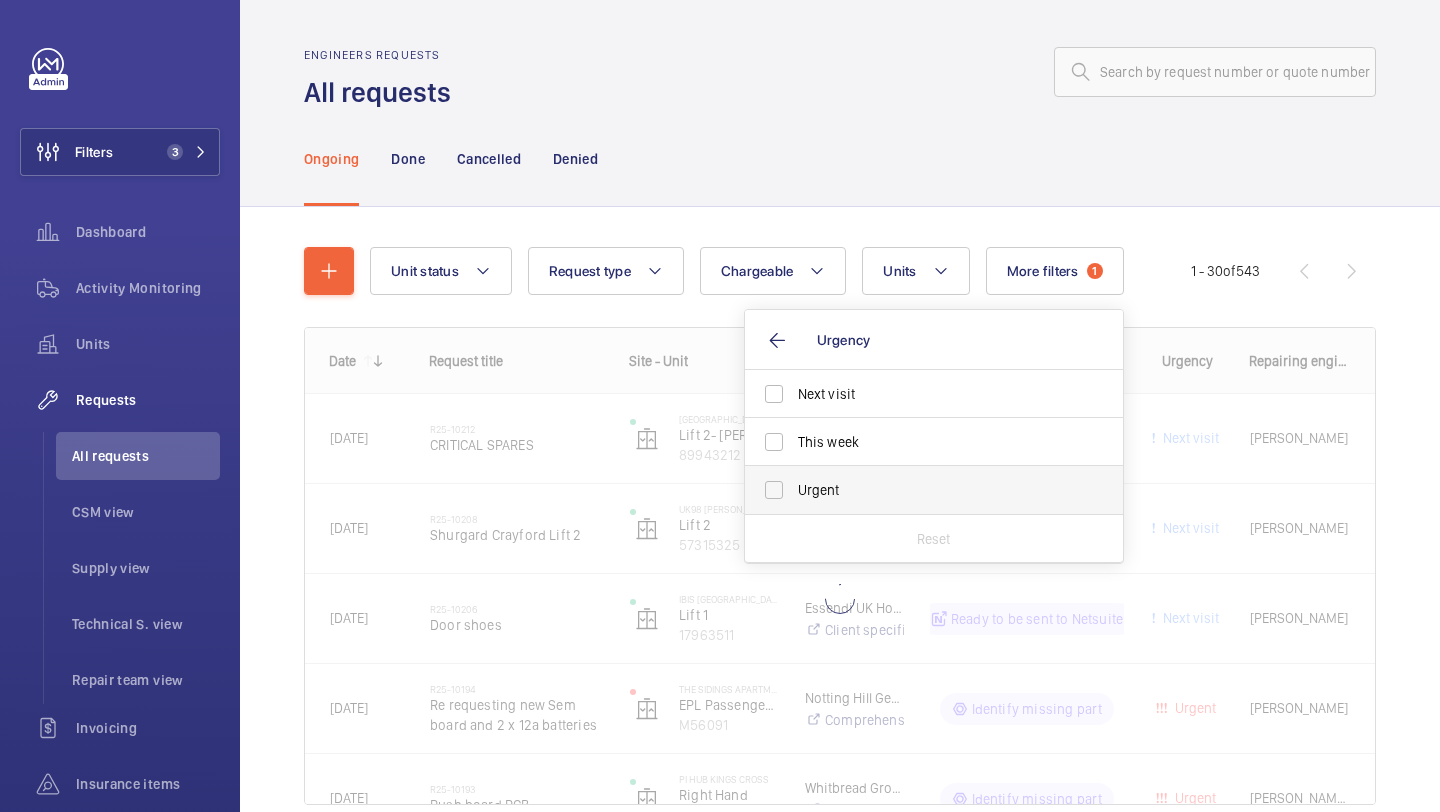 click on "Urgent" at bounding box center [919, 490] 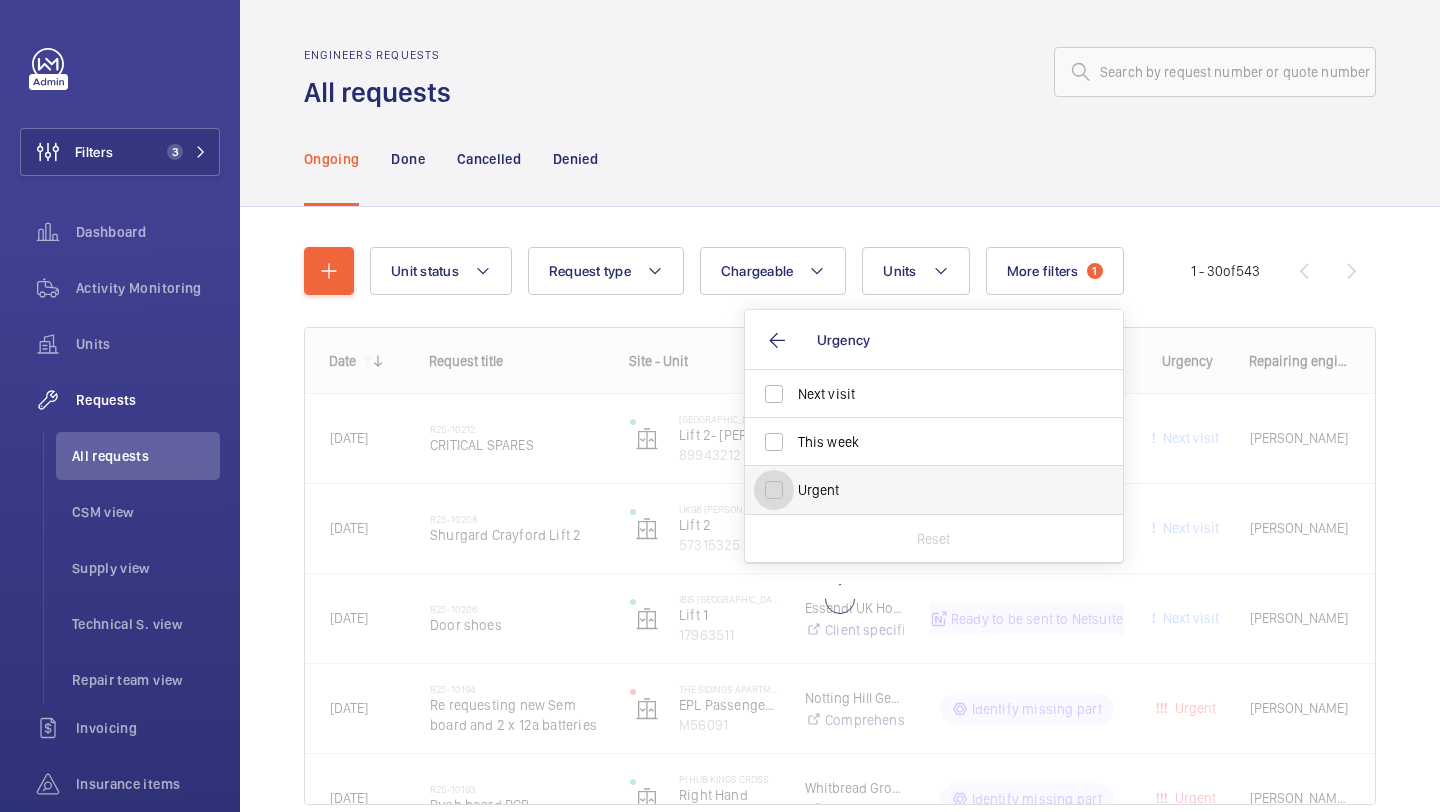 click on "Urgent" at bounding box center [774, 490] 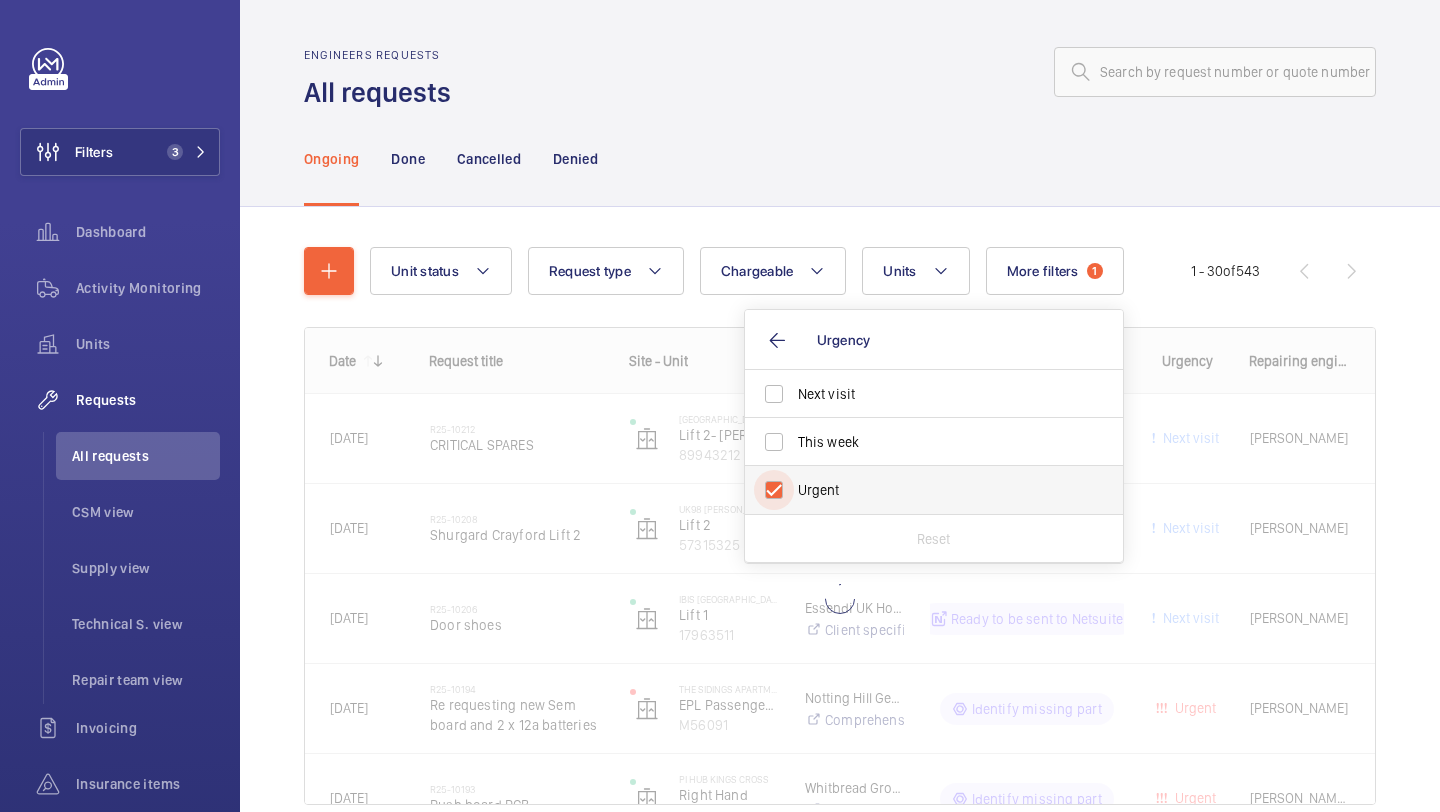 checkbox on "true" 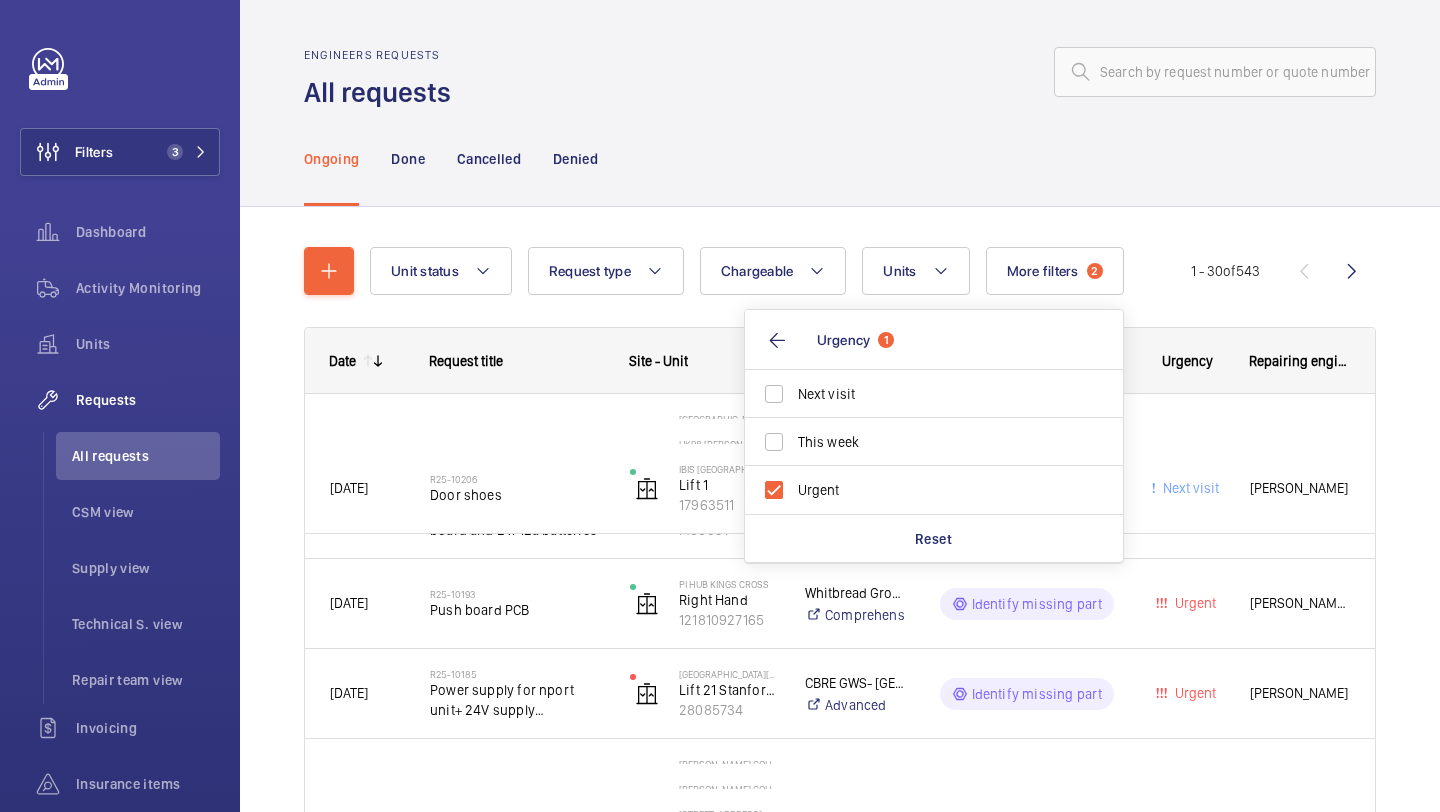 click on "Ongoing Done Cancelled Denied" 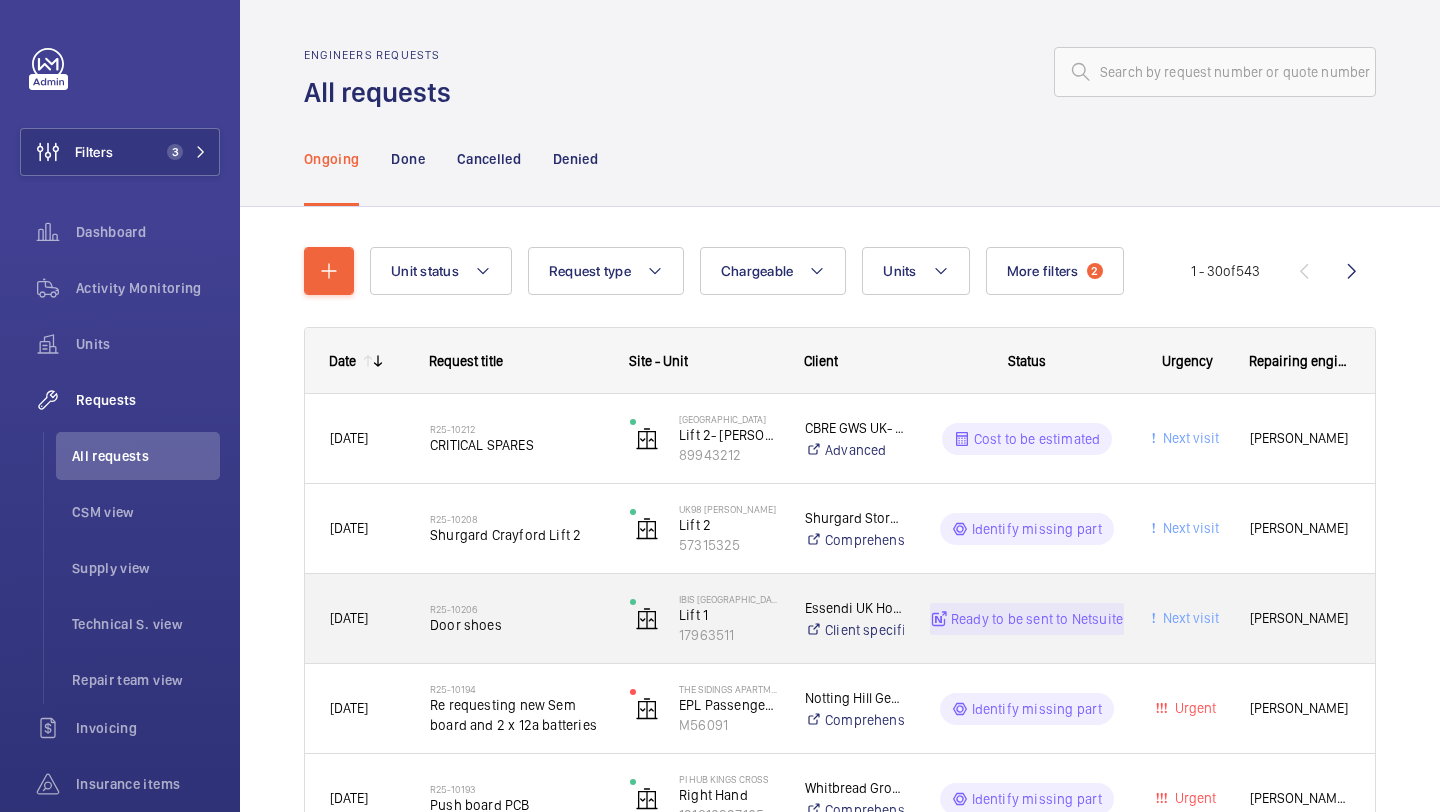 click on "Door shoes" 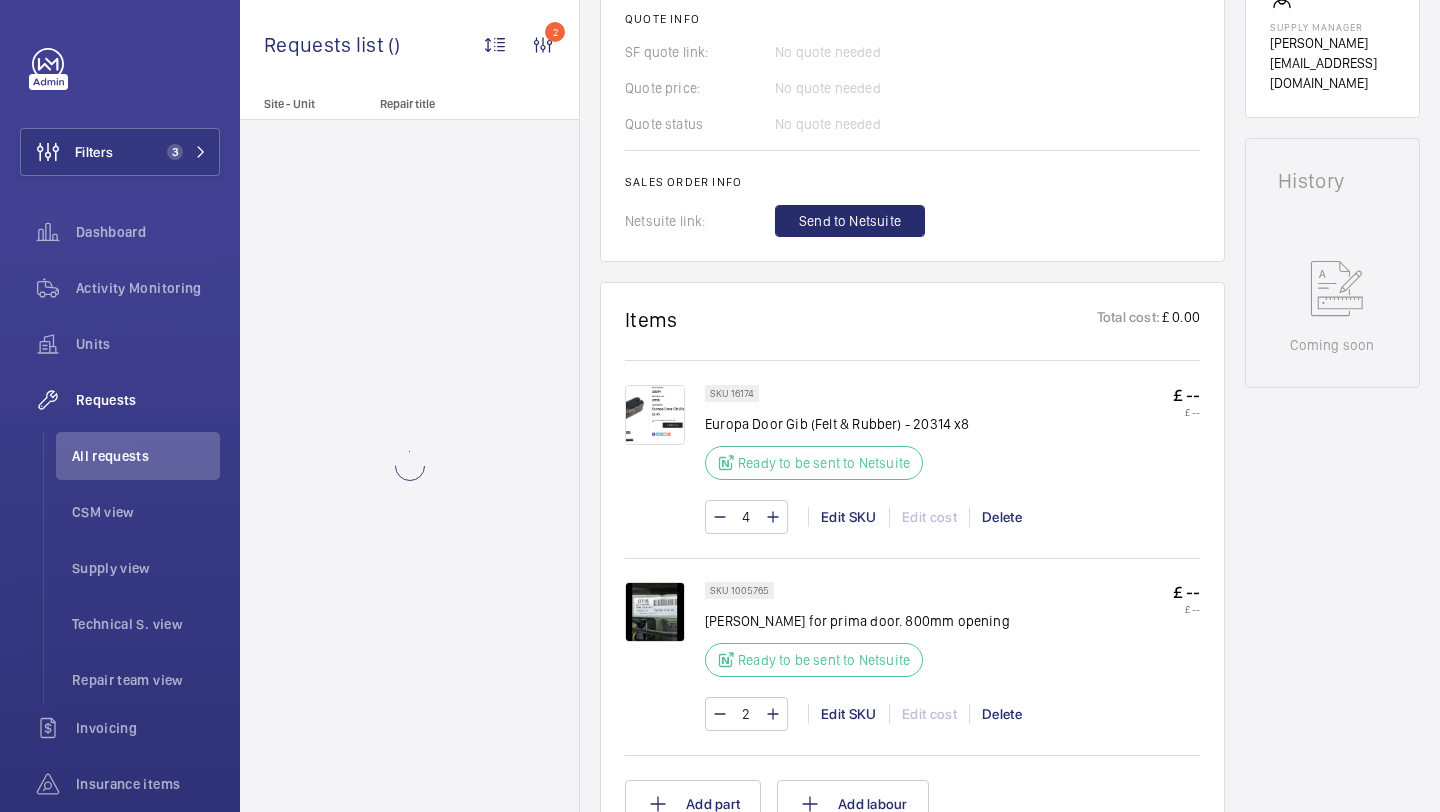 scroll, scrollTop: 846, scrollLeft: 0, axis: vertical 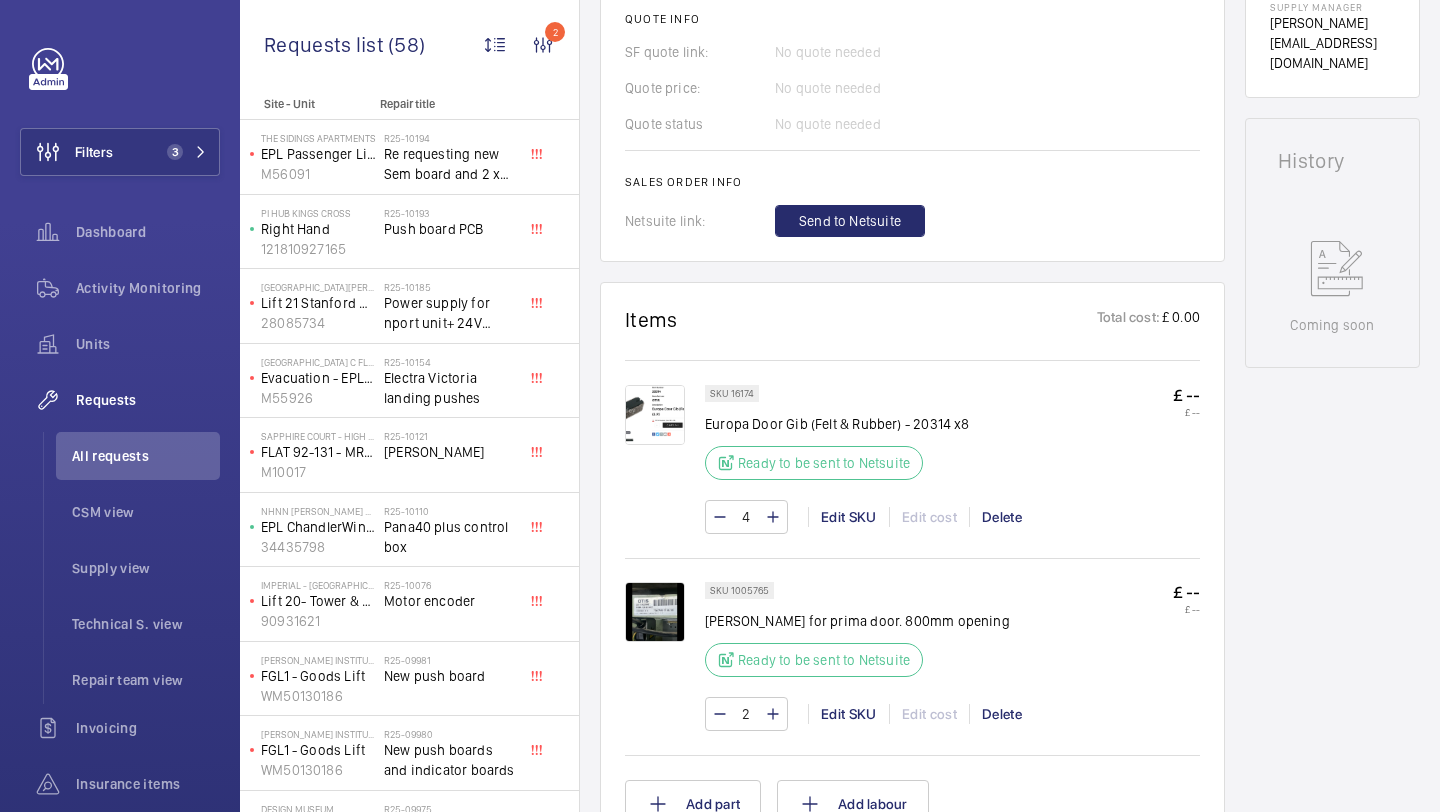 click 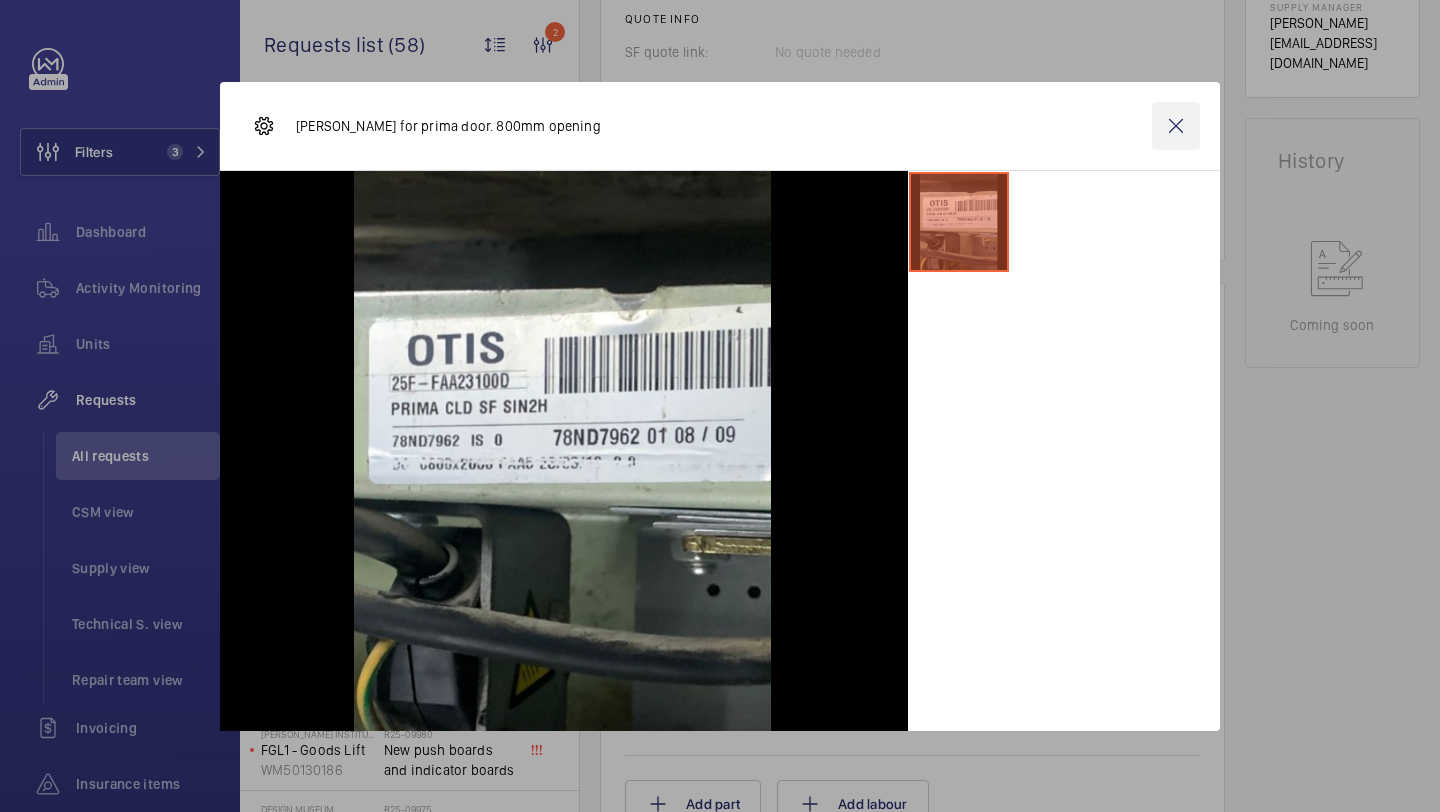 click at bounding box center [1176, 126] 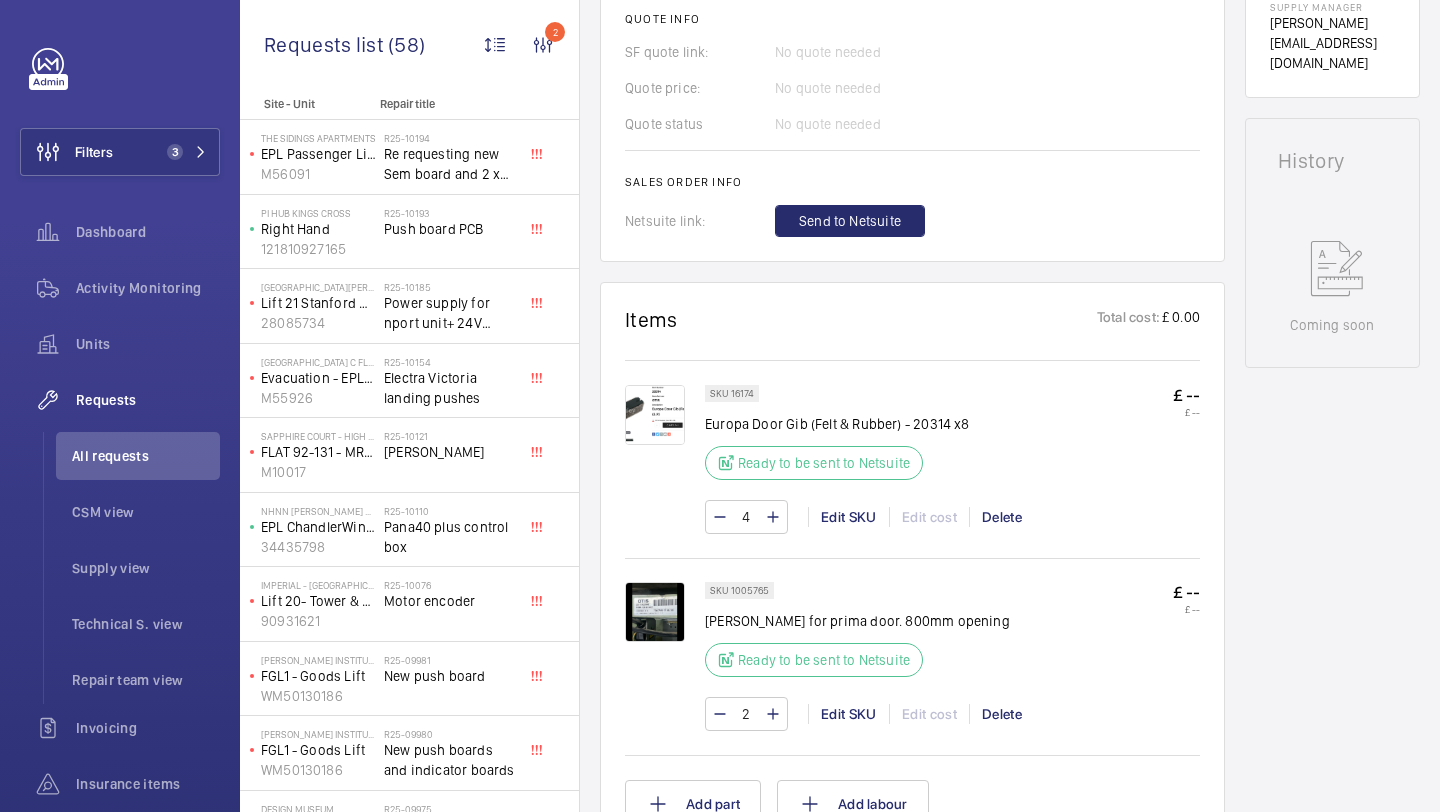 click on "Replace OSG rope" 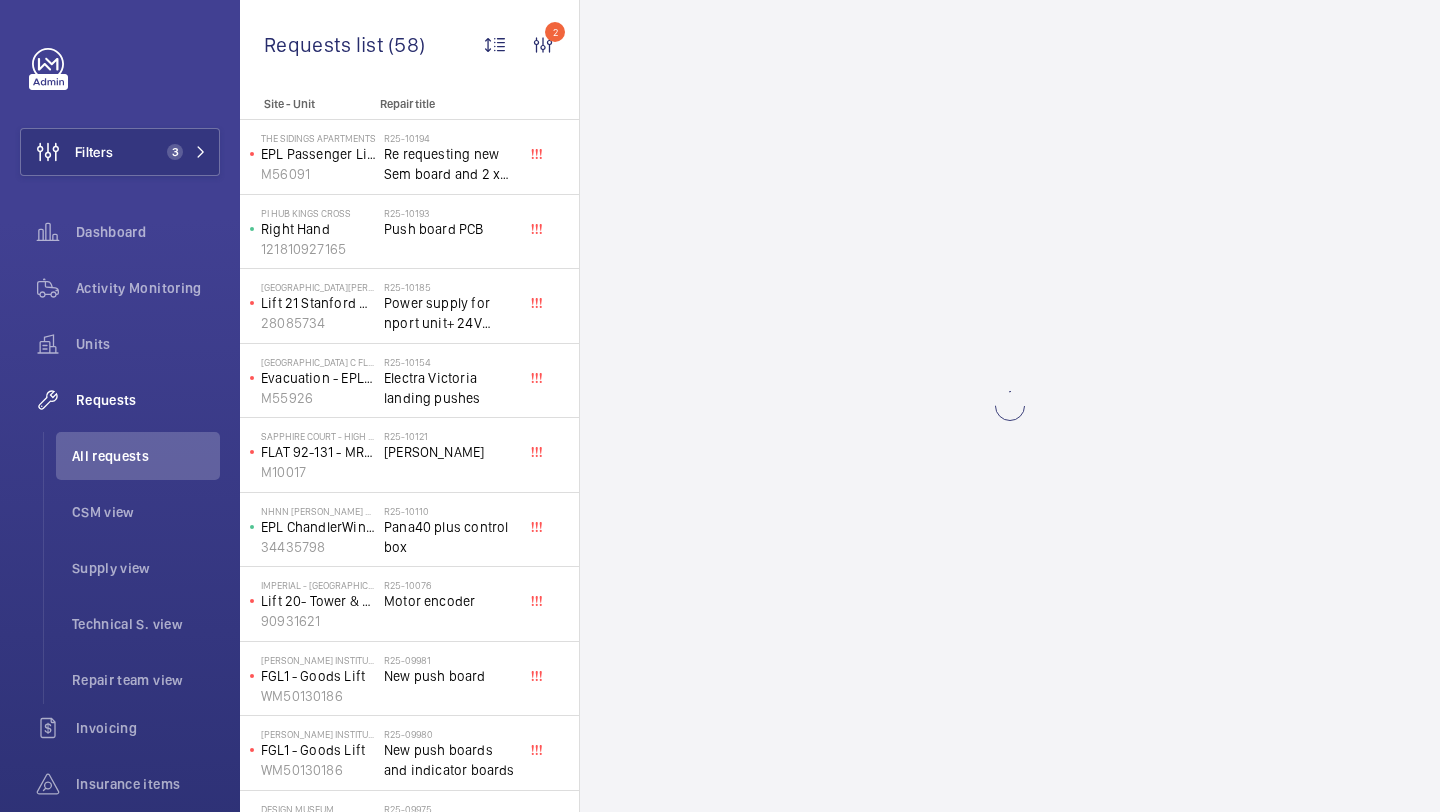 scroll, scrollTop: 337, scrollLeft: 0, axis: vertical 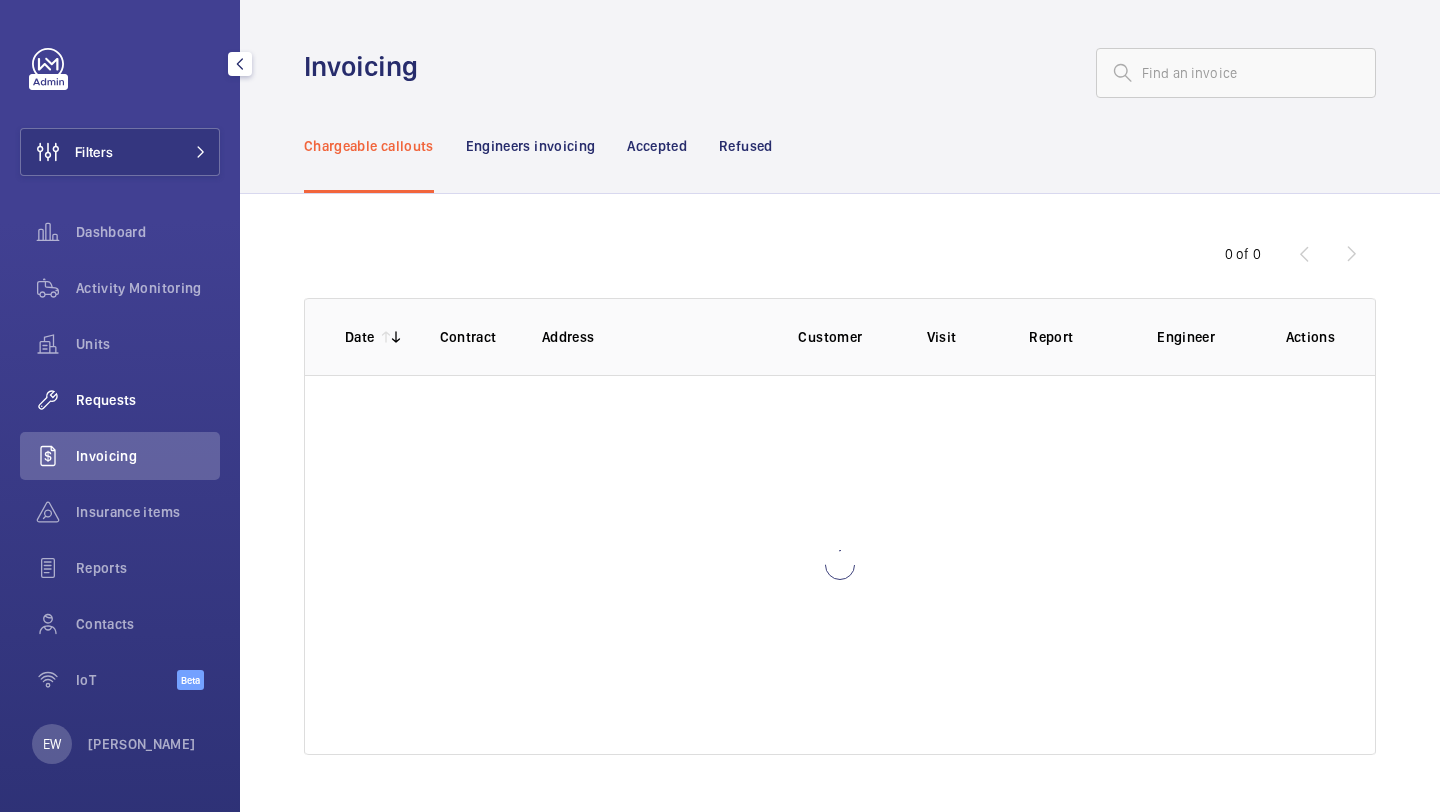 click on "Requests" 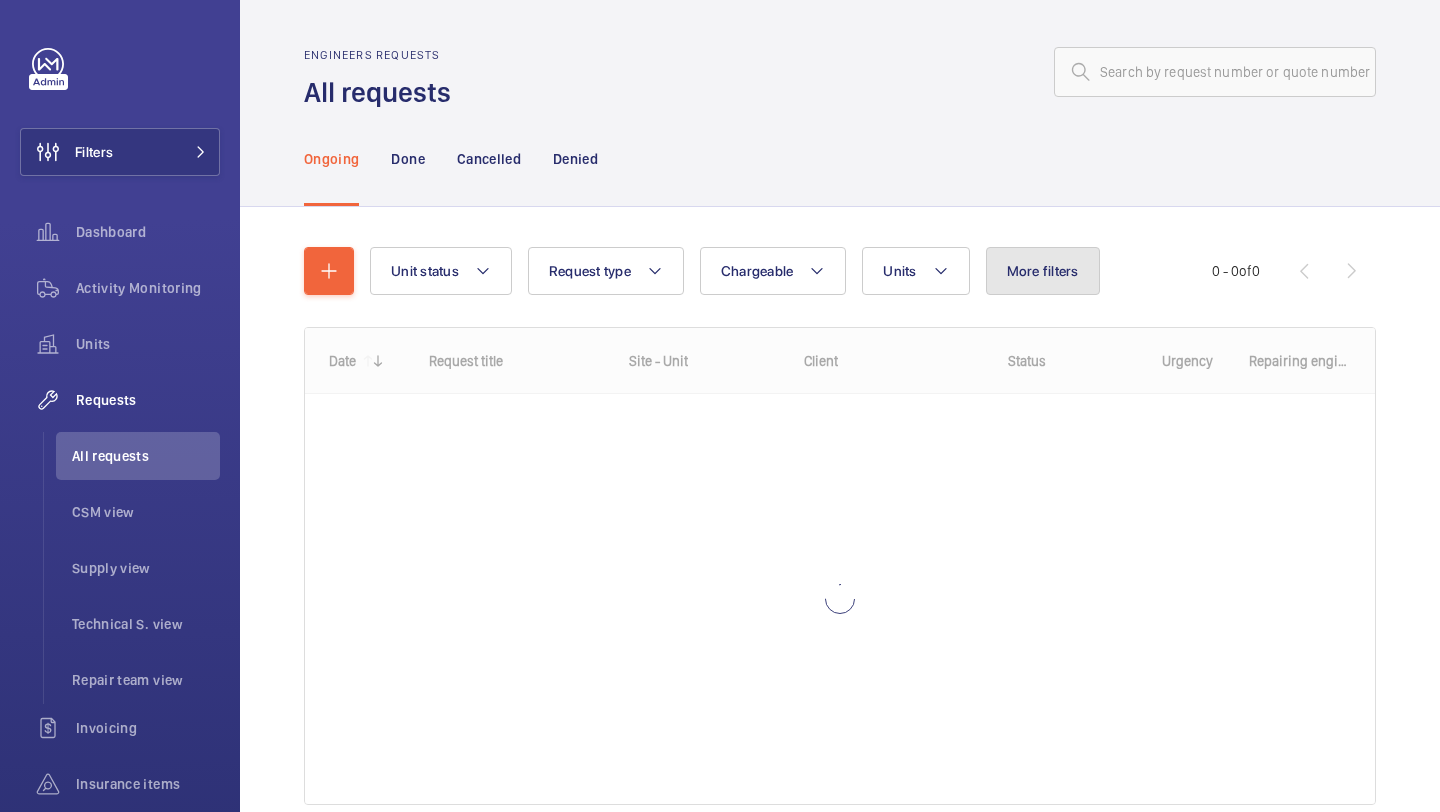 click on "More filters" 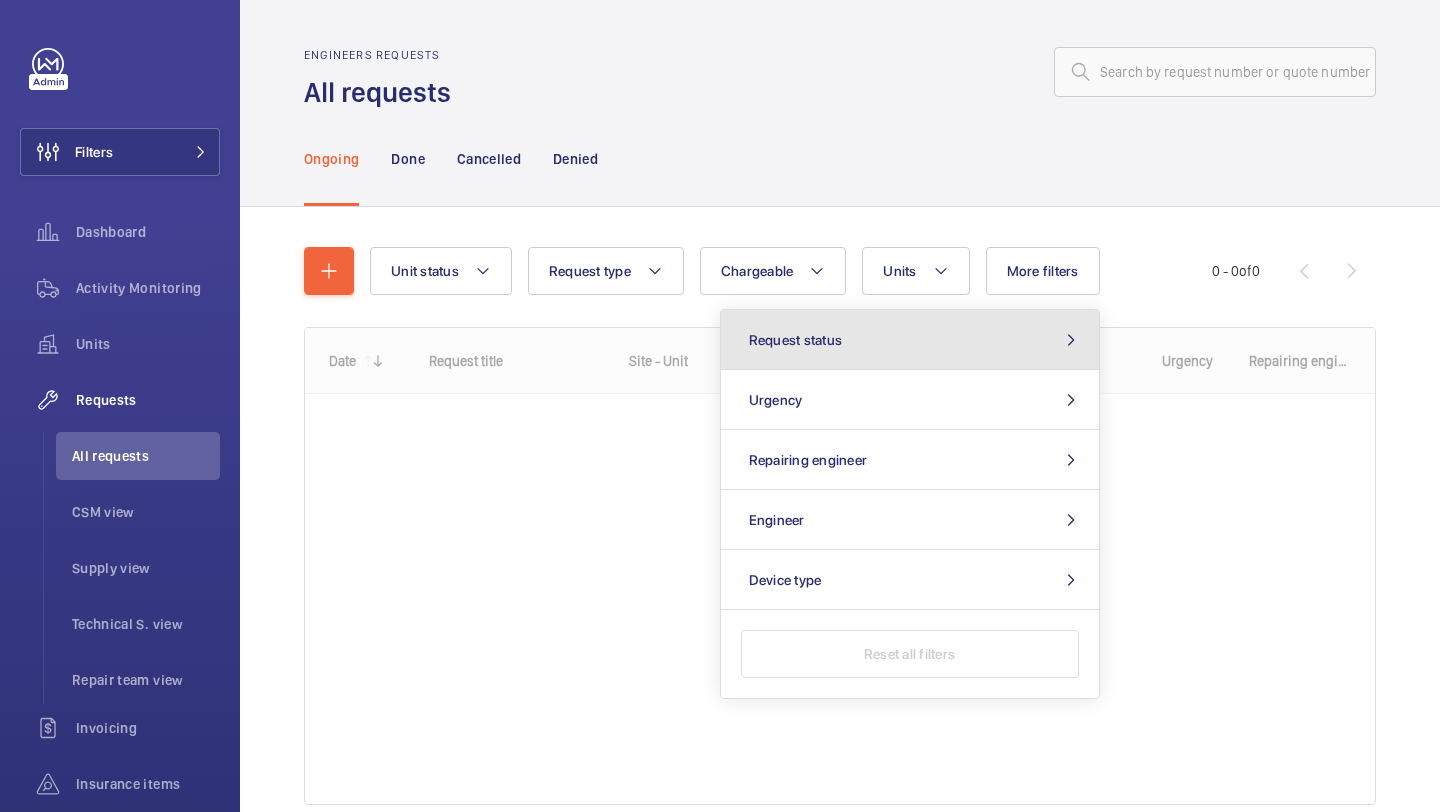 click on "Request status" 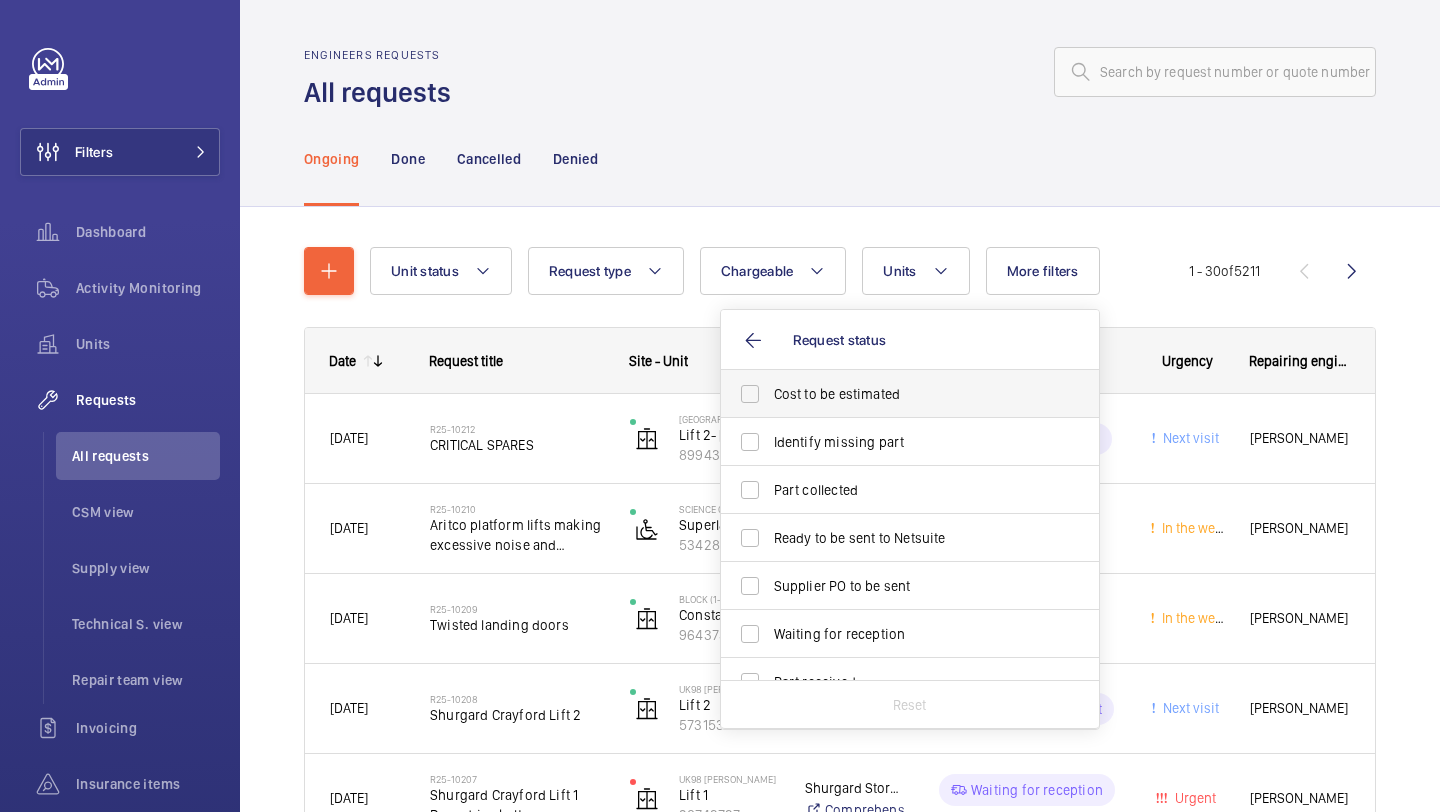 click on "Cost to be estimated" at bounding box center [895, 394] 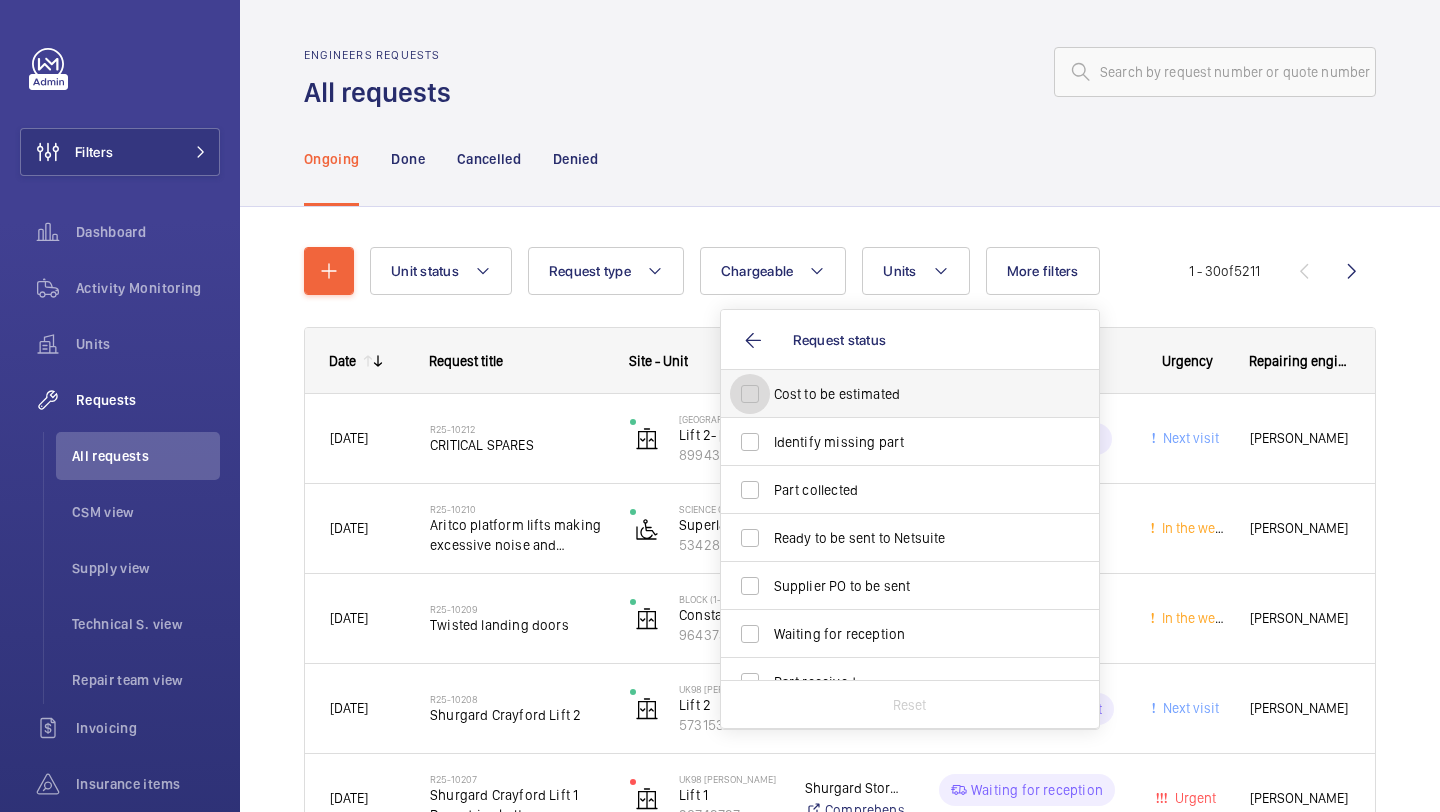 click on "Cost to be estimated" at bounding box center [750, 394] 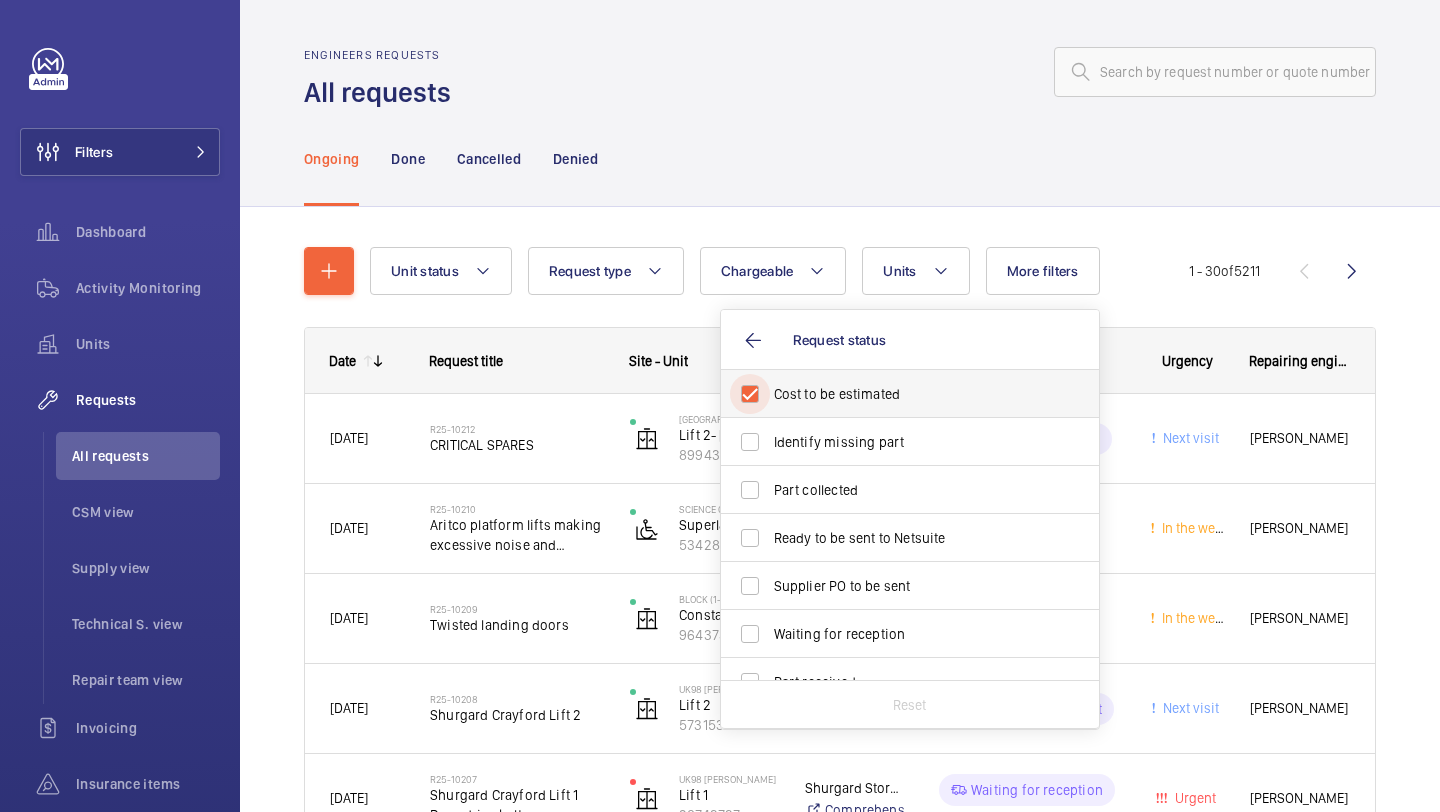 checkbox on "true" 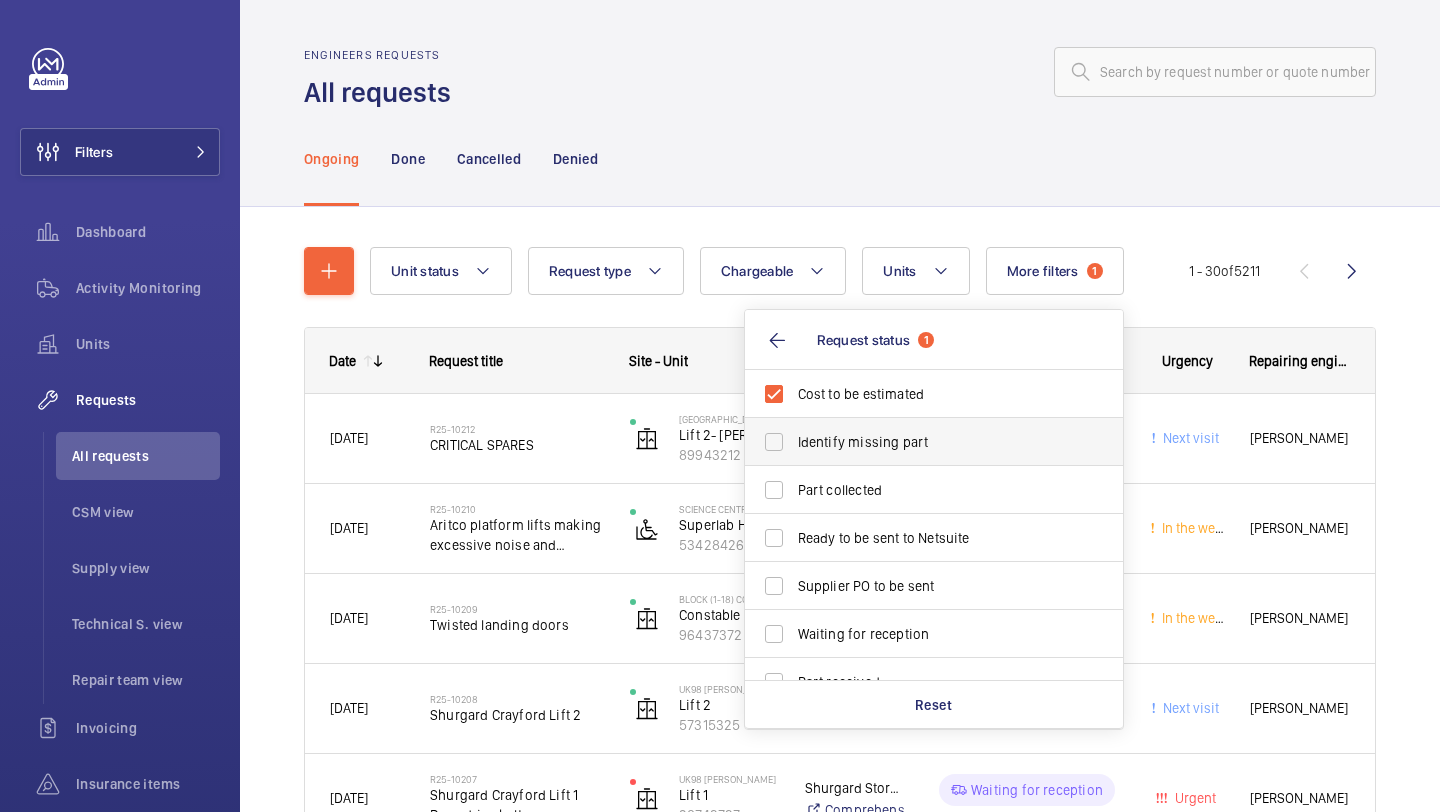 click on "Identify missing part" at bounding box center (935, 442) 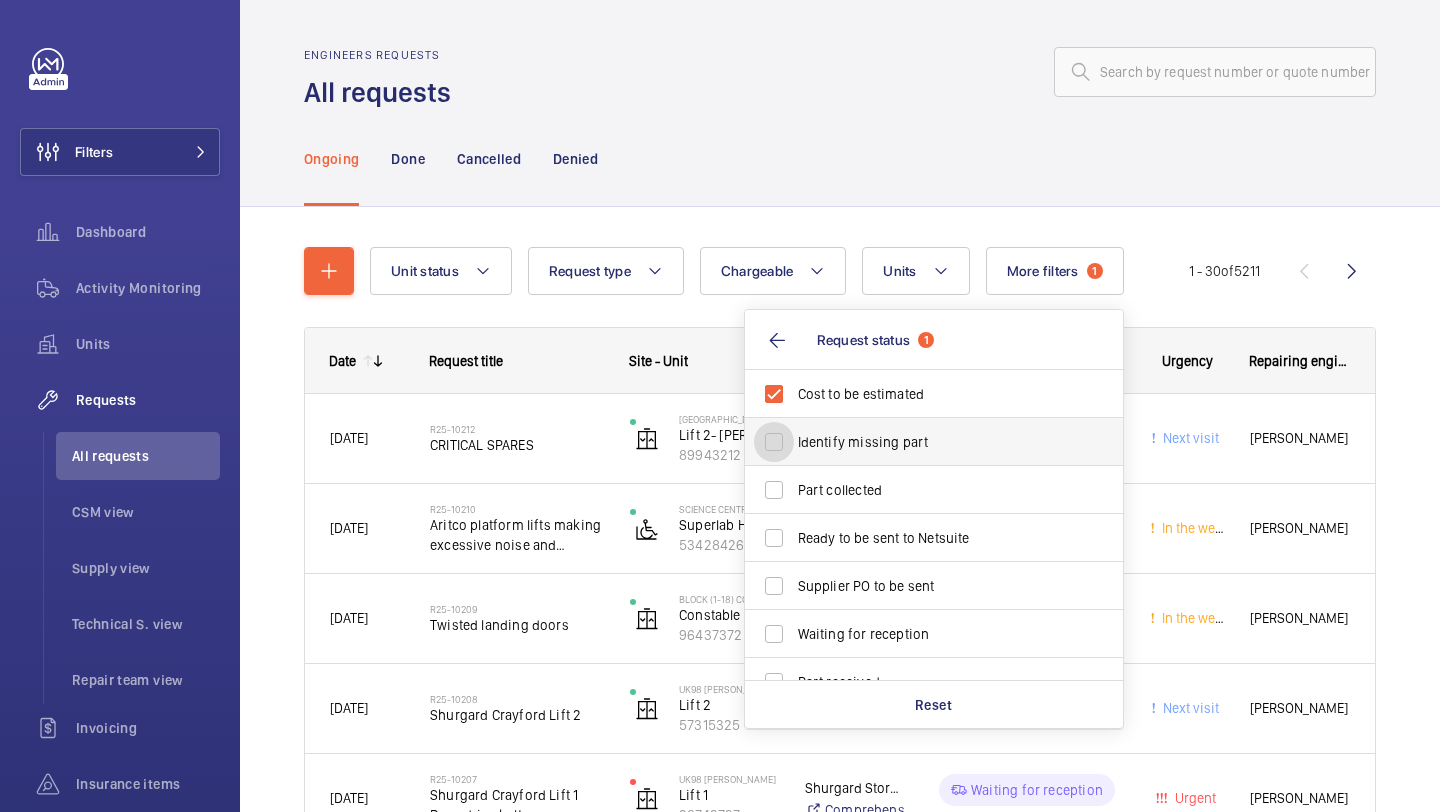 click on "Identify missing part" at bounding box center (774, 442) 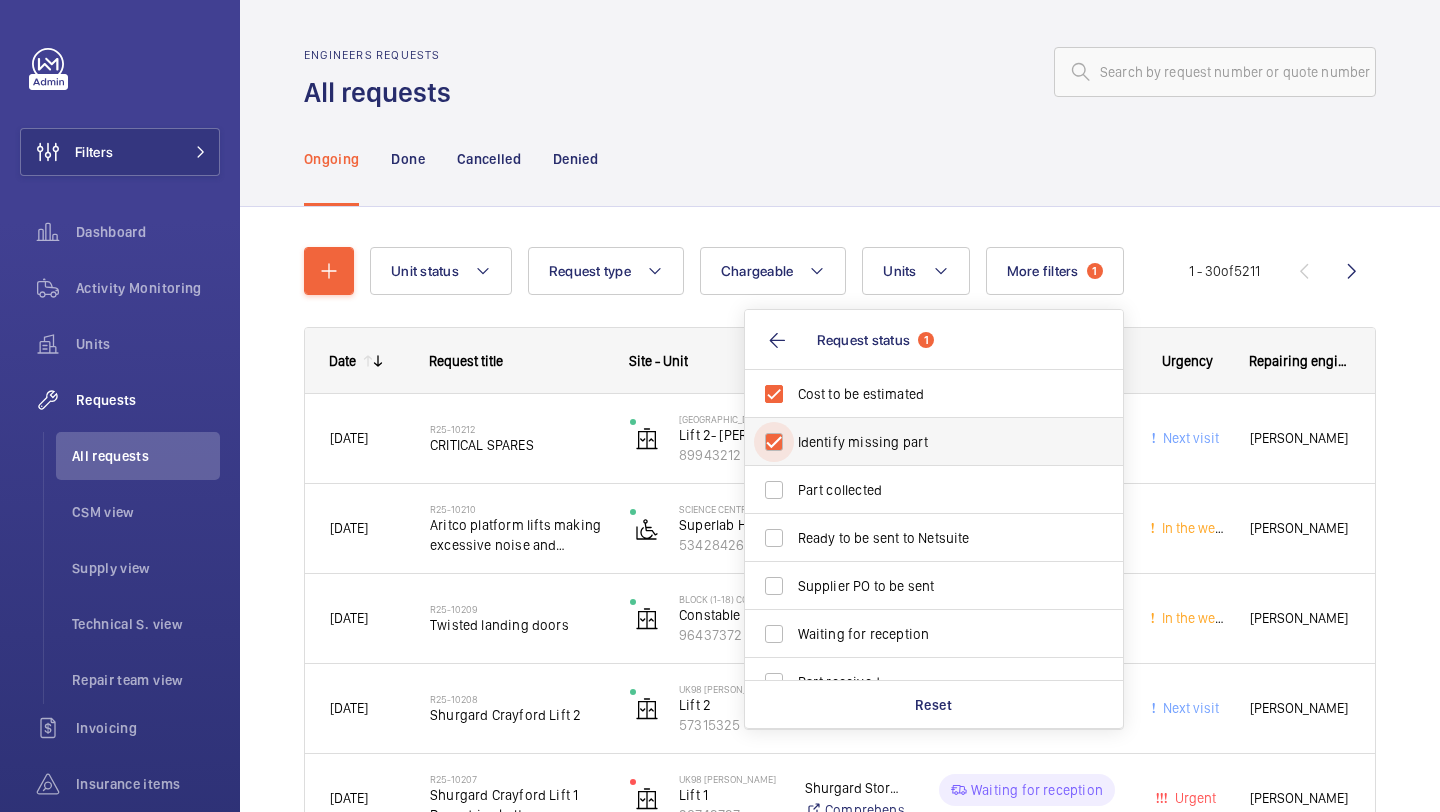 checkbox on "true" 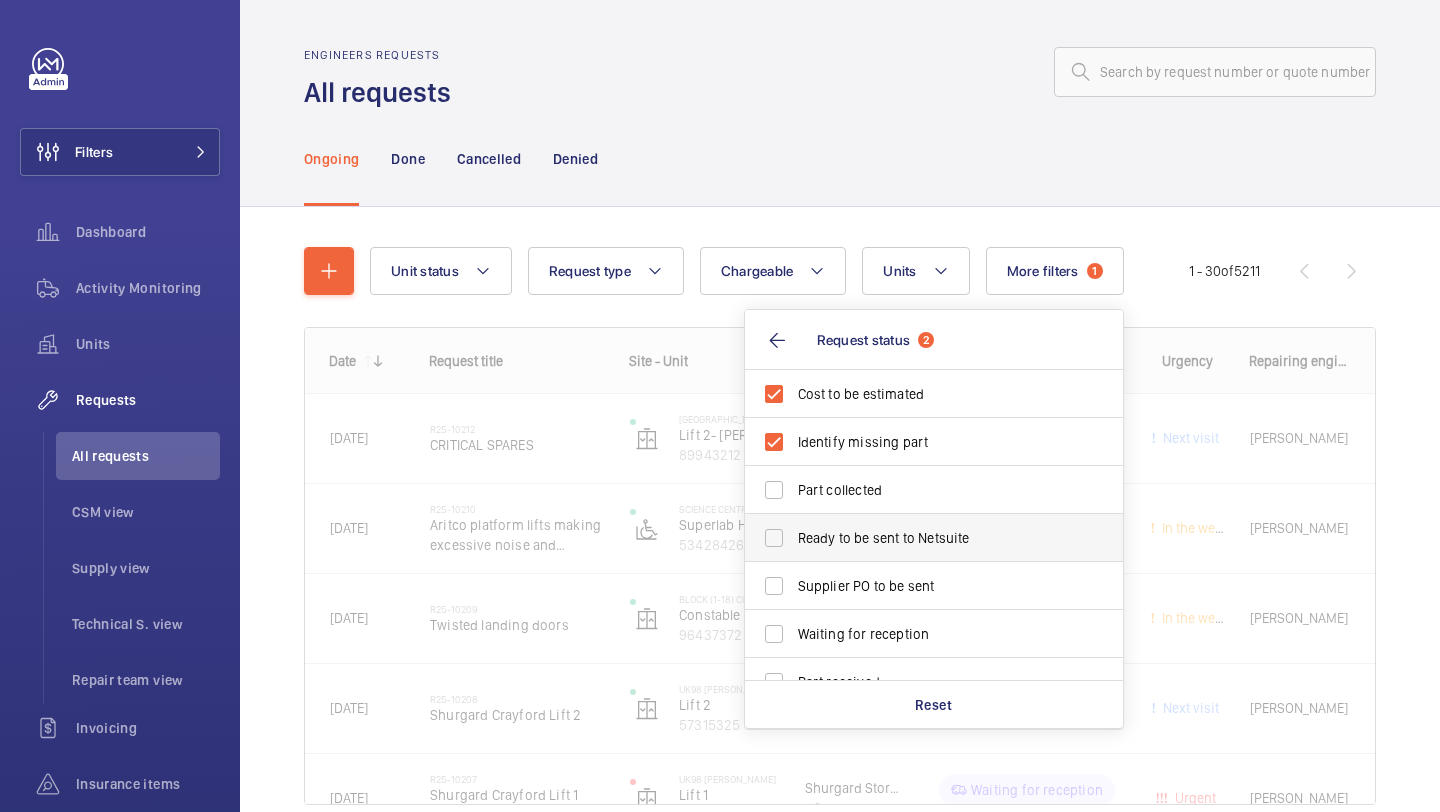click on "Ready to be sent to Netsuite" at bounding box center (935, 538) 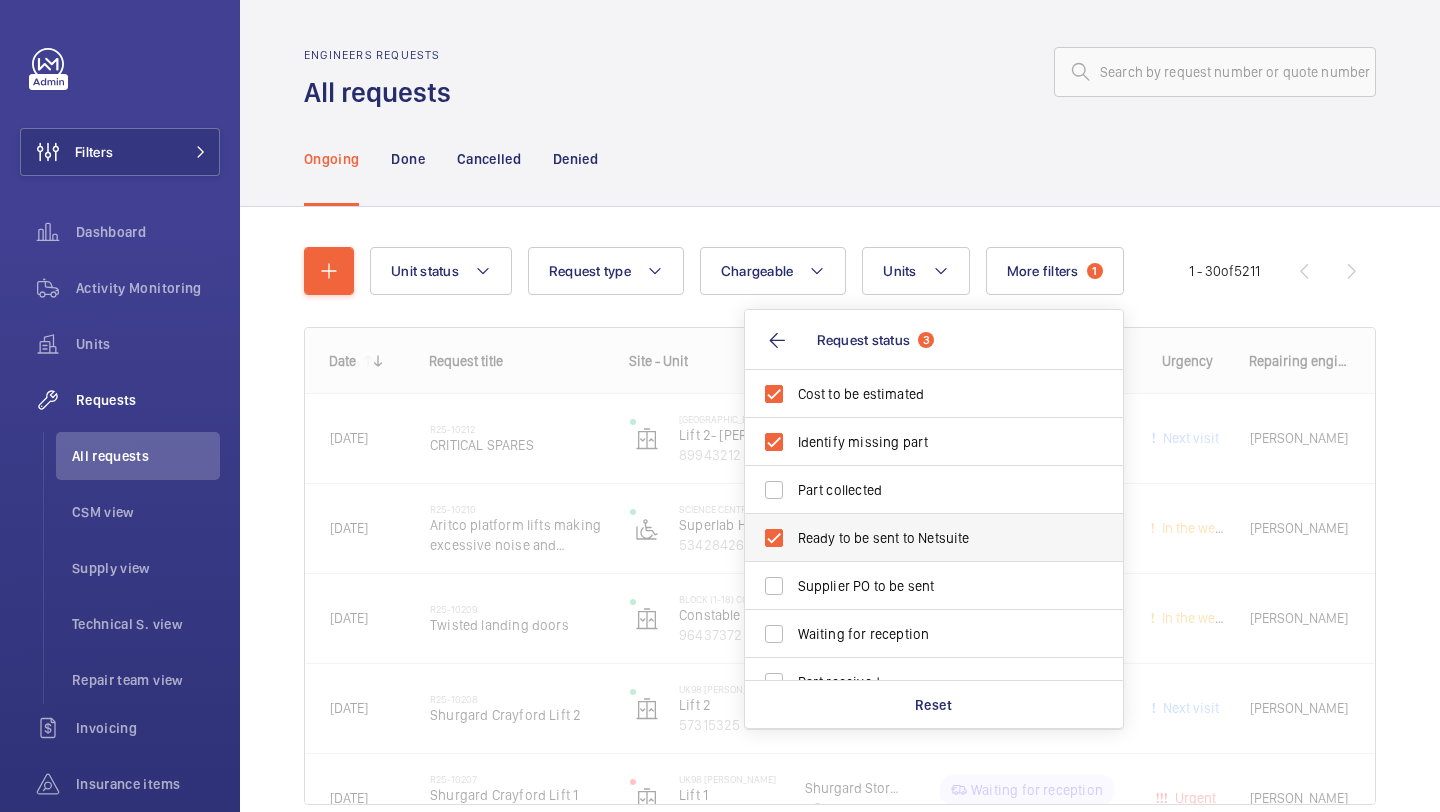 click on "Ready to be sent to Netsuite" at bounding box center [919, 538] 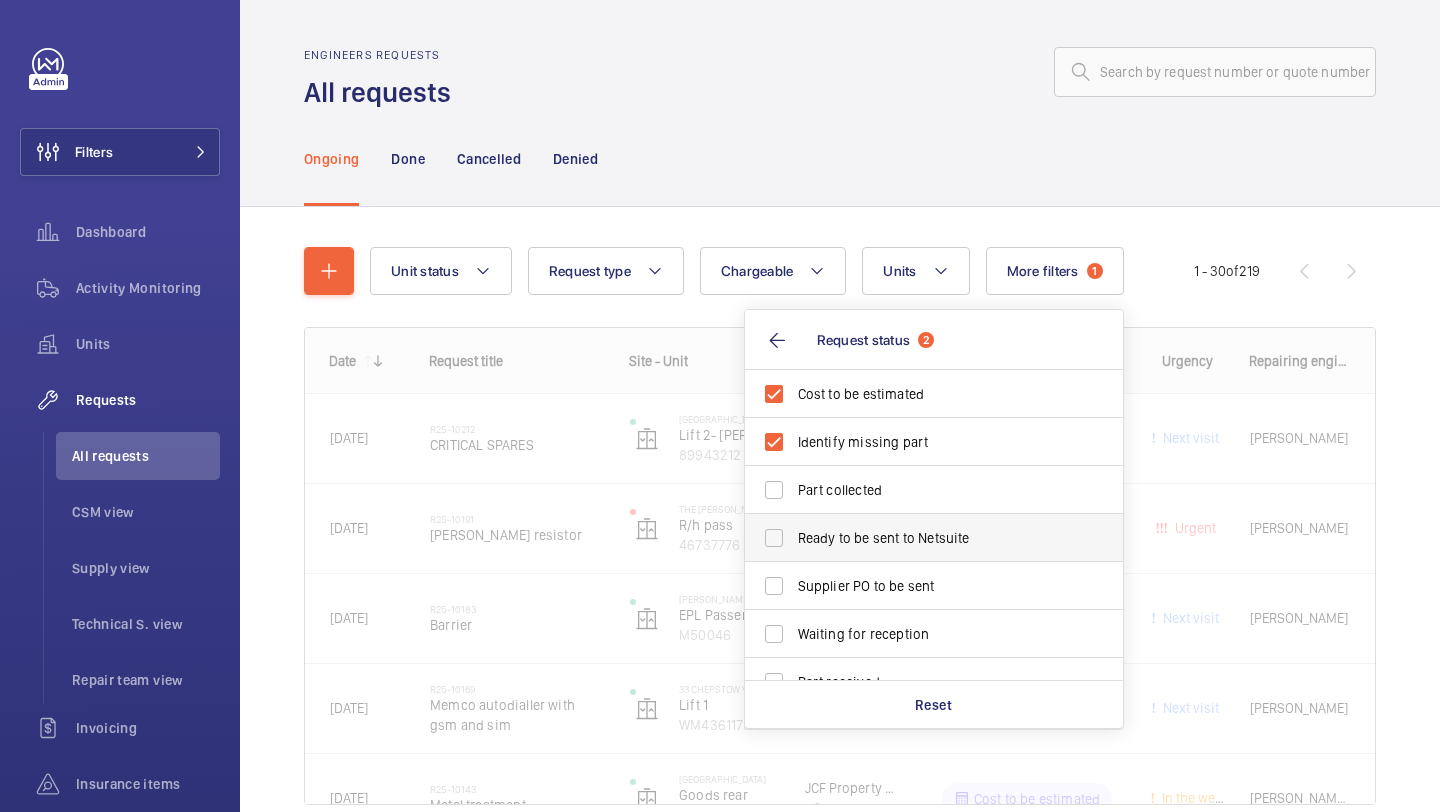 click on "Ready to be sent to Netsuite" at bounding box center [919, 538] 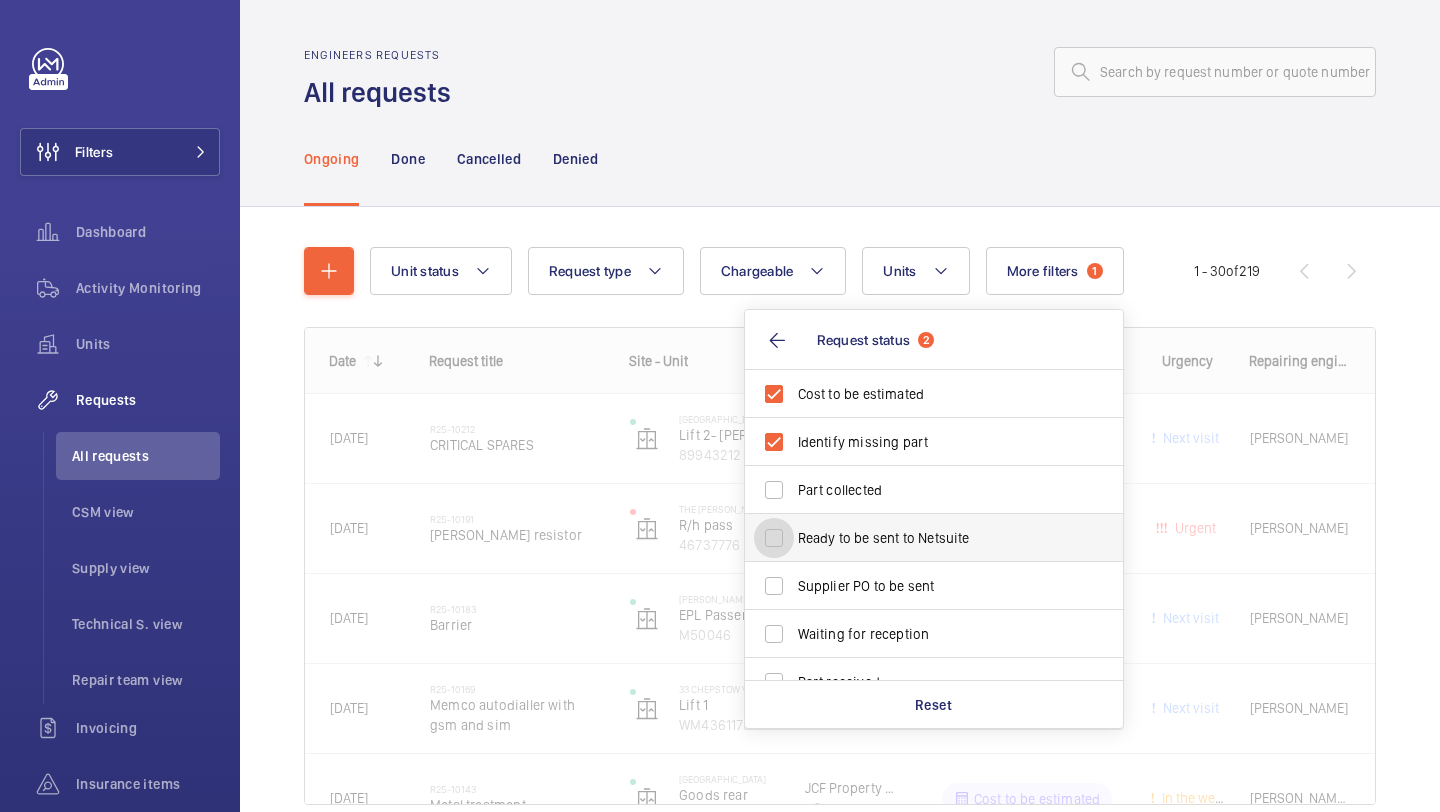 click on "Ready to be sent to Netsuite" at bounding box center (774, 538) 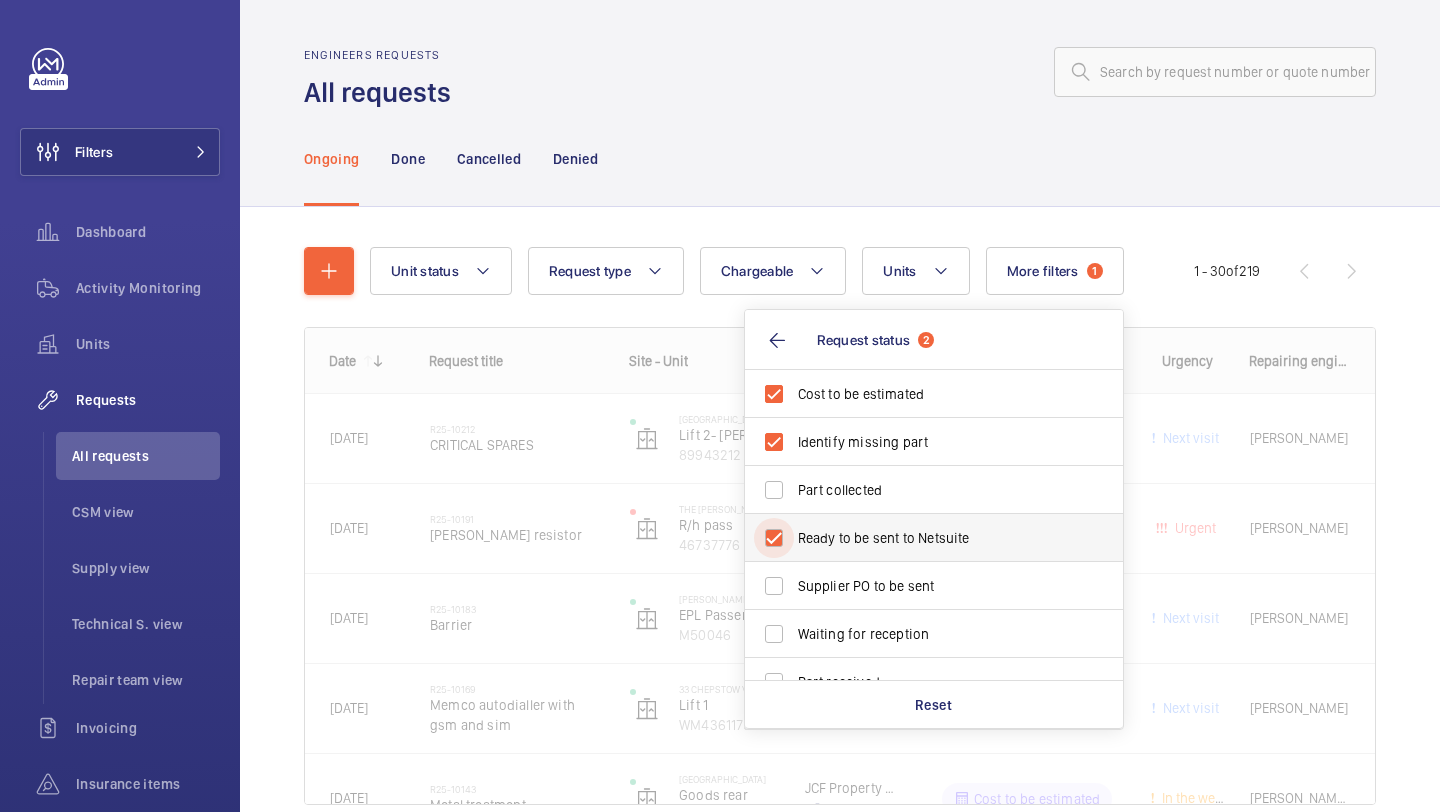 checkbox on "true" 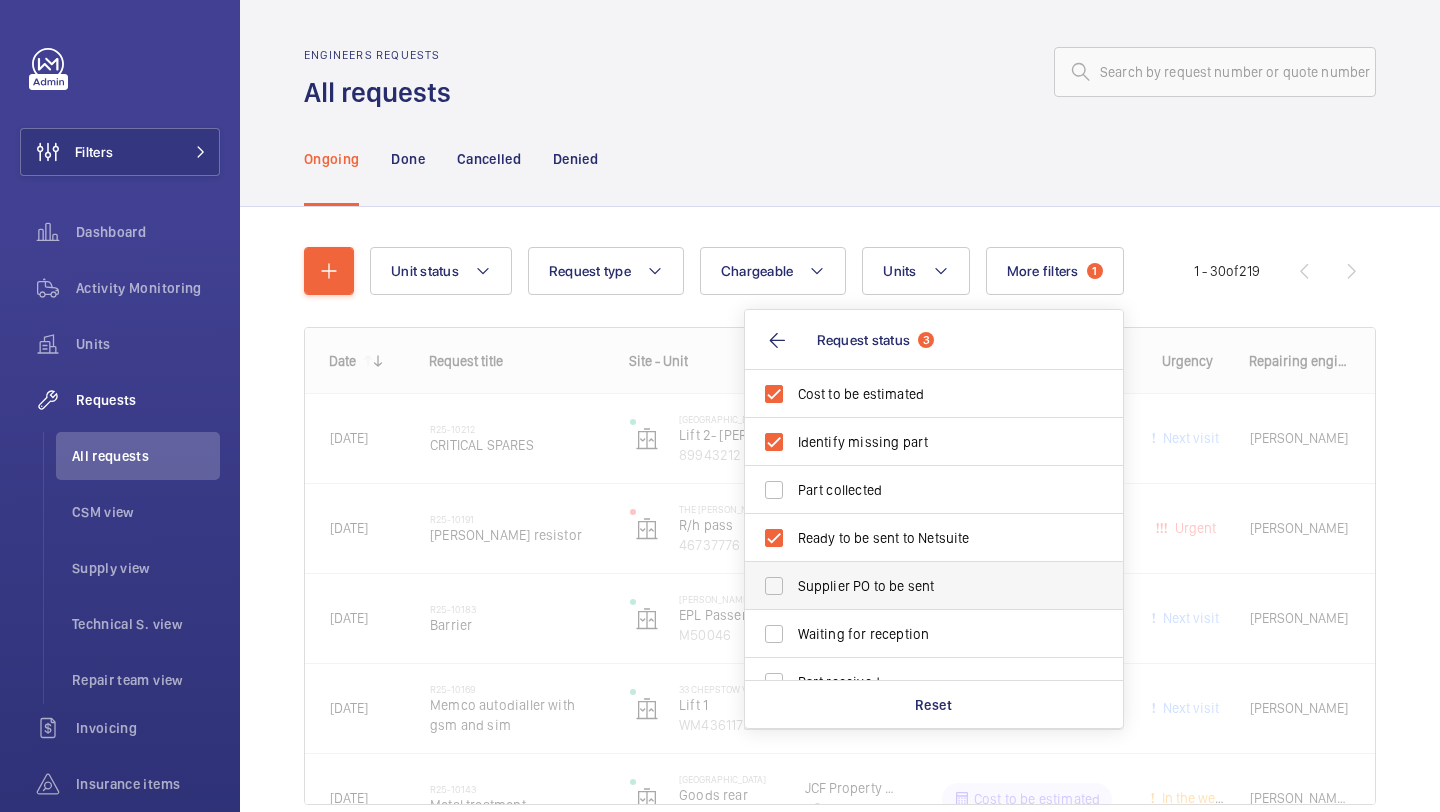 click on "Supplier PO to be sent" at bounding box center (935, 586) 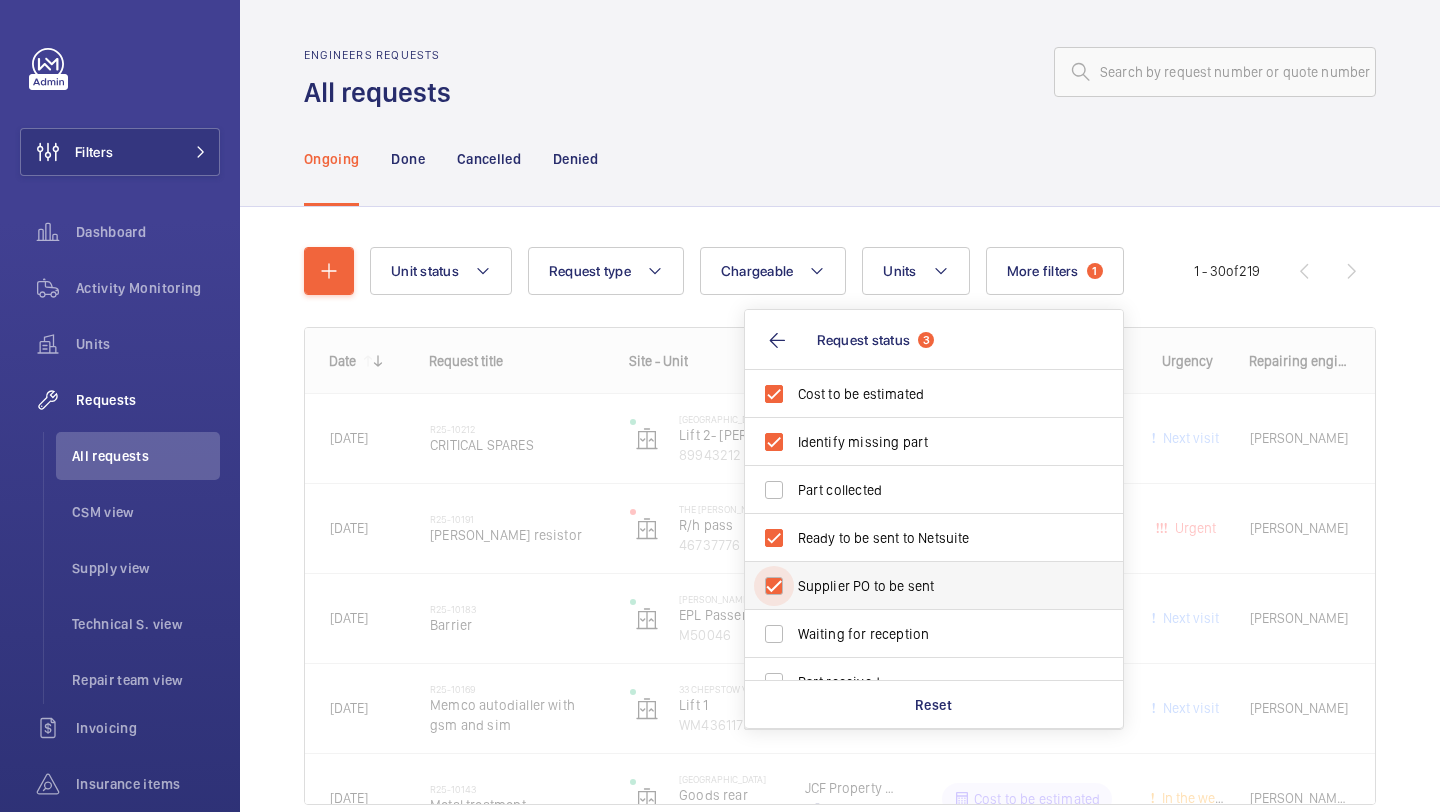 checkbox on "true" 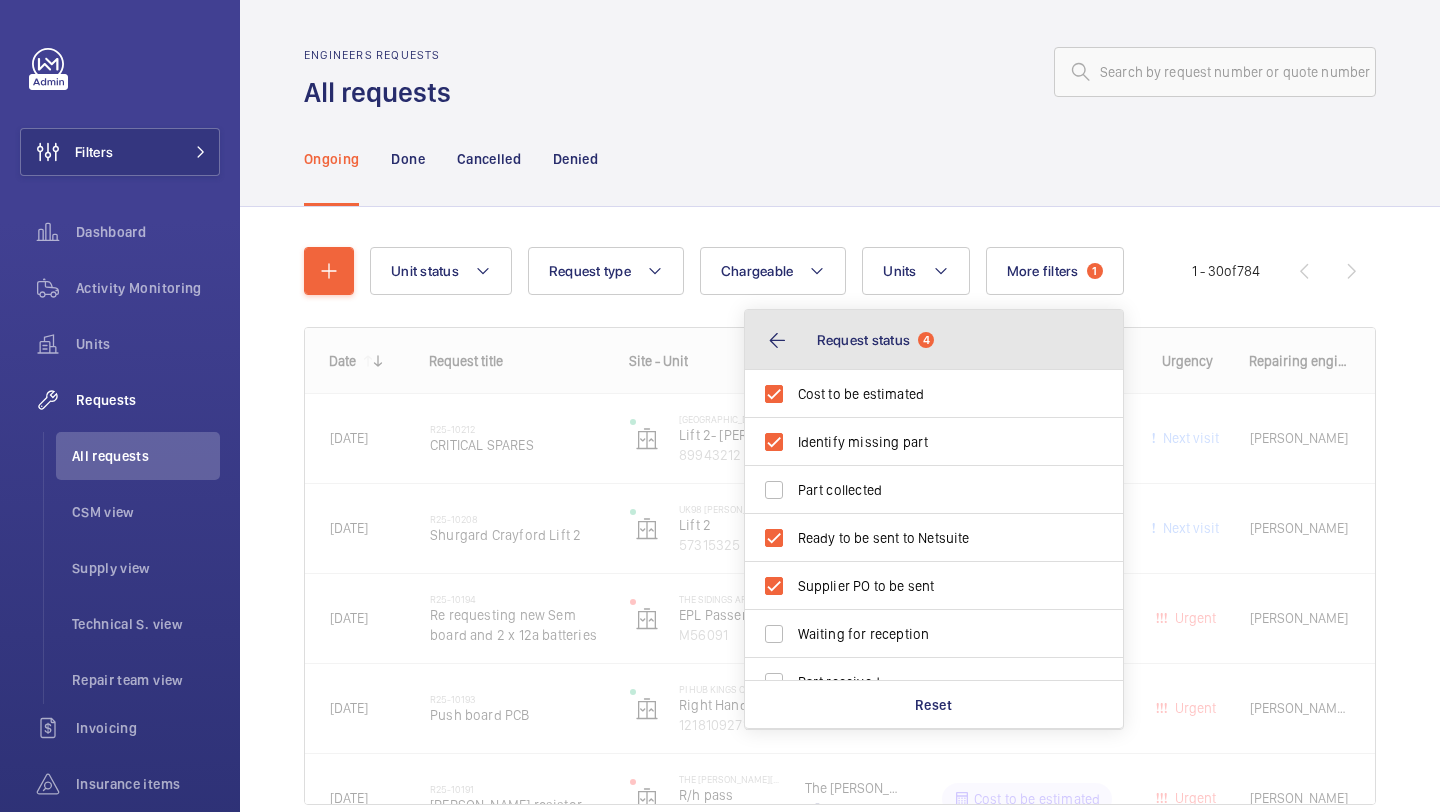 click on "Request status" 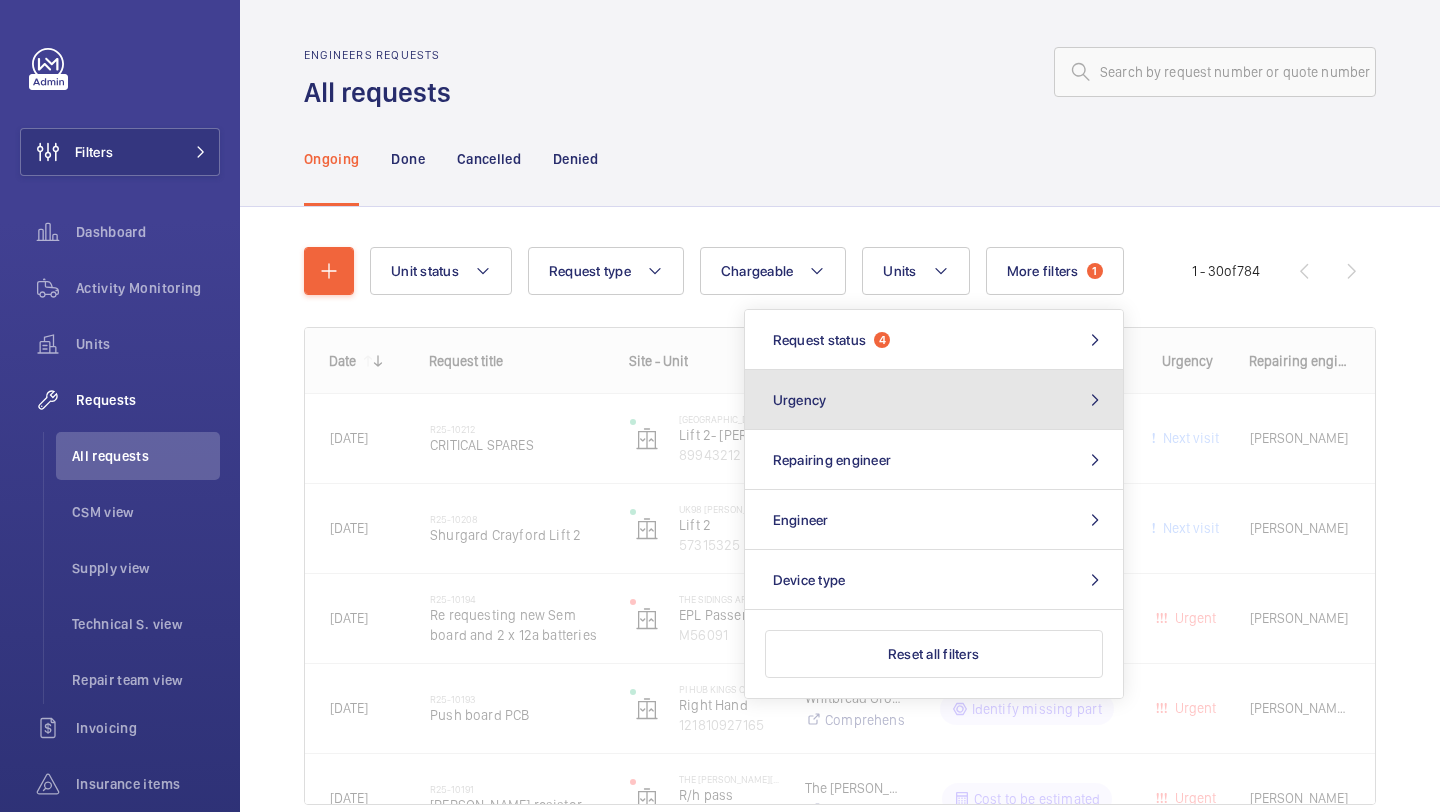 click on "Urgency" 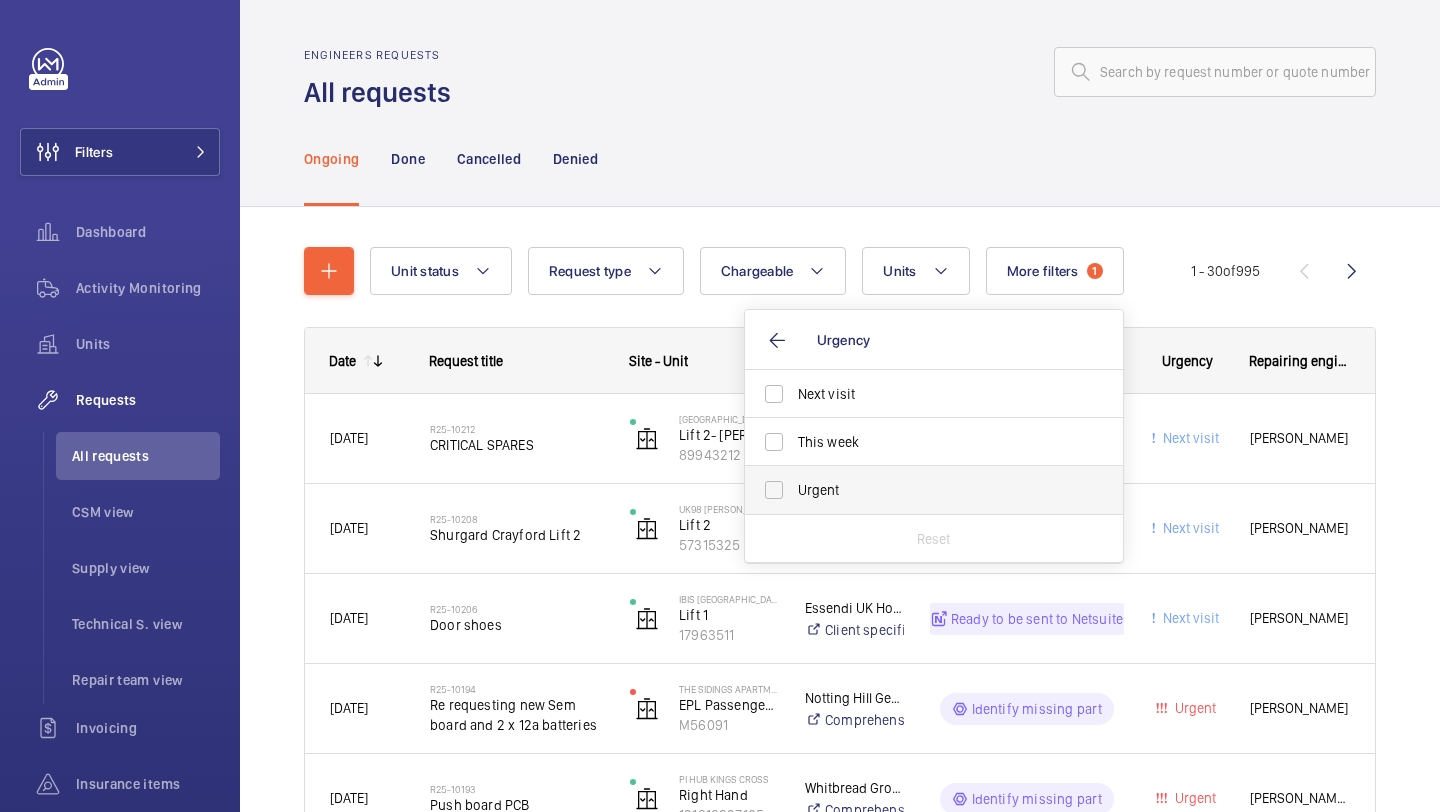 click on "Urgent" at bounding box center [919, 490] 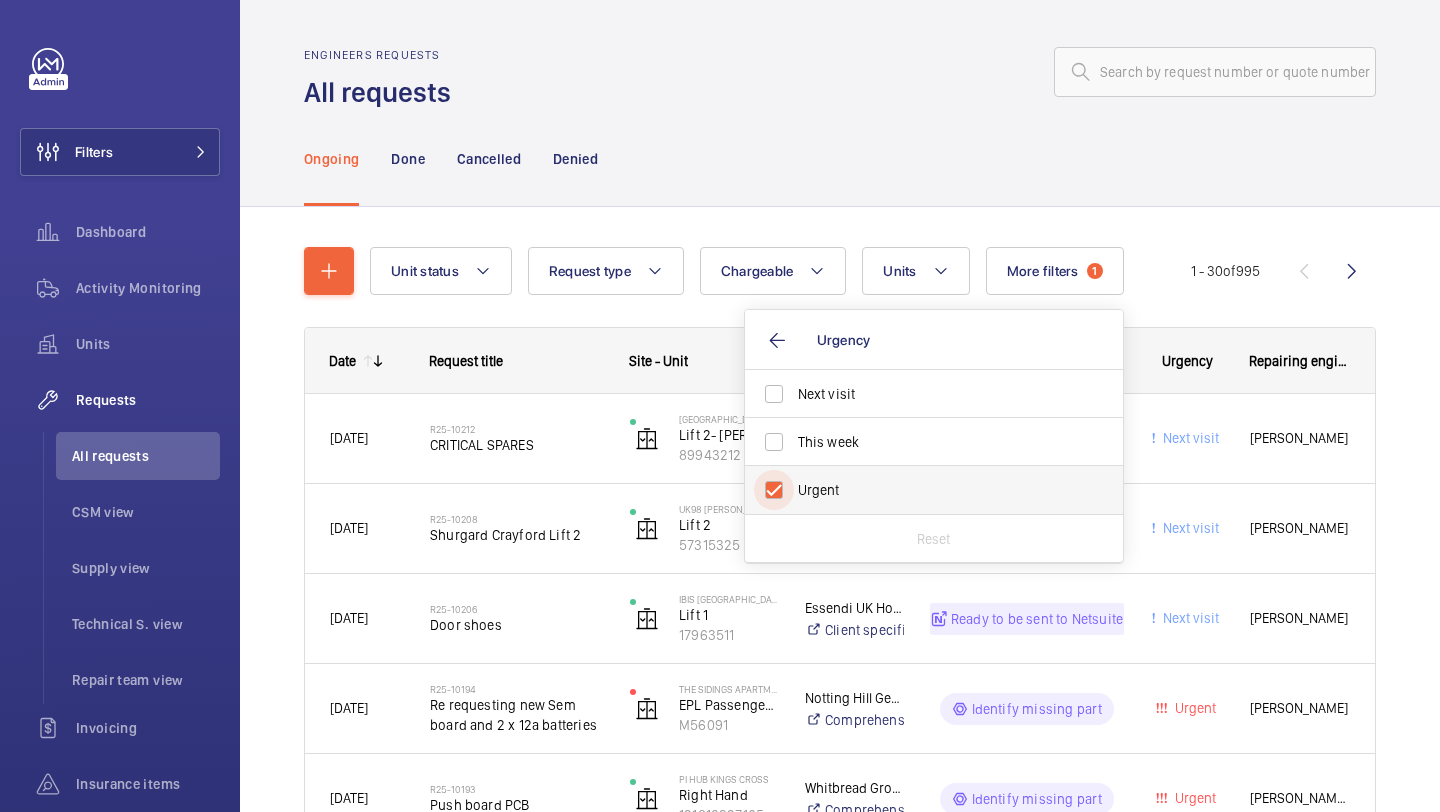 checkbox on "true" 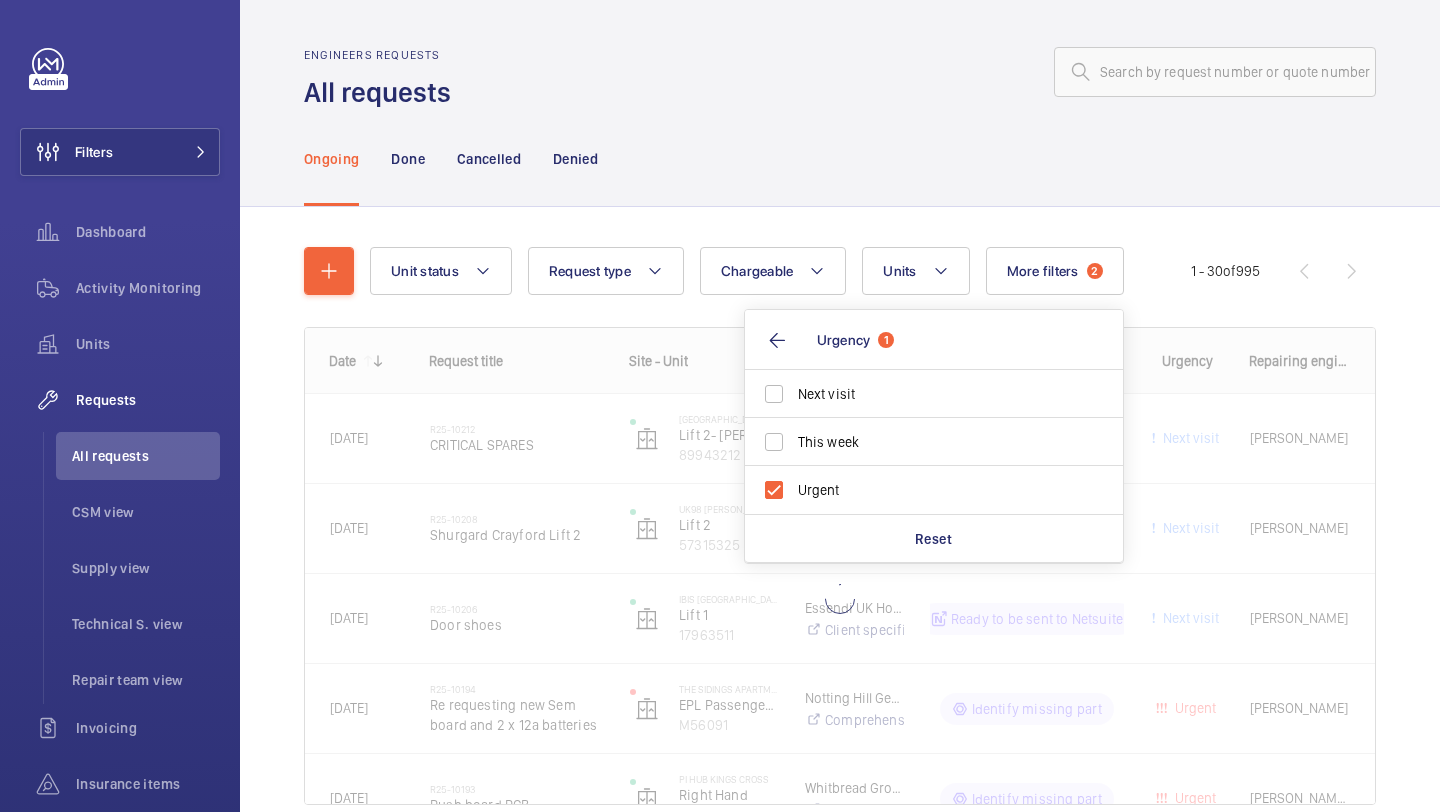 click on "Ongoing Done Cancelled Denied" 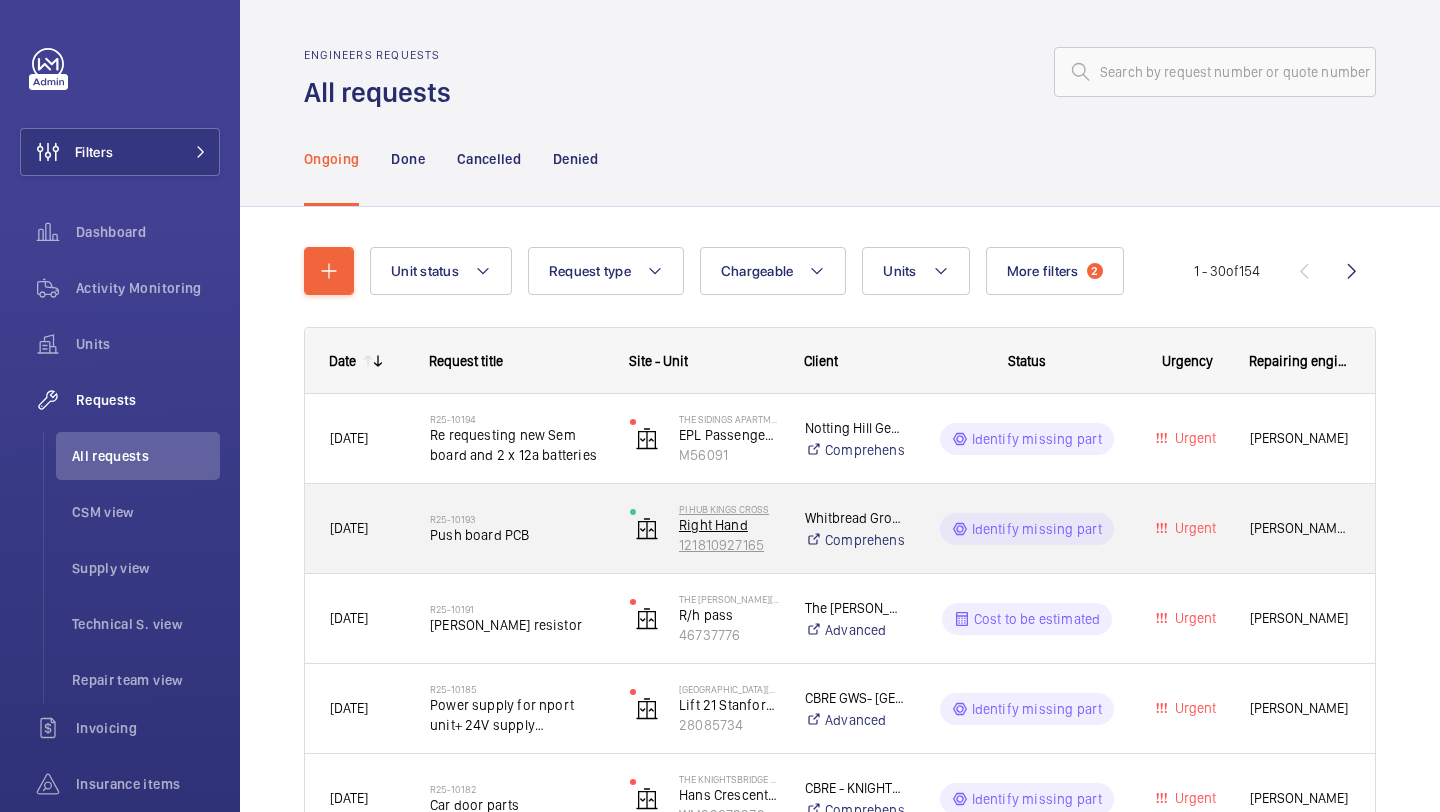 scroll, scrollTop: 57, scrollLeft: 0, axis: vertical 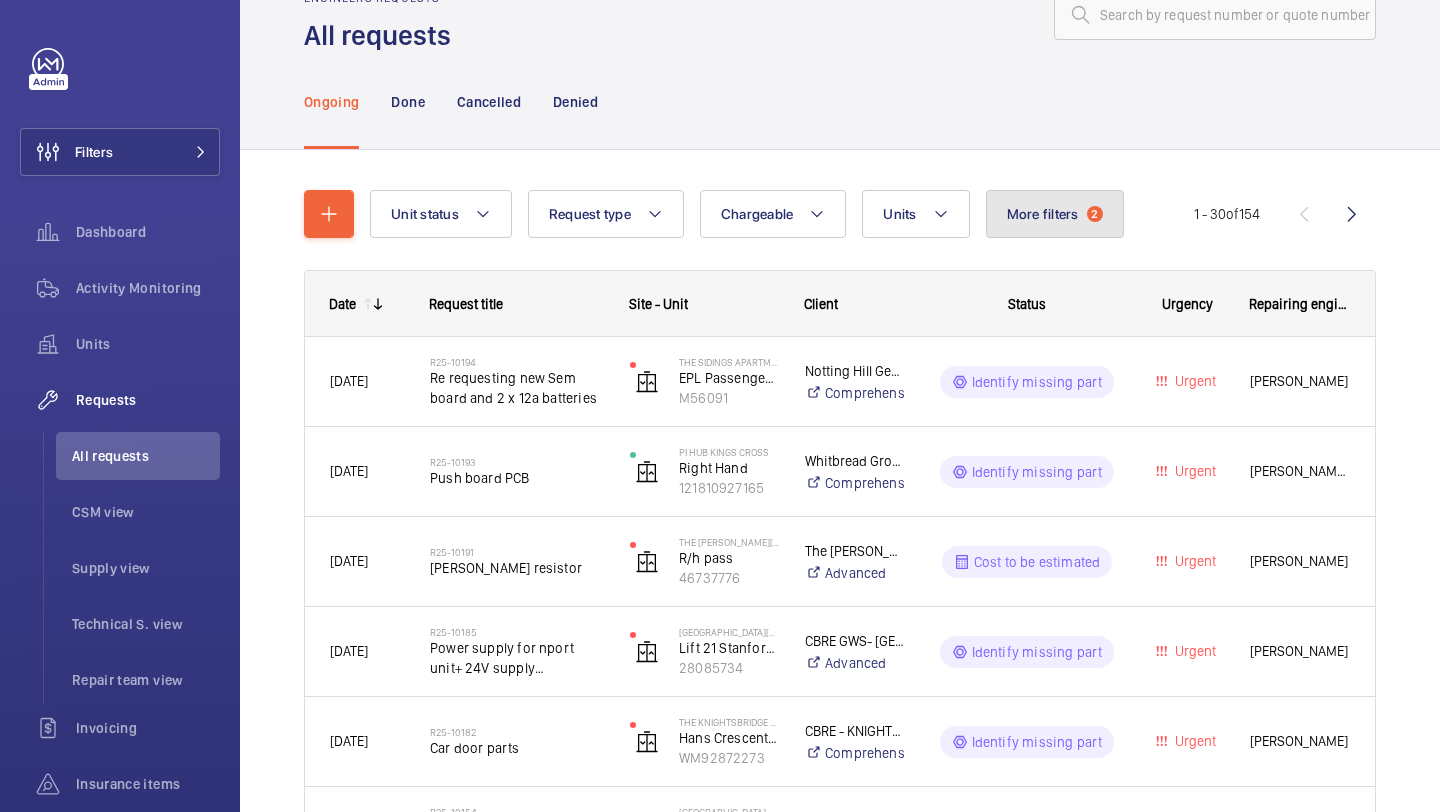 click on "More filters  2" 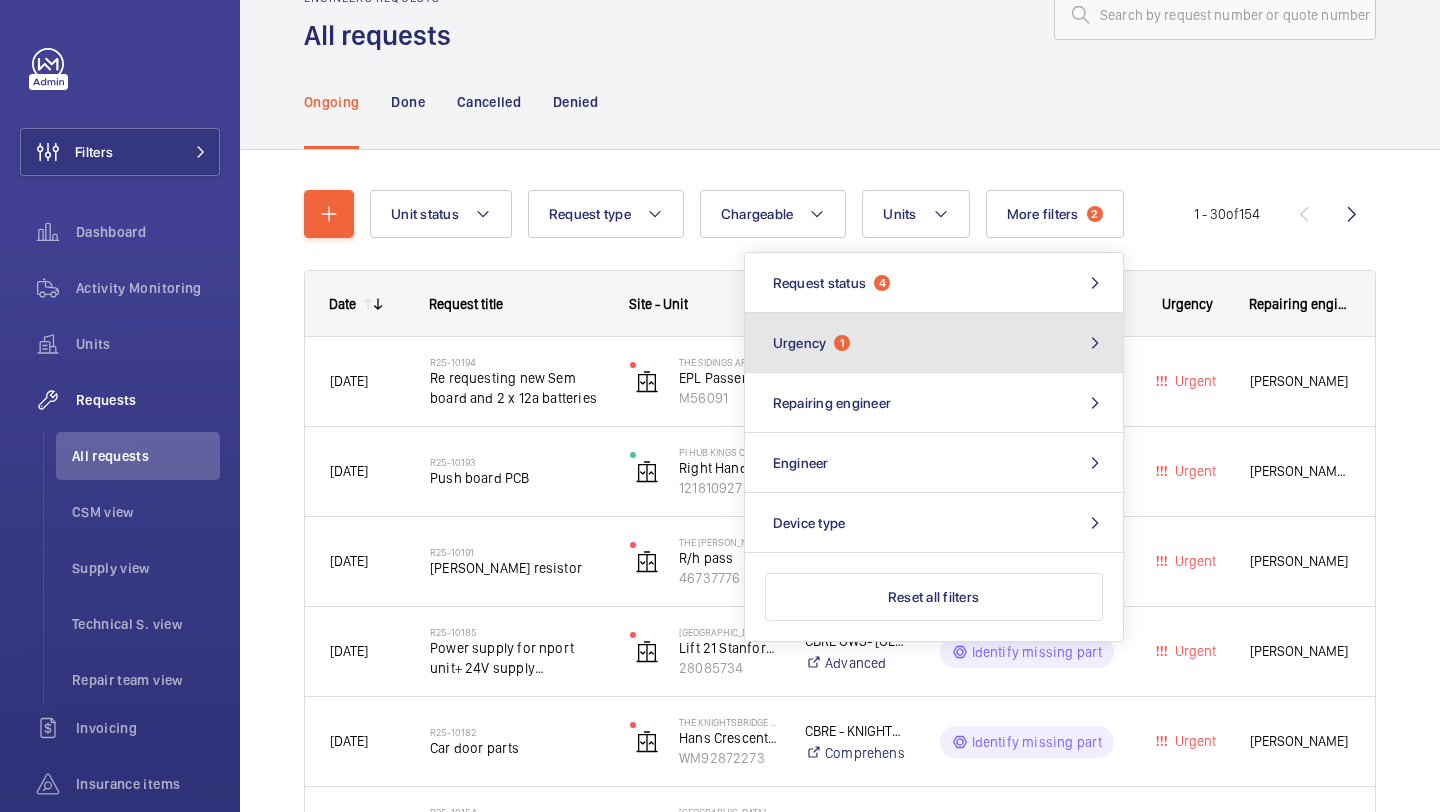 click on "Urgency  1" 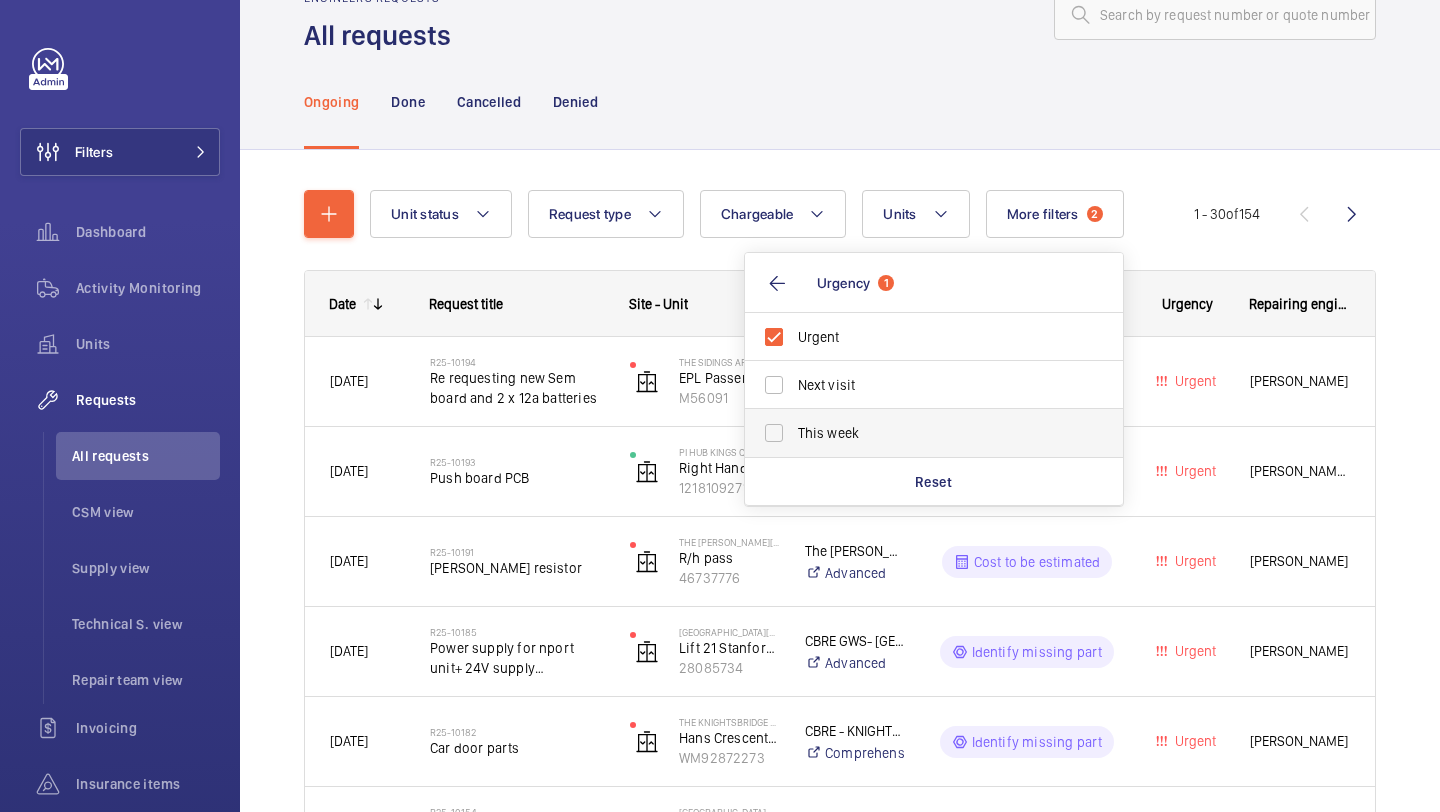 click on "This week" at bounding box center [935, 433] 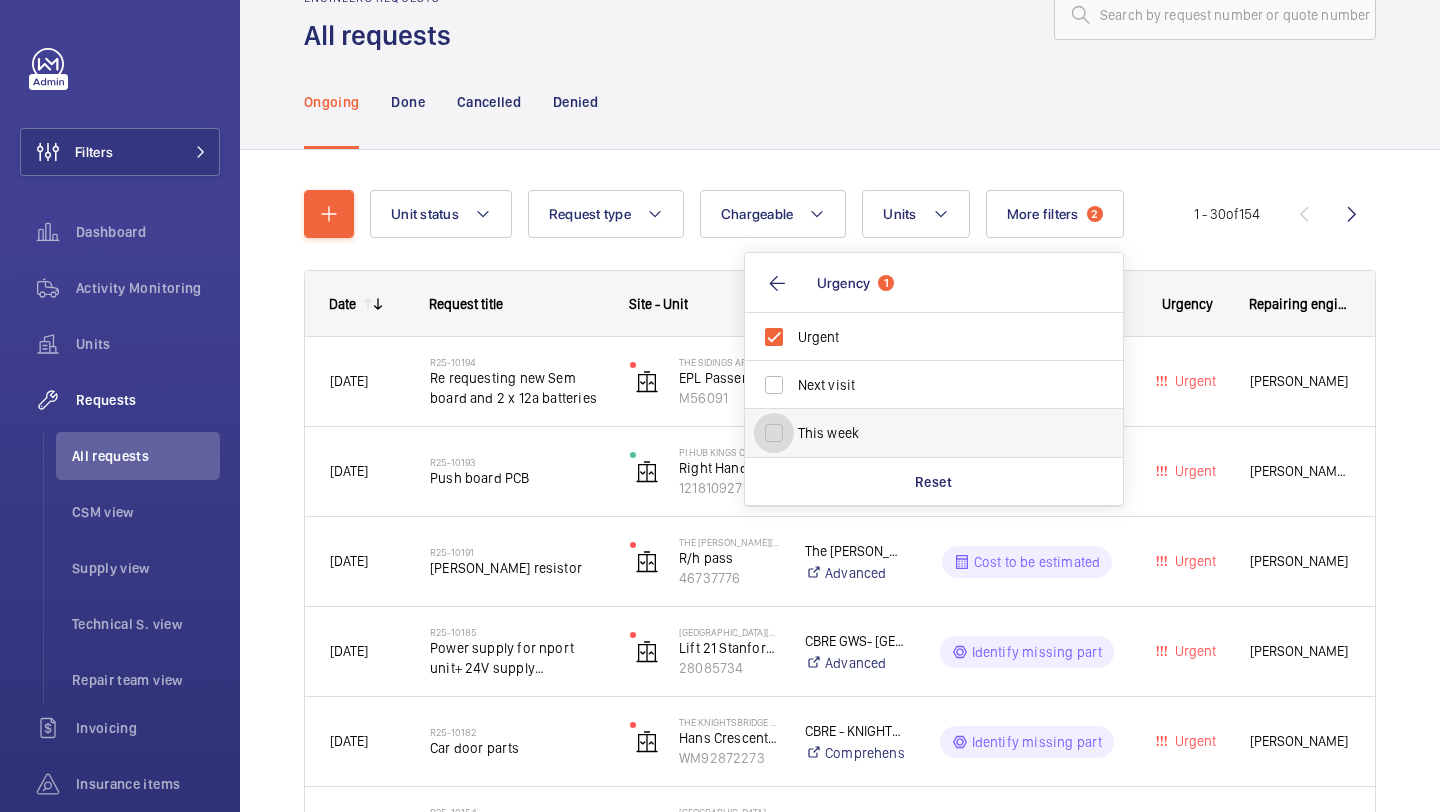 click on "This week" at bounding box center [774, 433] 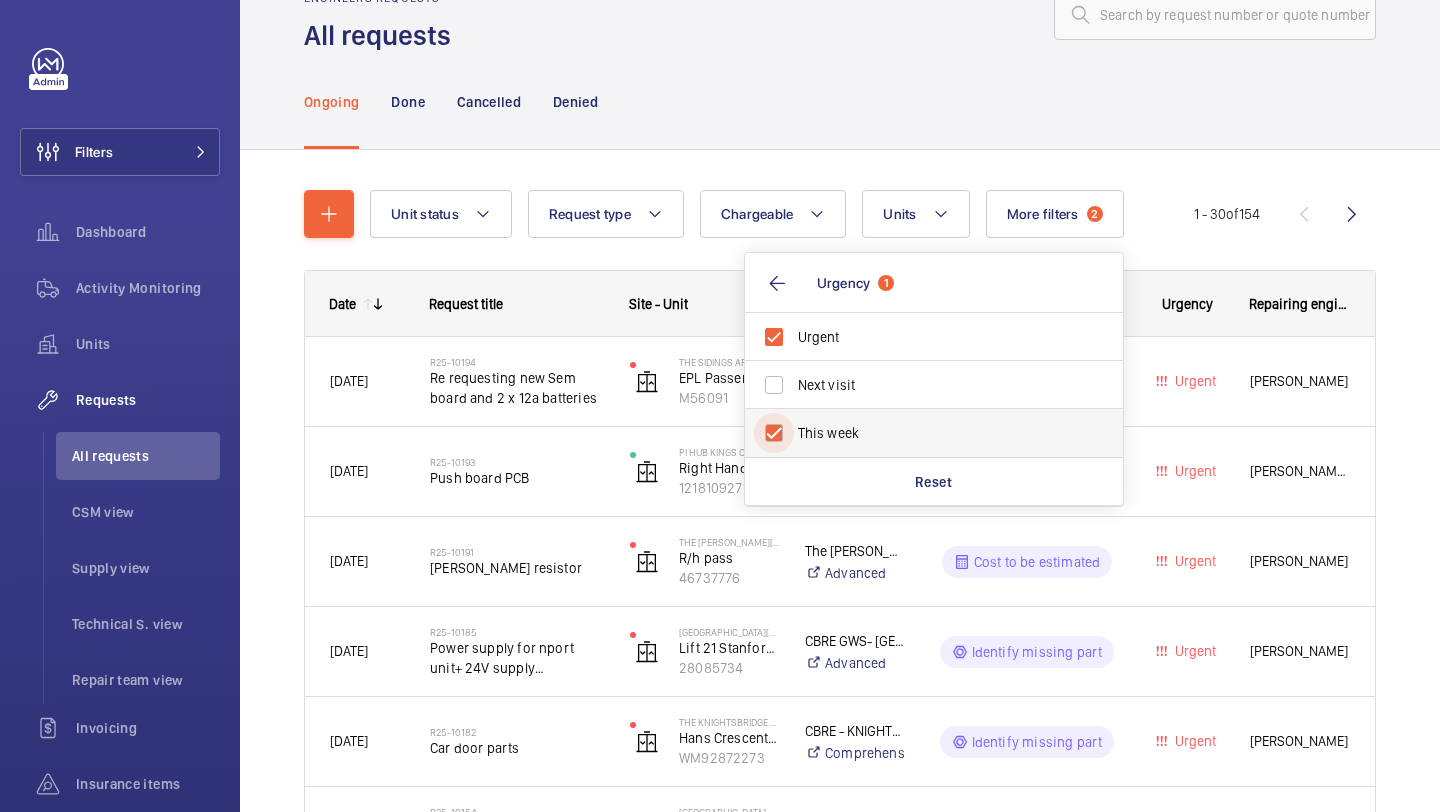 checkbox on "true" 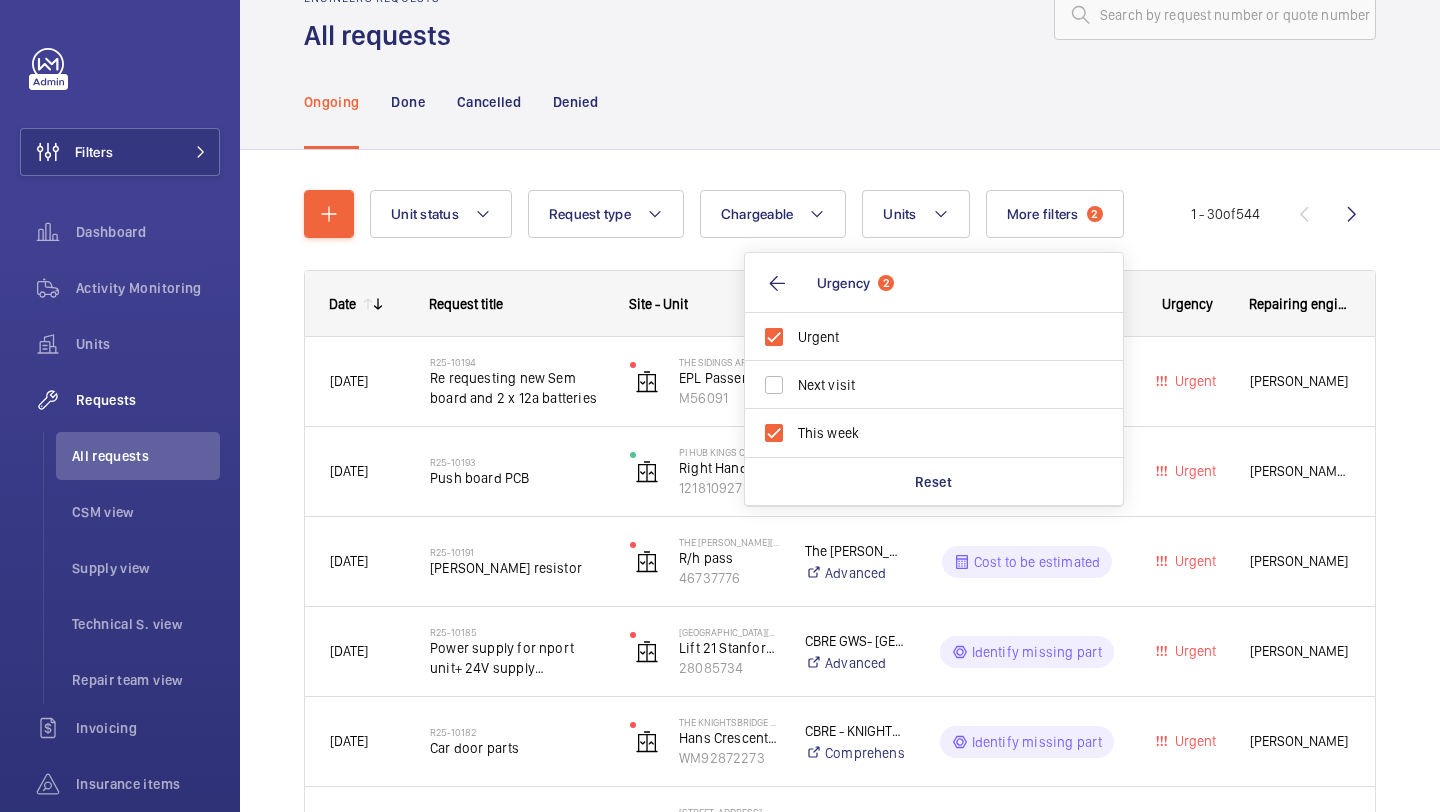 click on "Ongoing Done Cancelled Denied" 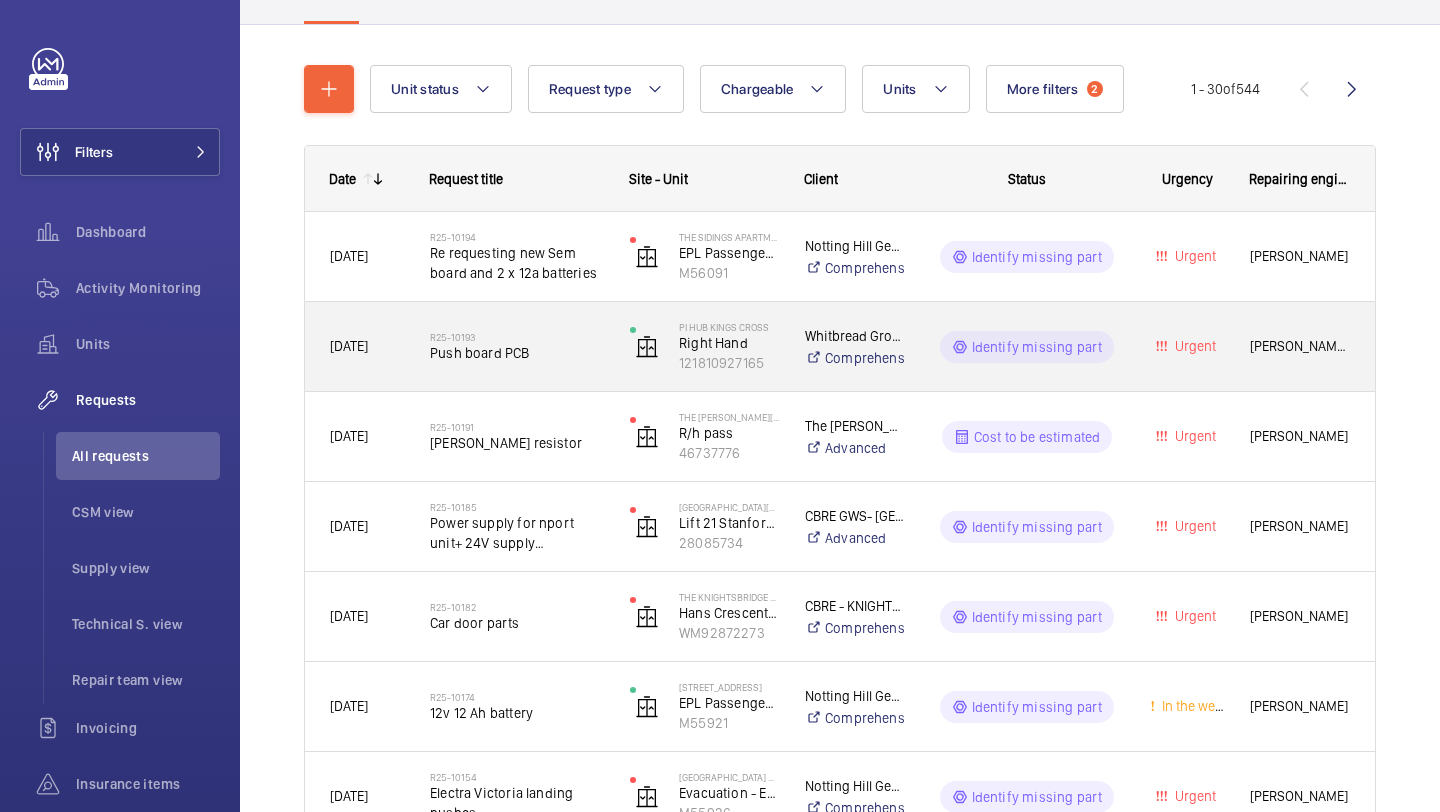 scroll, scrollTop: 187, scrollLeft: 0, axis: vertical 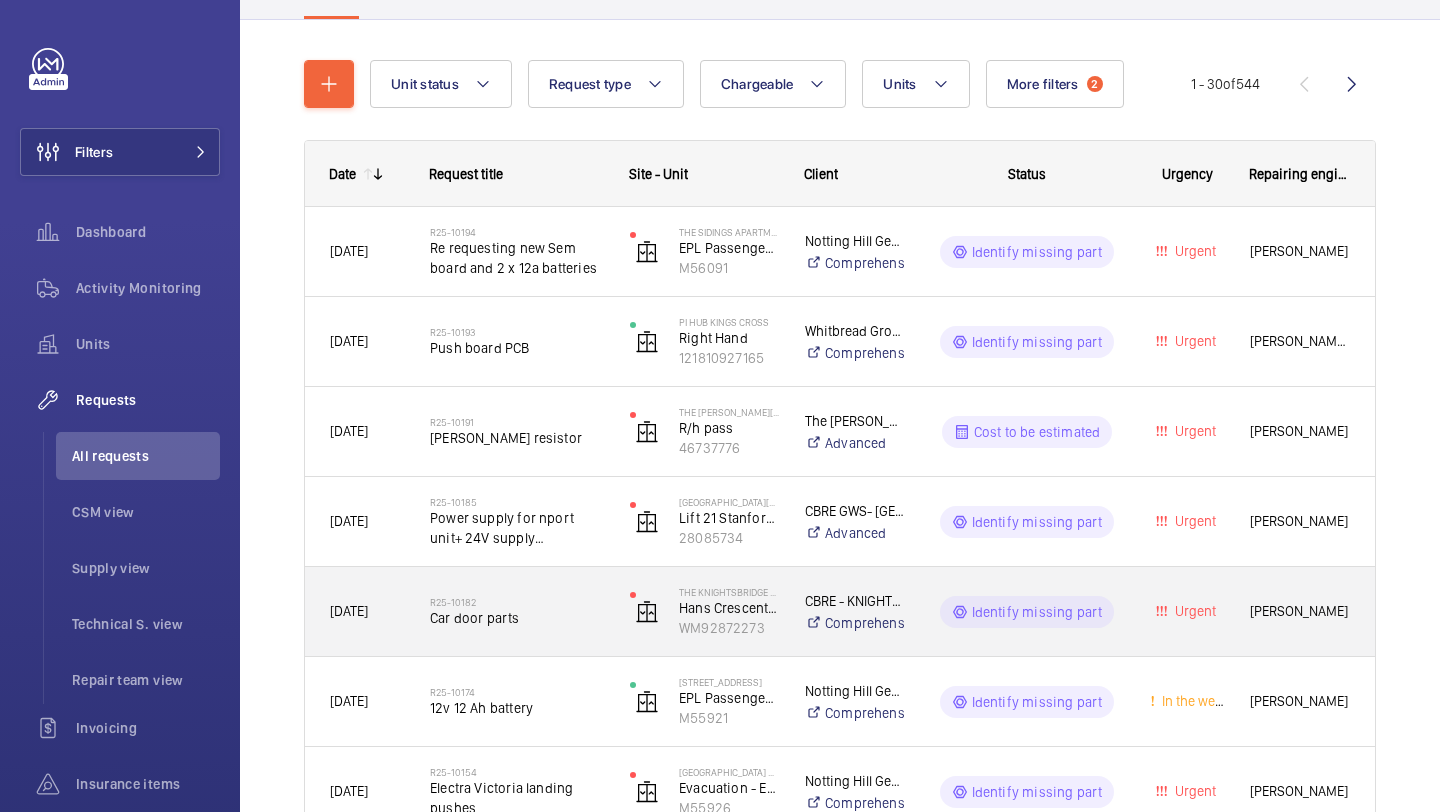 click on "R25-10182   Car door parts" 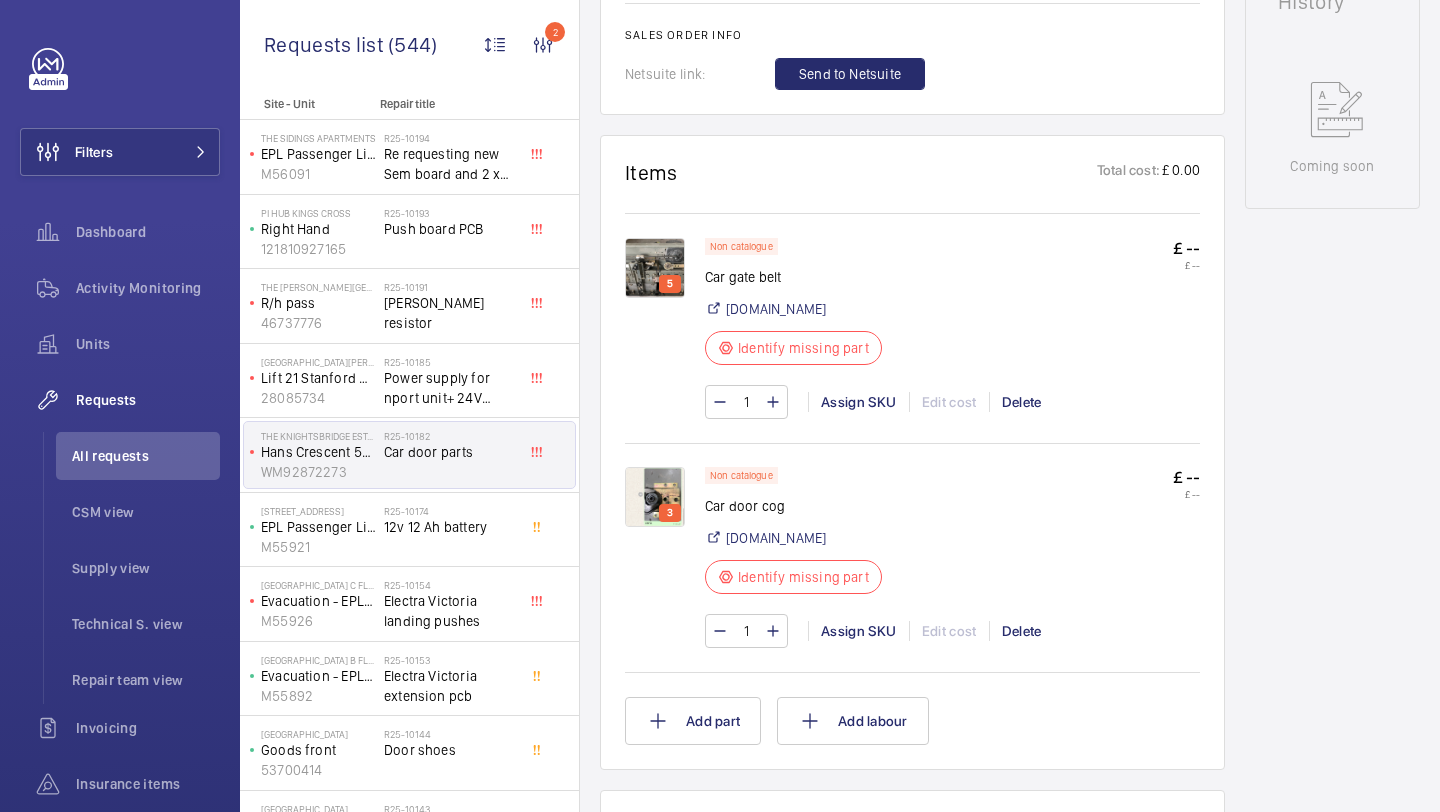 scroll, scrollTop: 1091, scrollLeft: 0, axis: vertical 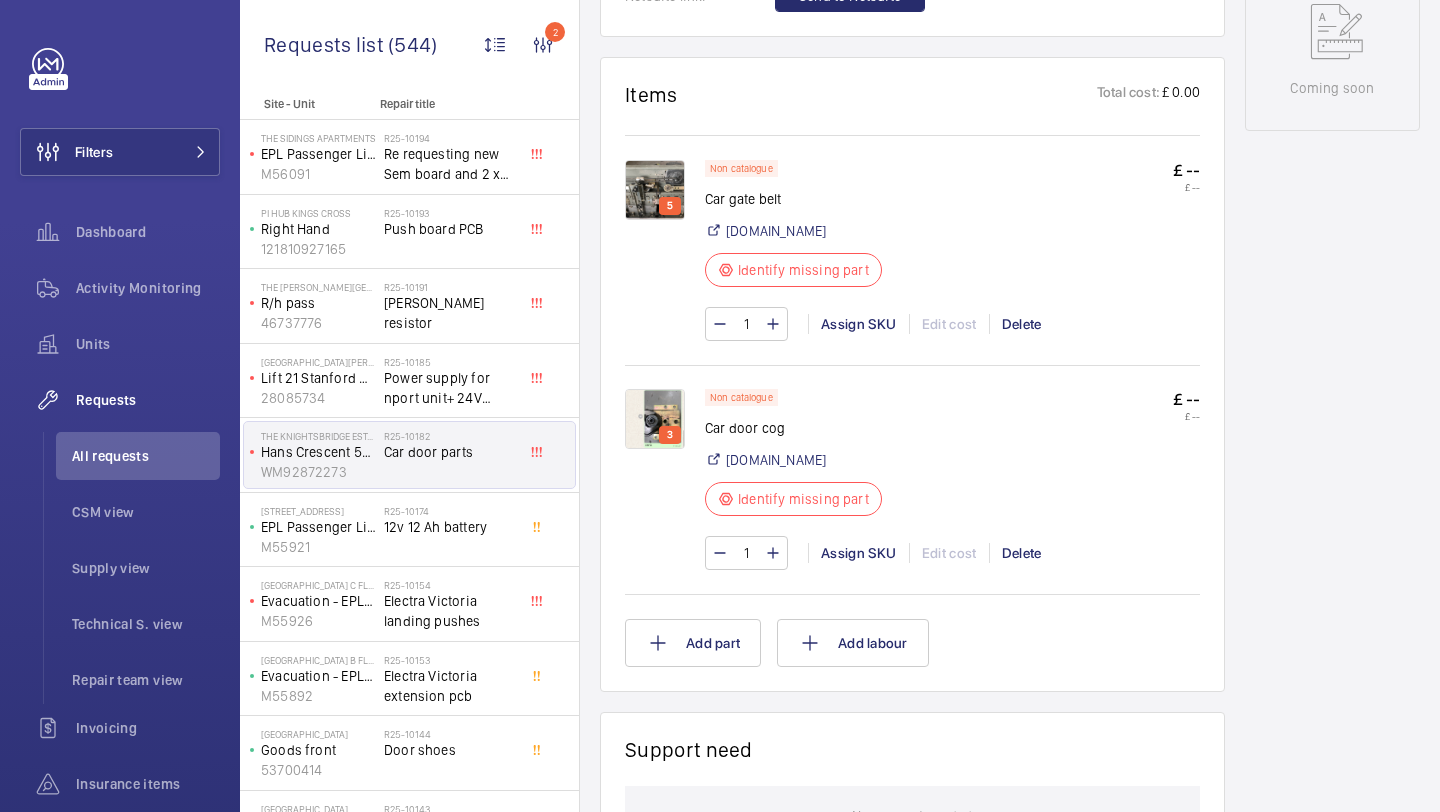 click 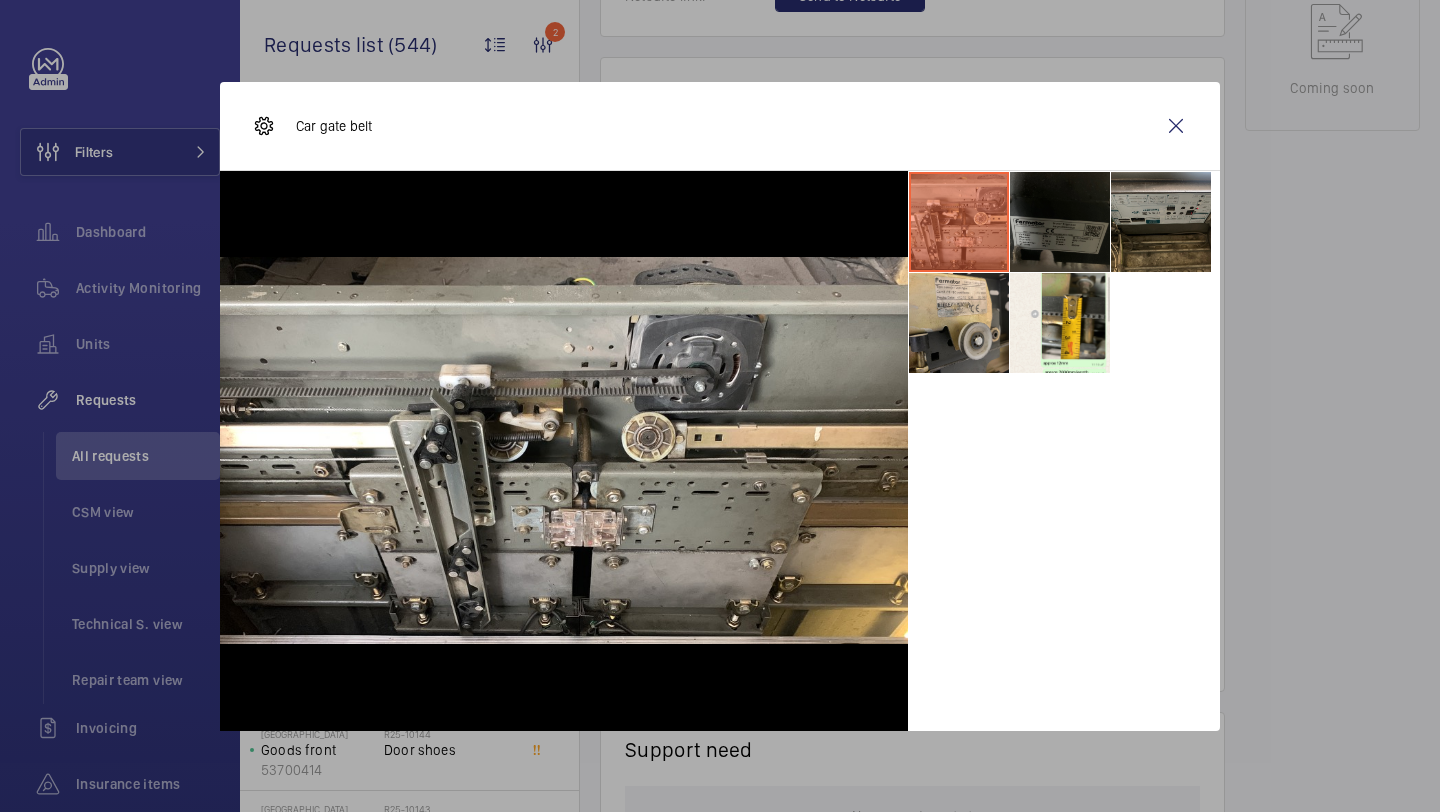 click at bounding box center (1060, 222) 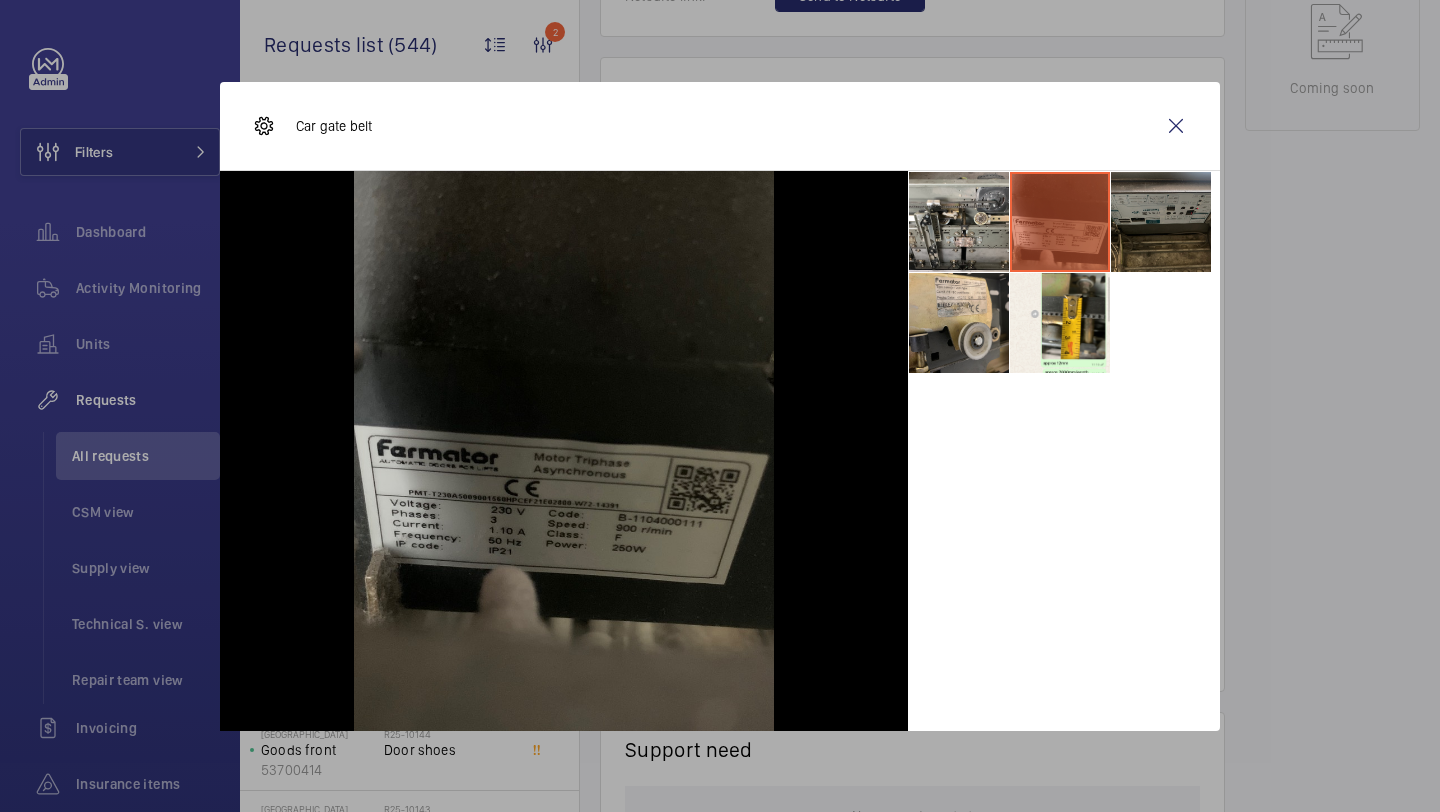 click at bounding box center [1161, 222] 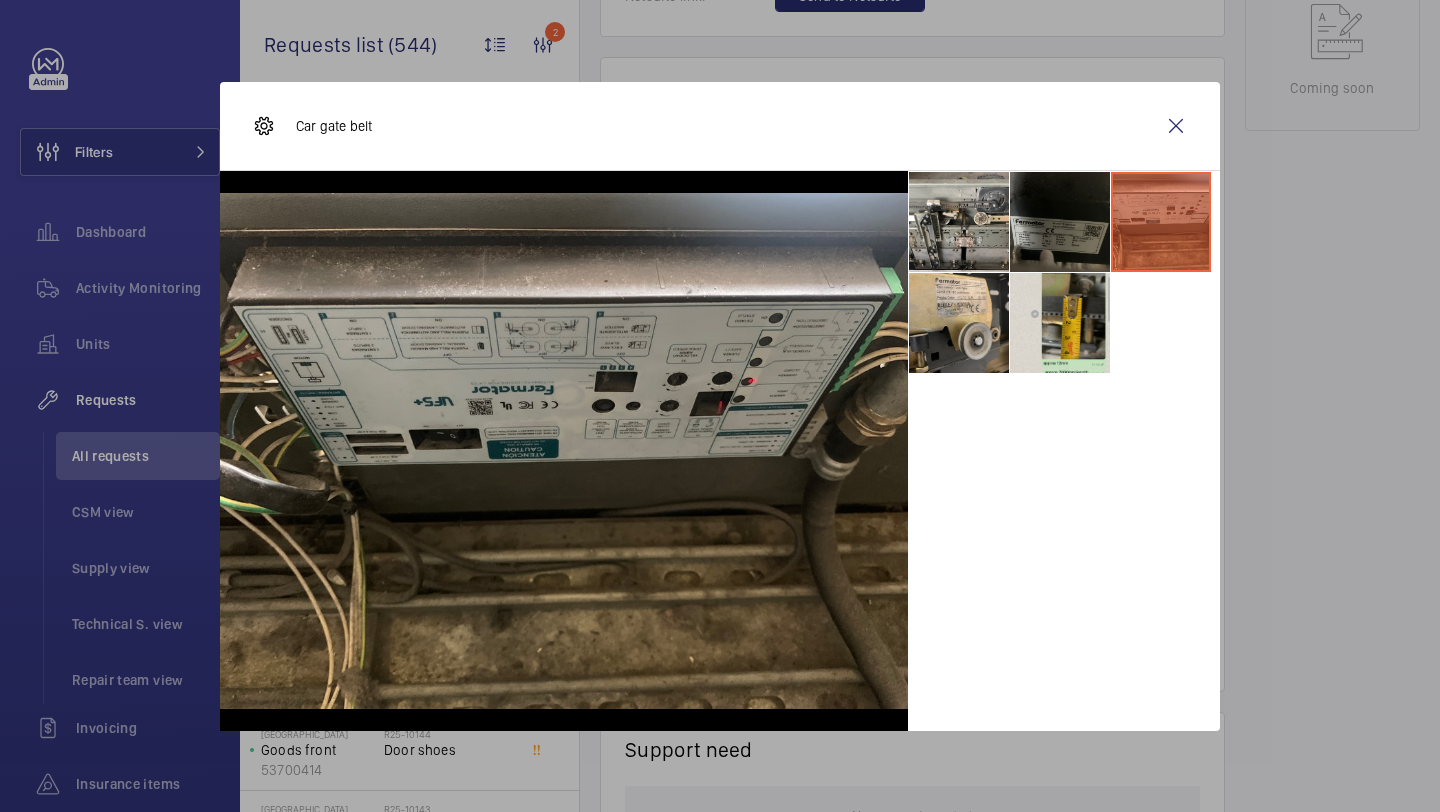 click at bounding box center [1060, 323] 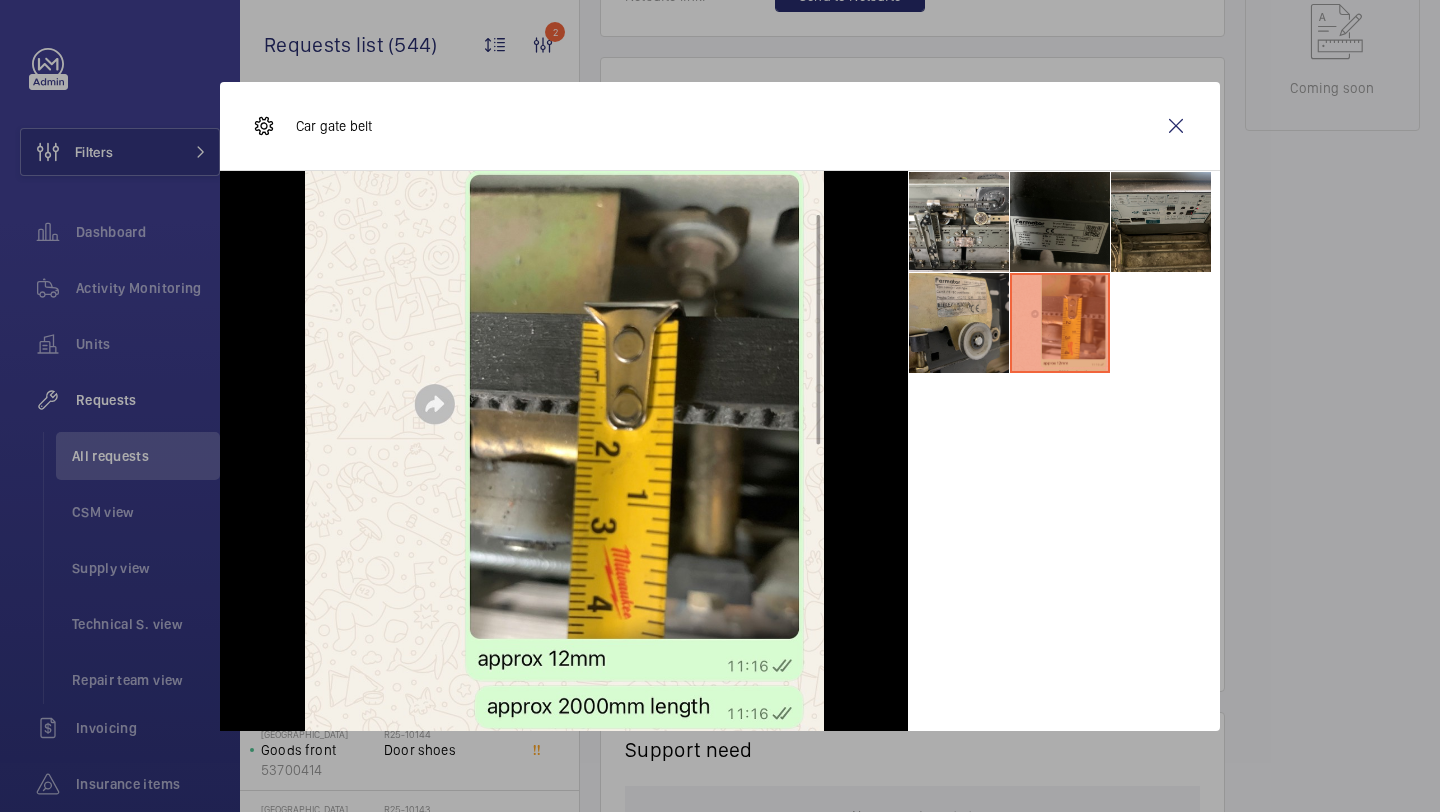 click at bounding box center (959, 323) 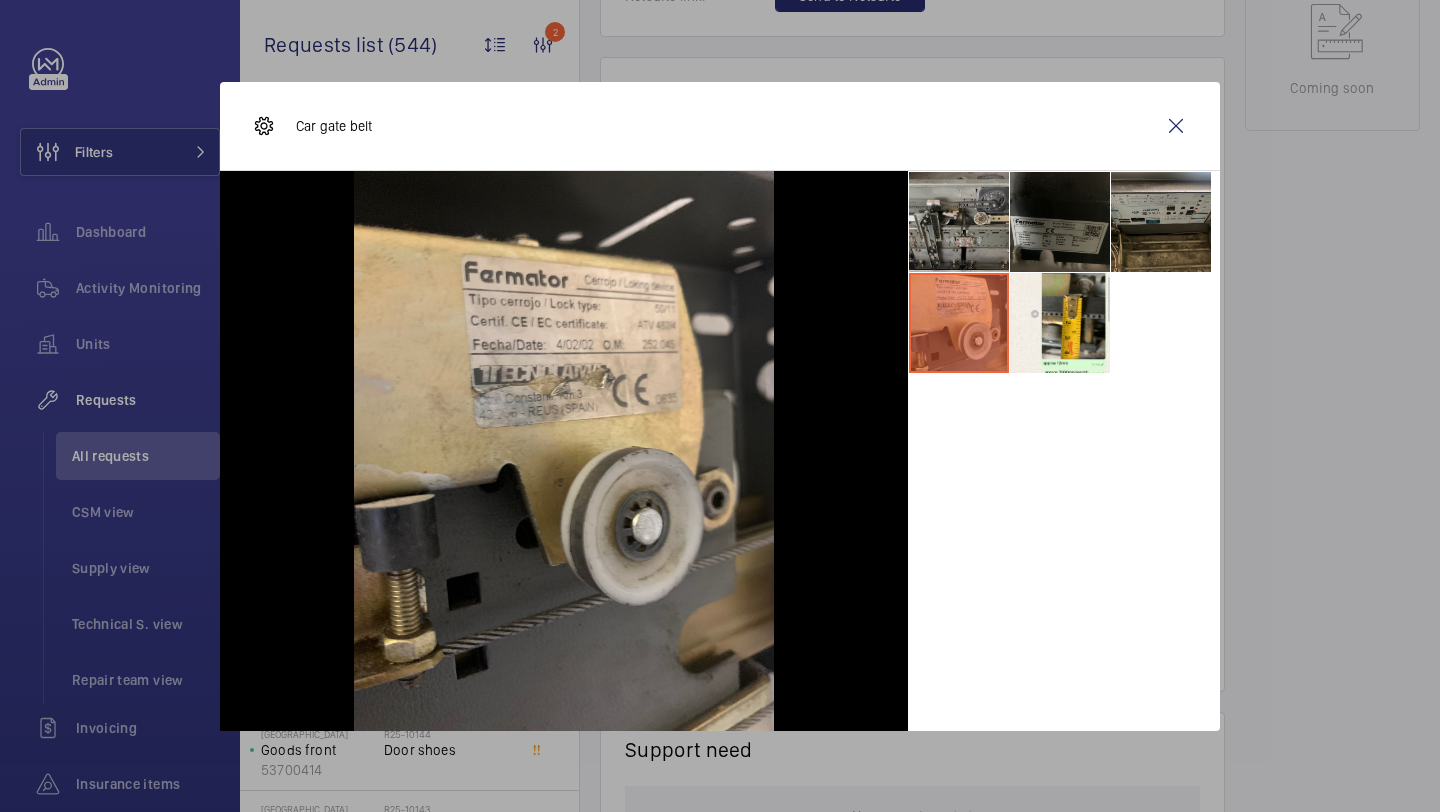 click at bounding box center [959, 222] 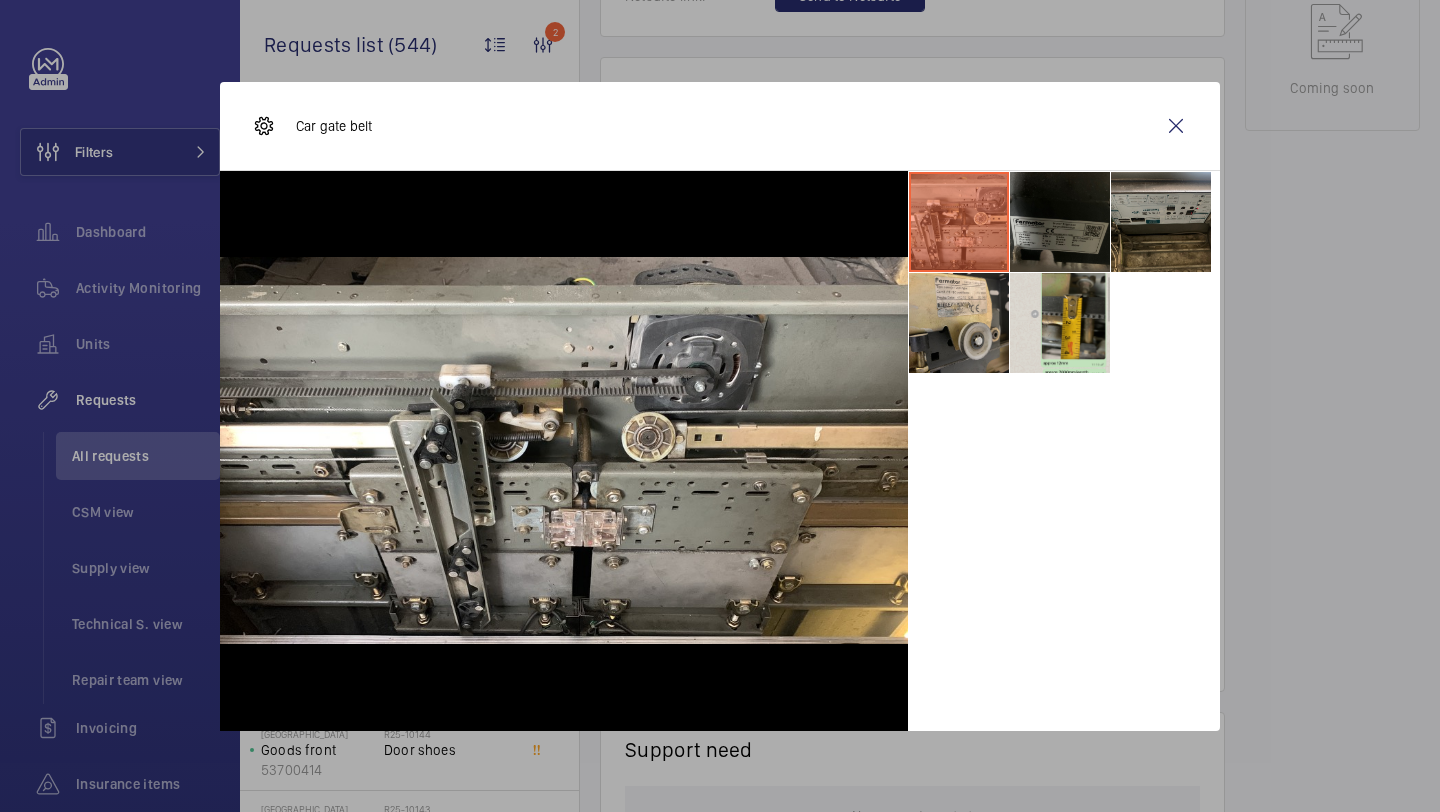 click at bounding box center [1060, 323] 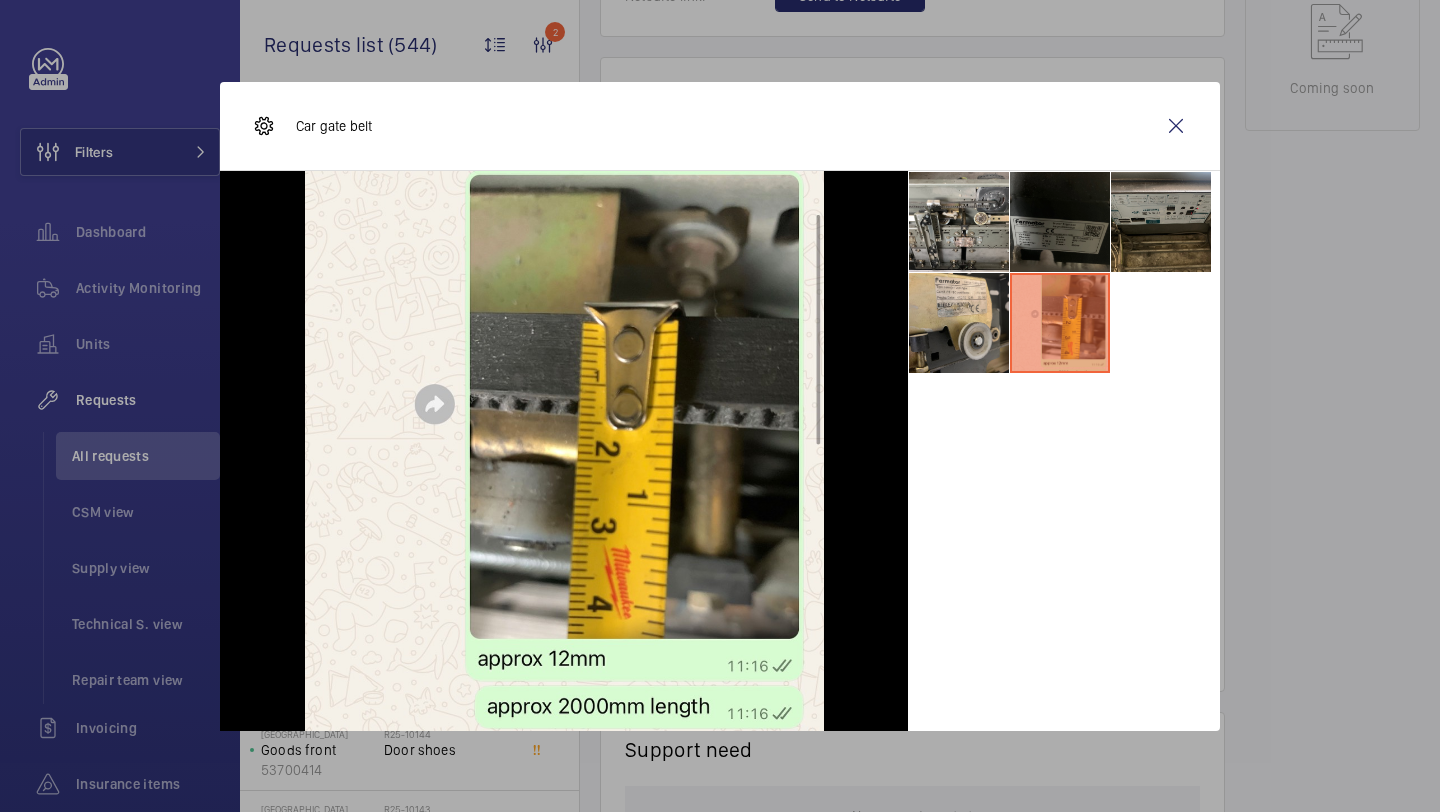 click at bounding box center (1060, 222) 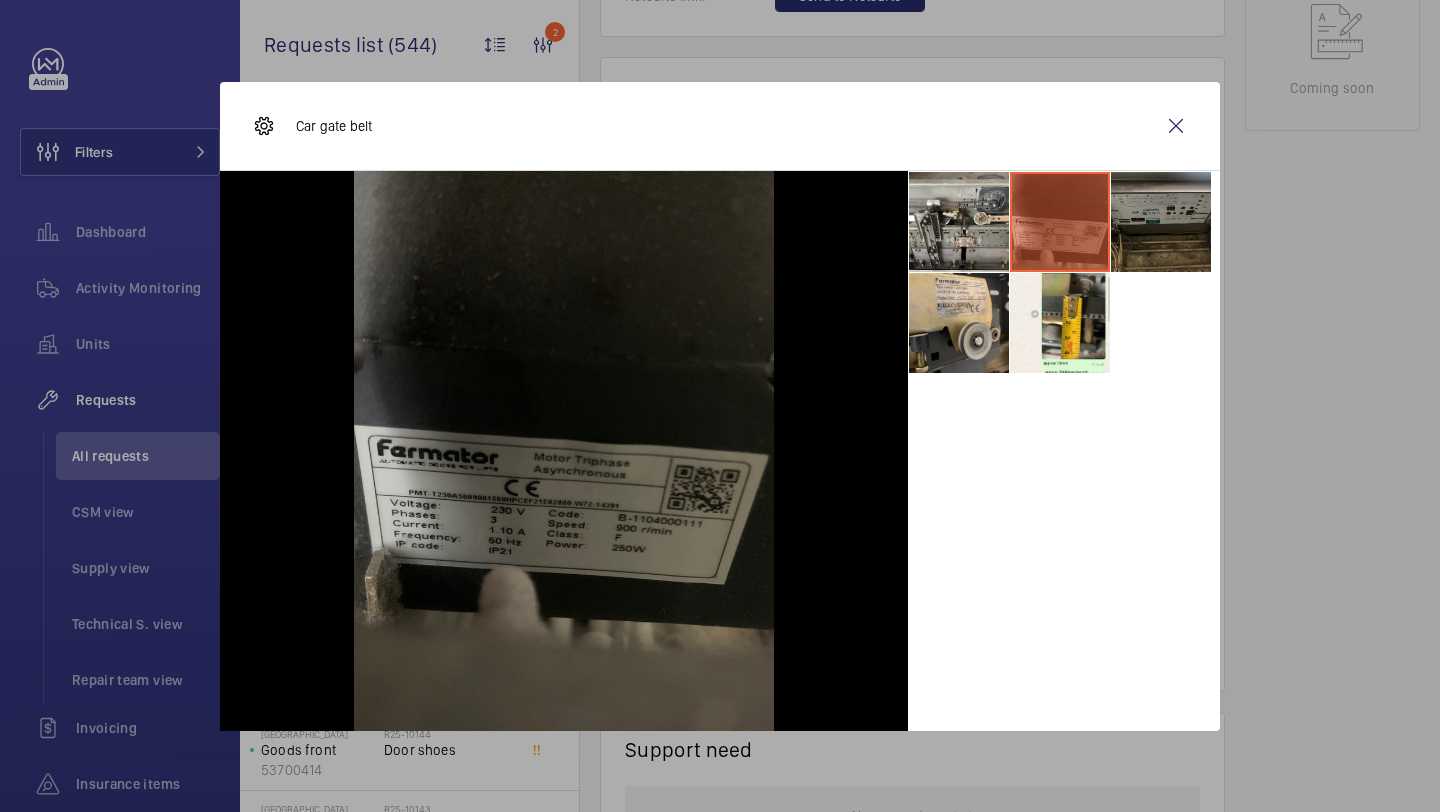 click at bounding box center (1161, 222) 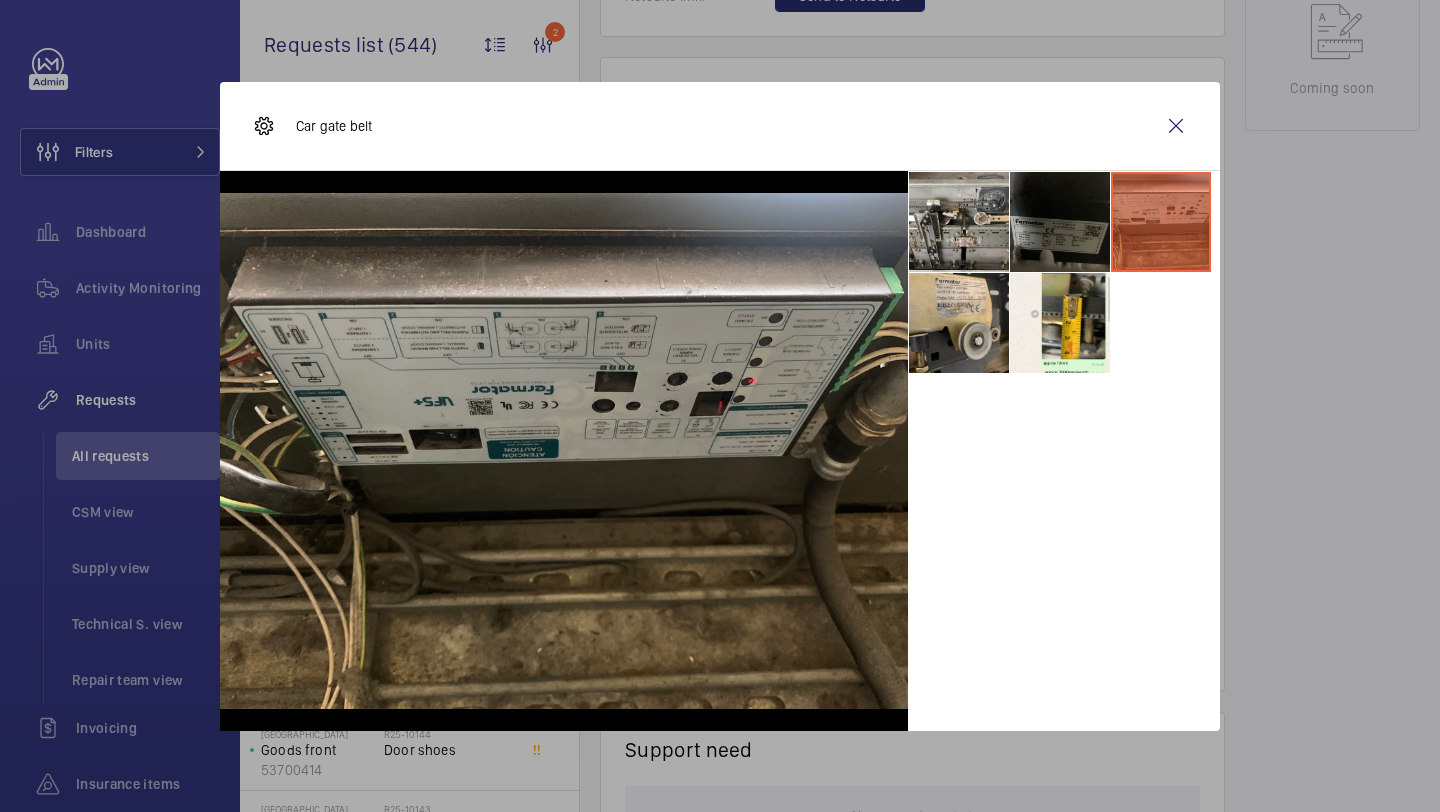 click at bounding box center (1060, 222) 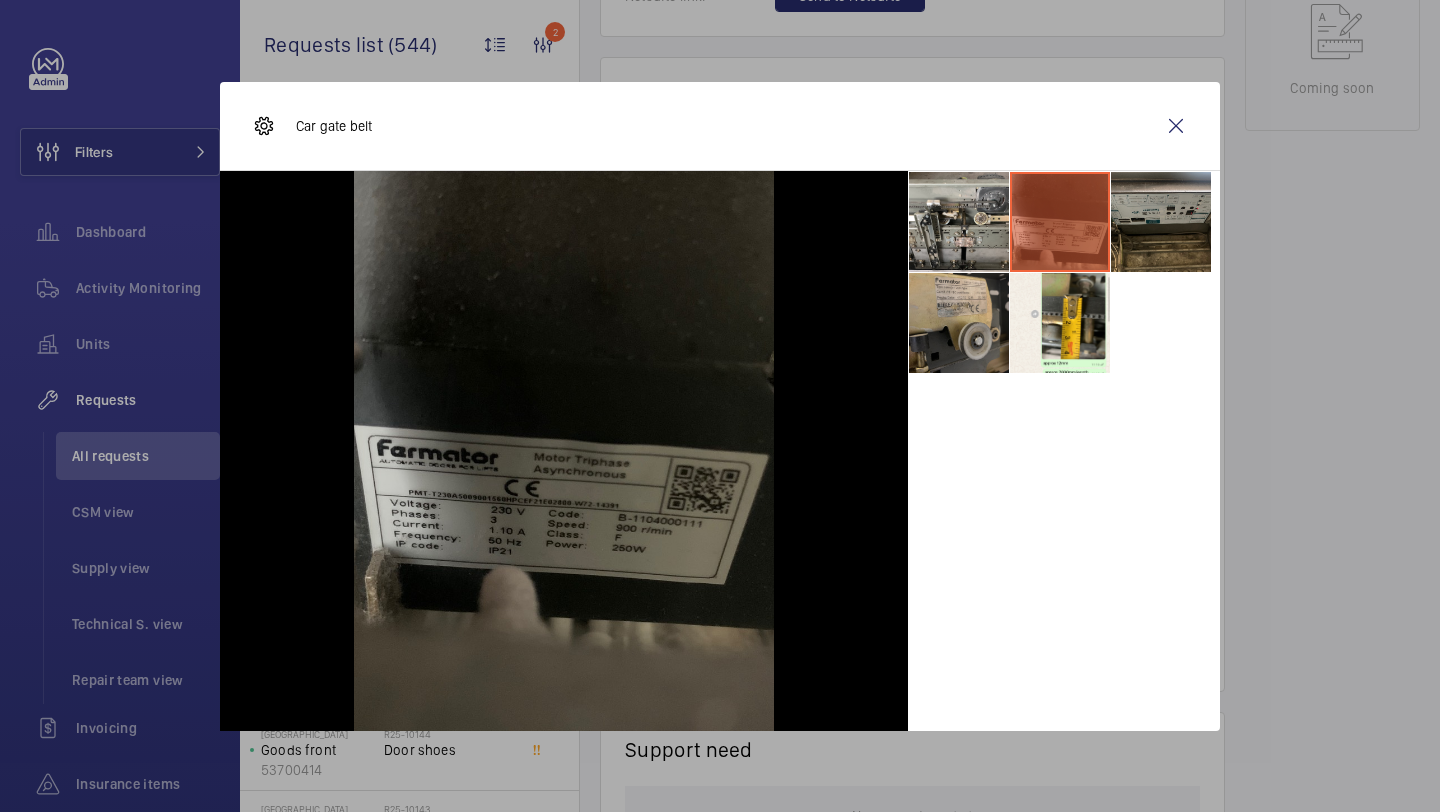 click at bounding box center (959, 323) 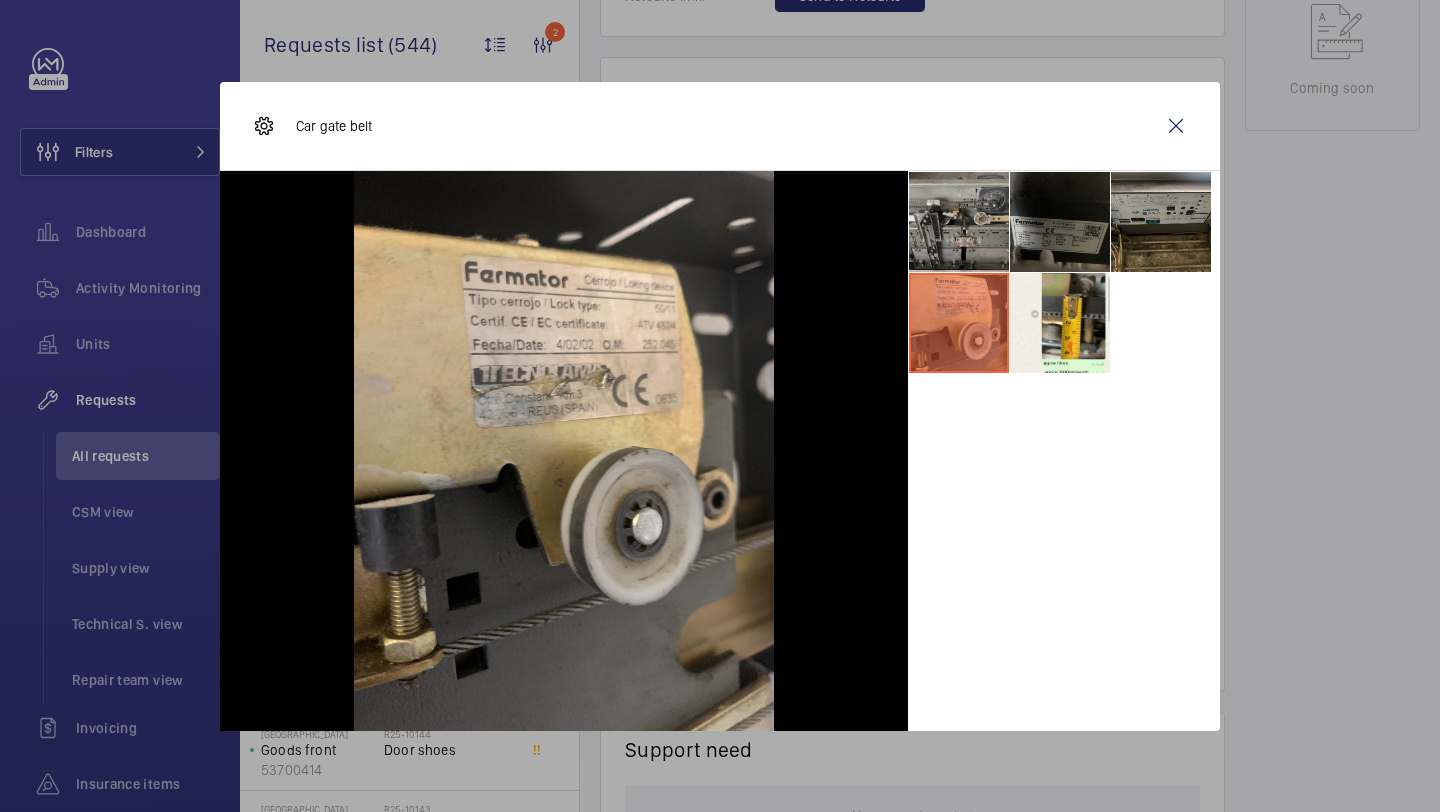 click at bounding box center (959, 222) 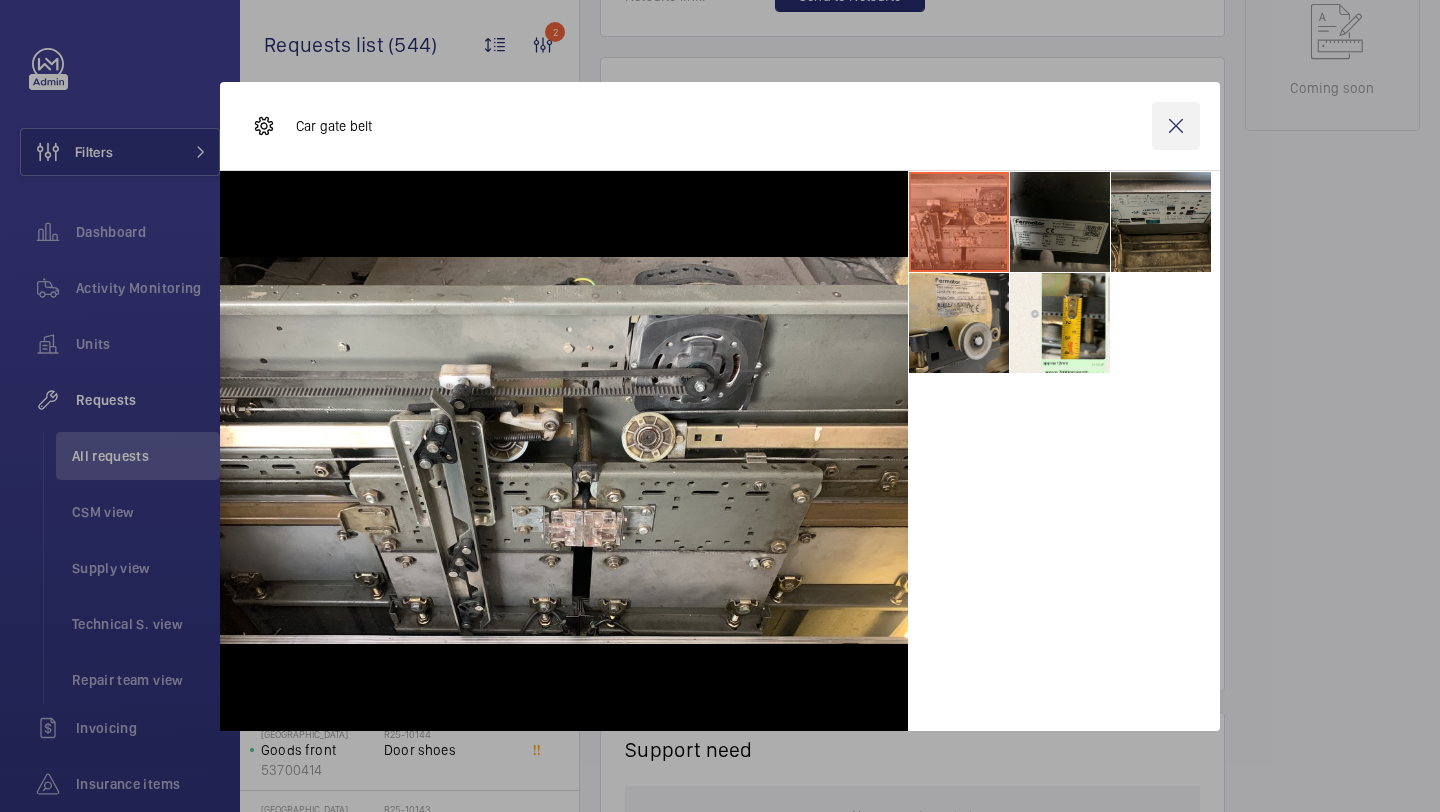 click at bounding box center [1176, 126] 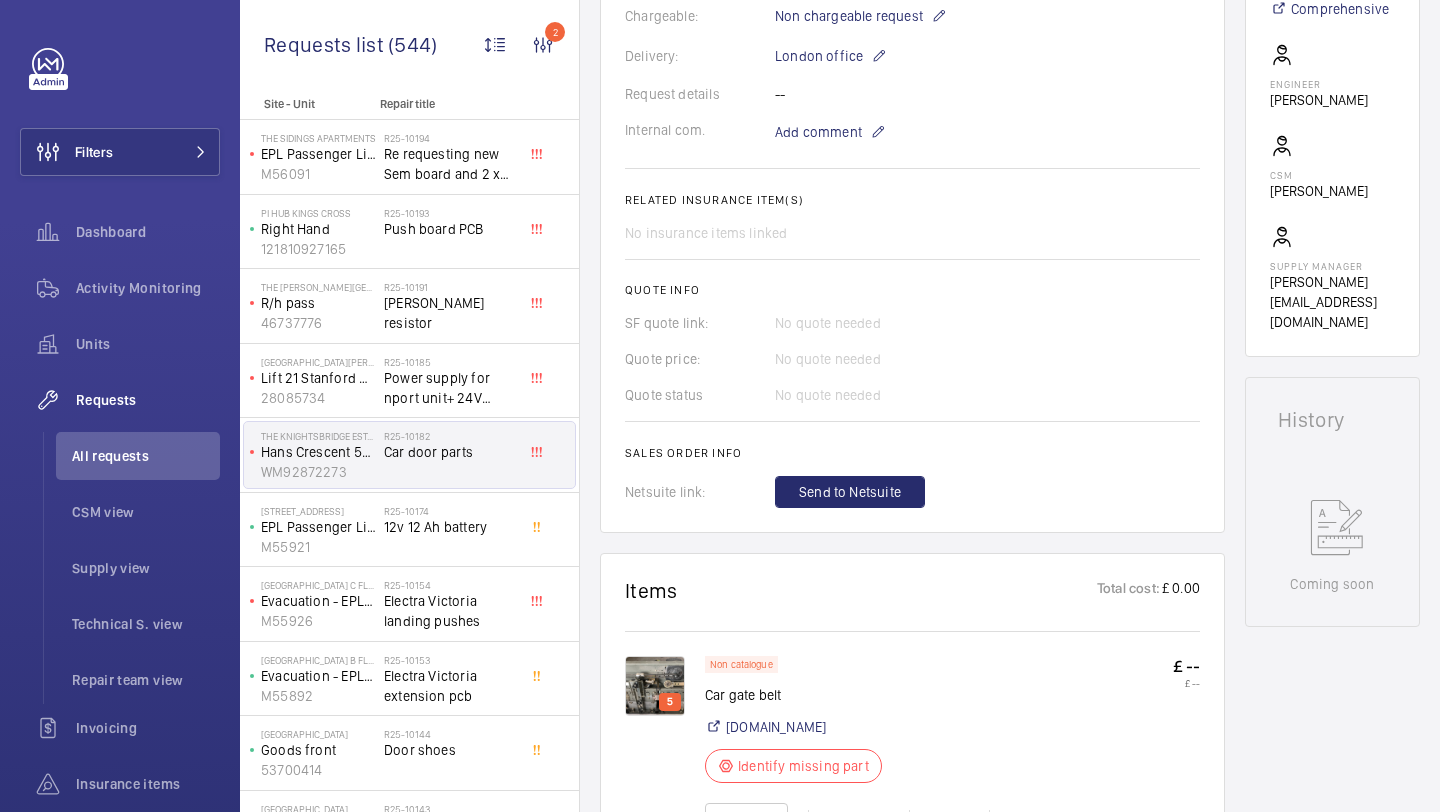 scroll, scrollTop: 0, scrollLeft: 0, axis: both 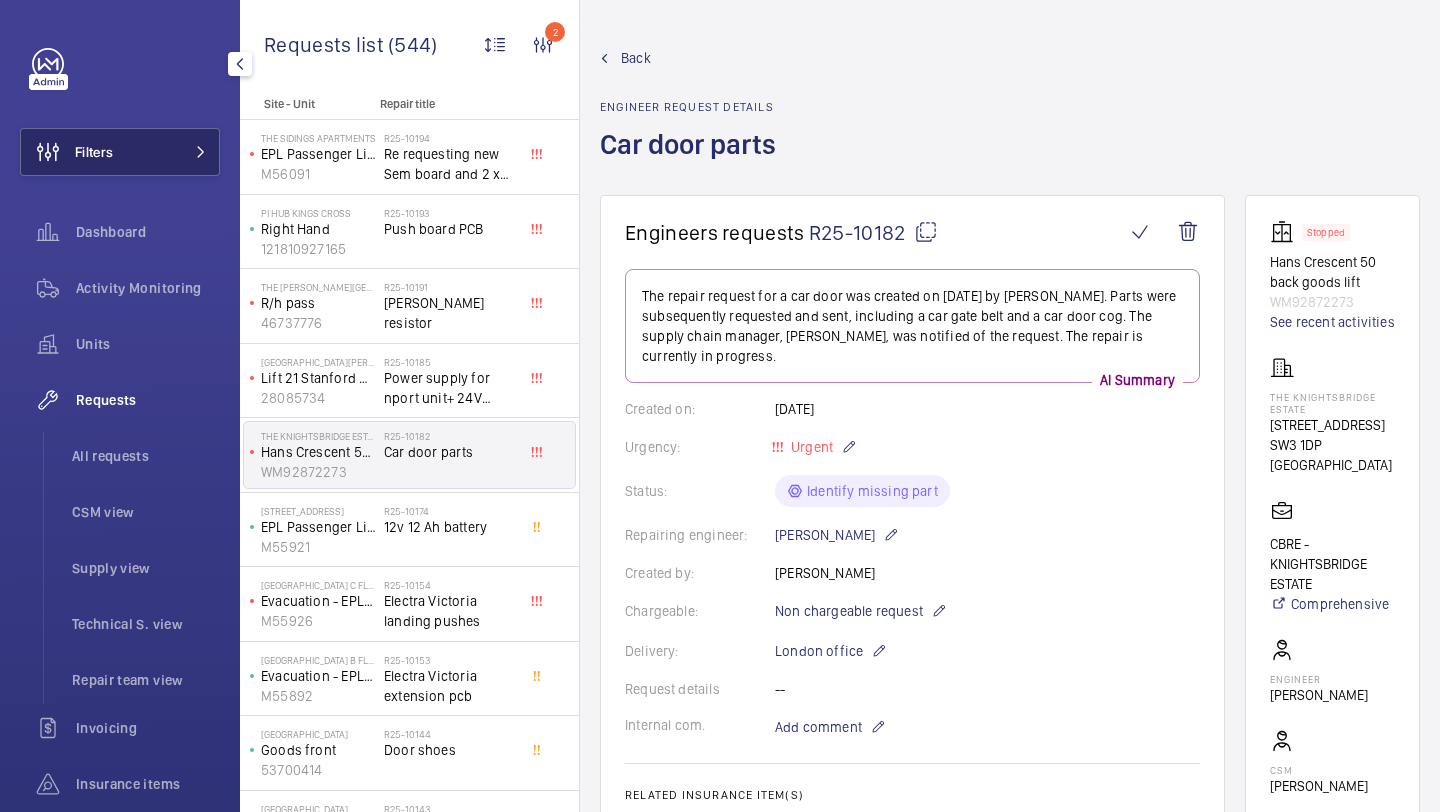 click 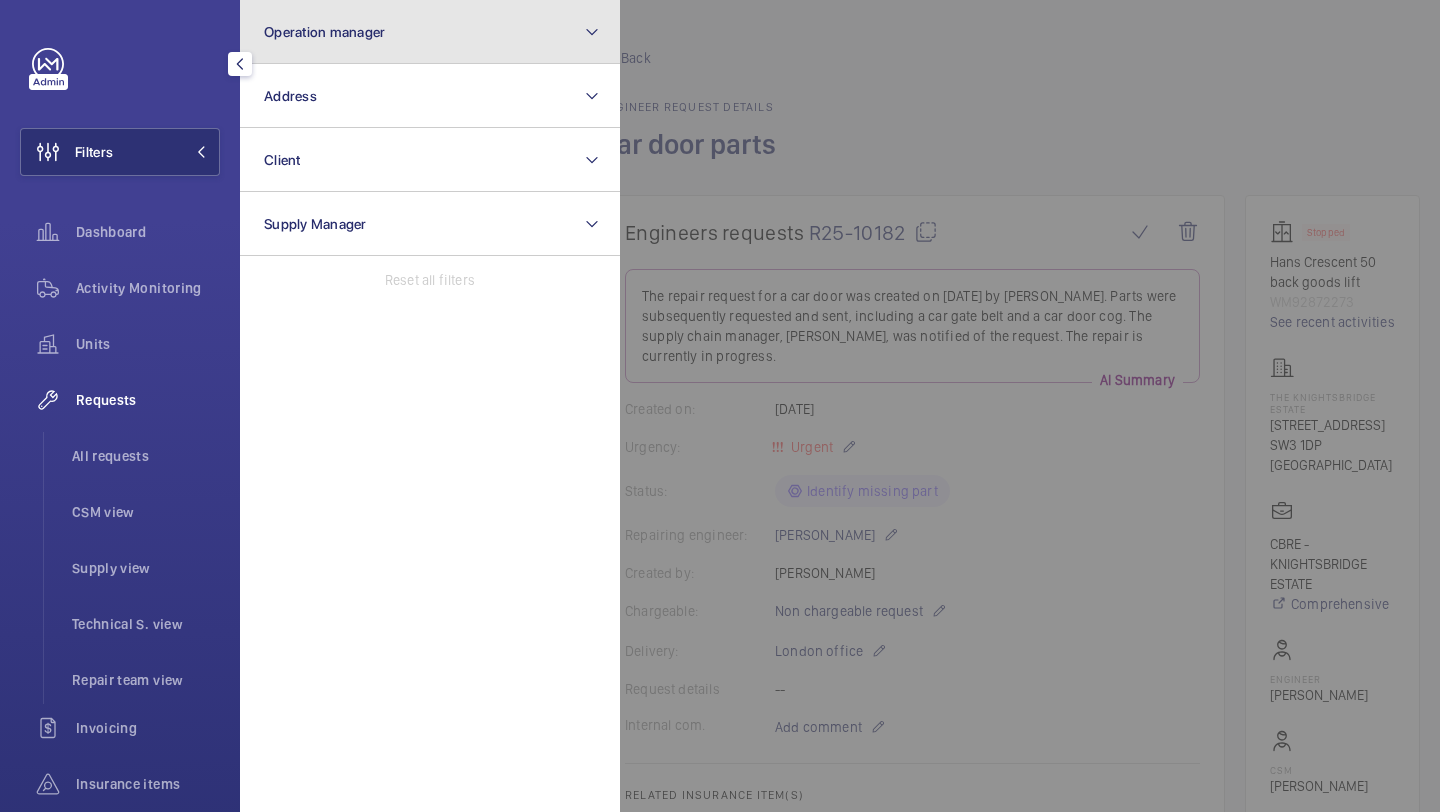 click on "Operation manager" 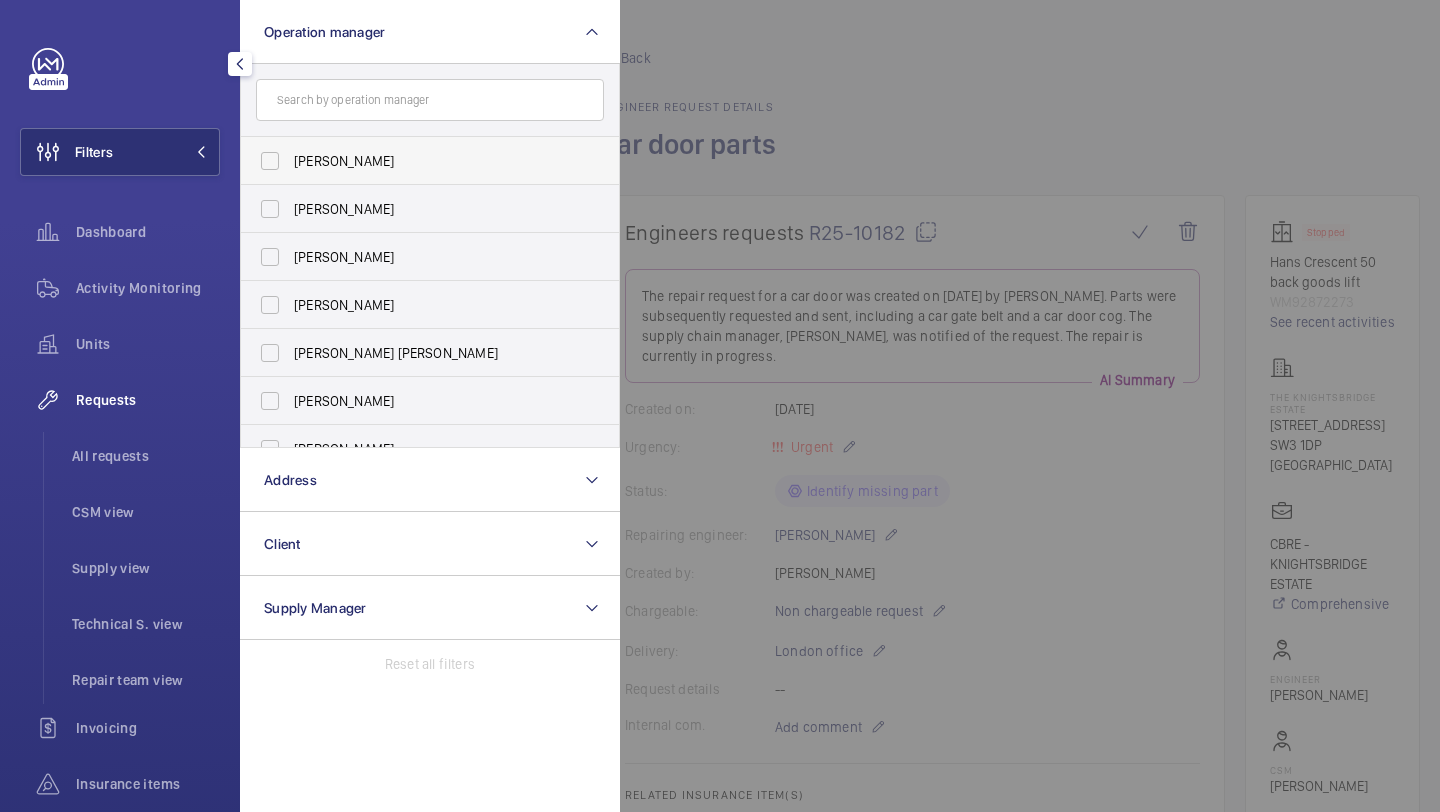 click on "[PERSON_NAME]" at bounding box center [431, 161] 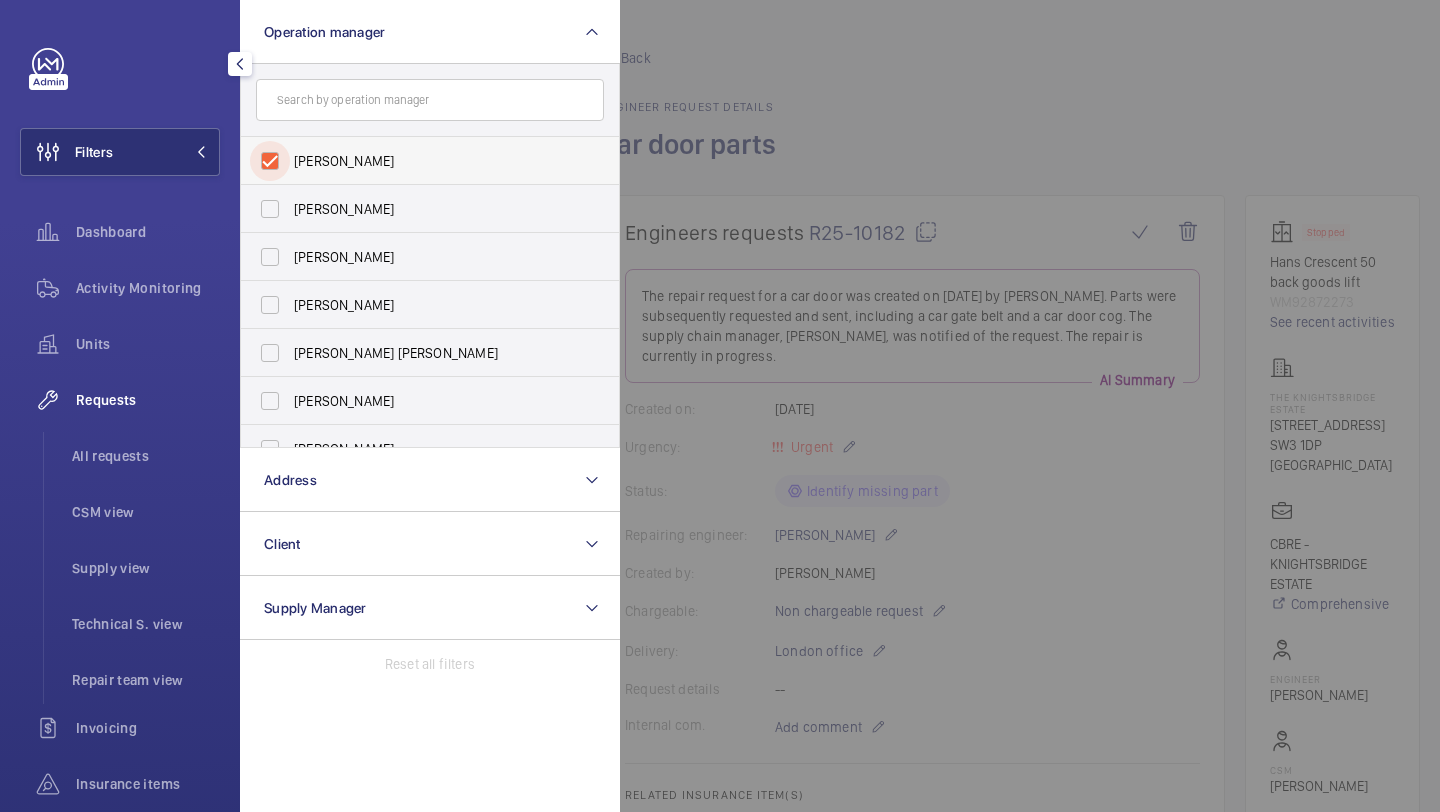 checkbox on "true" 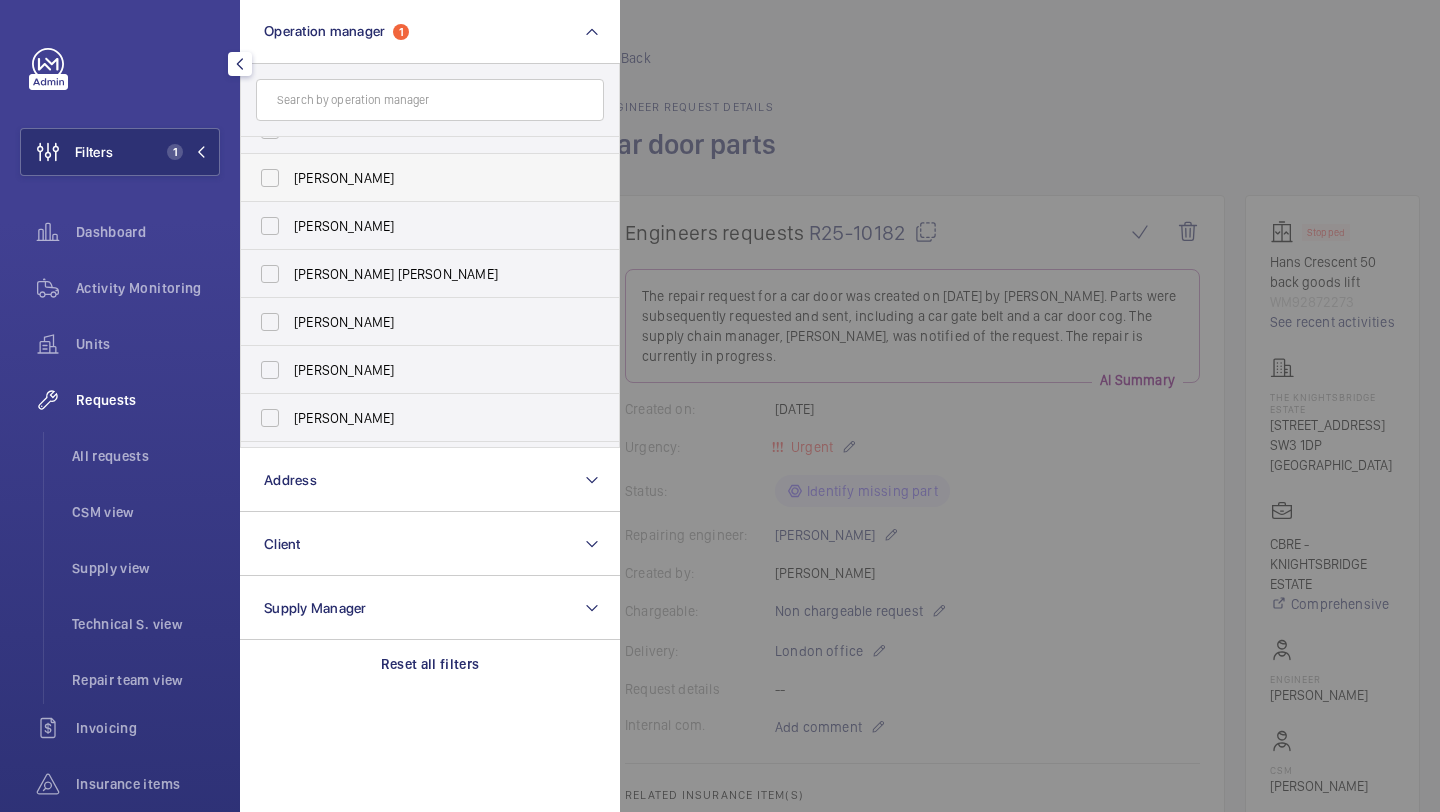 scroll, scrollTop: 82, scrollLeft: 0, axis: vertical 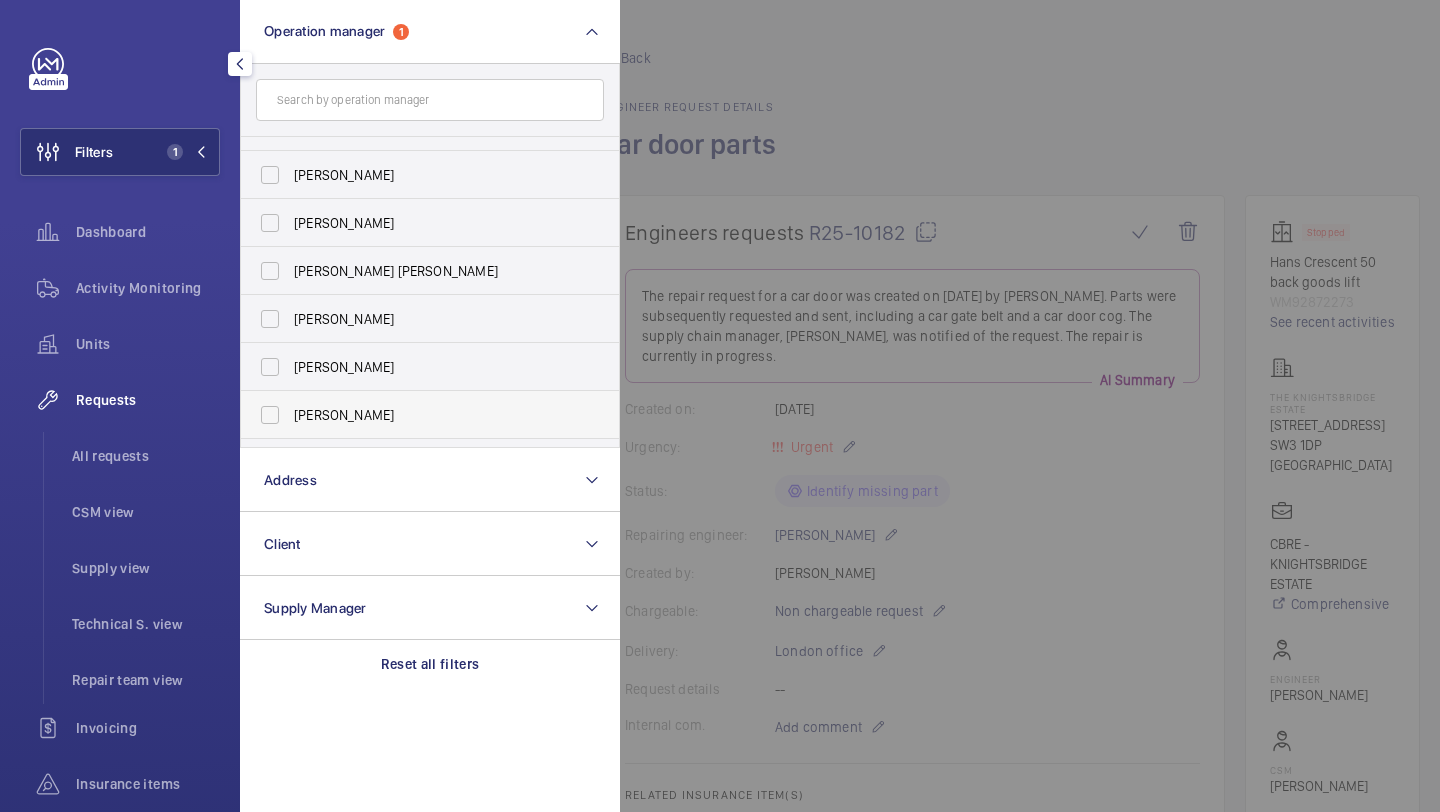 click on "[PERSON_NAME]" at bounding box center (415, 415) 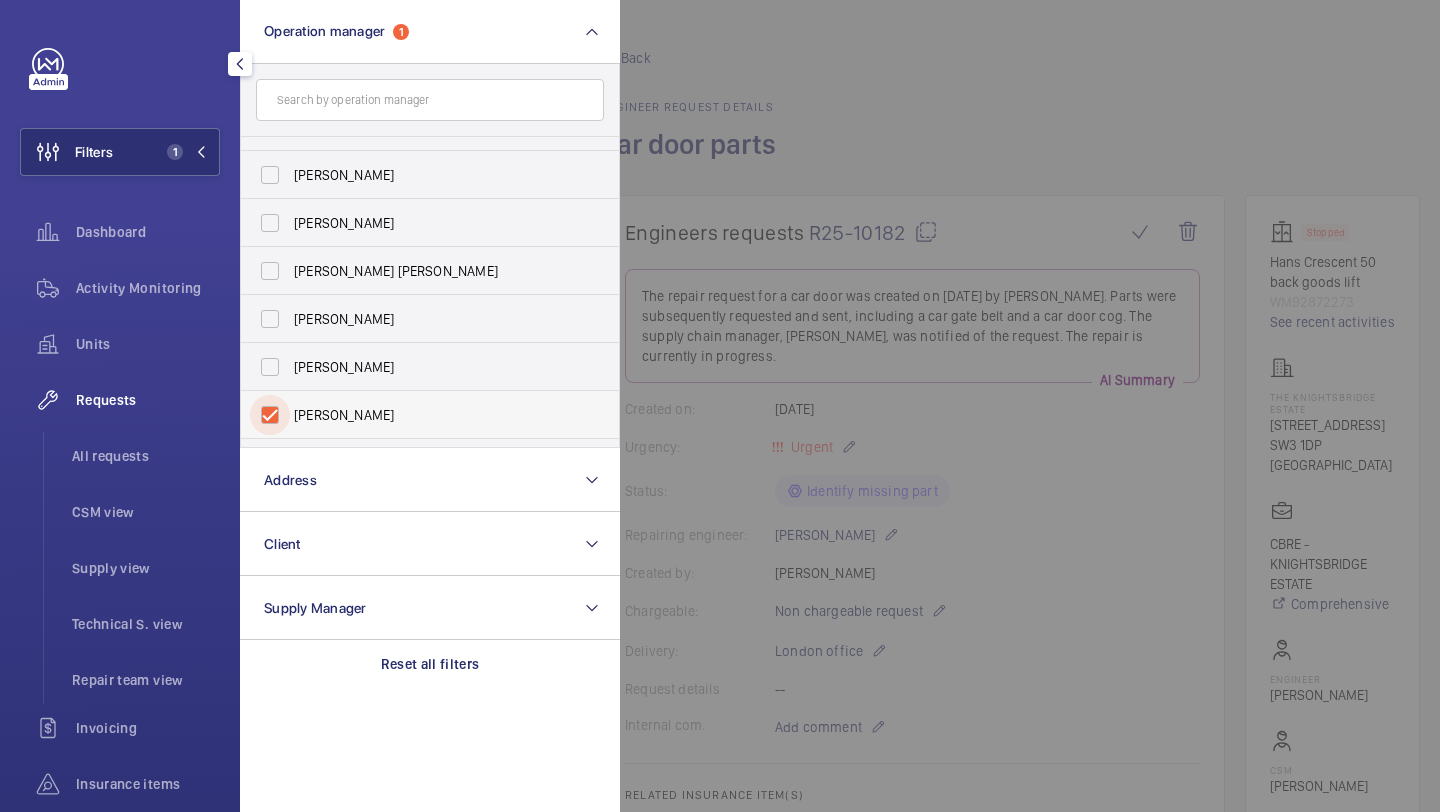 checkbox on "true" 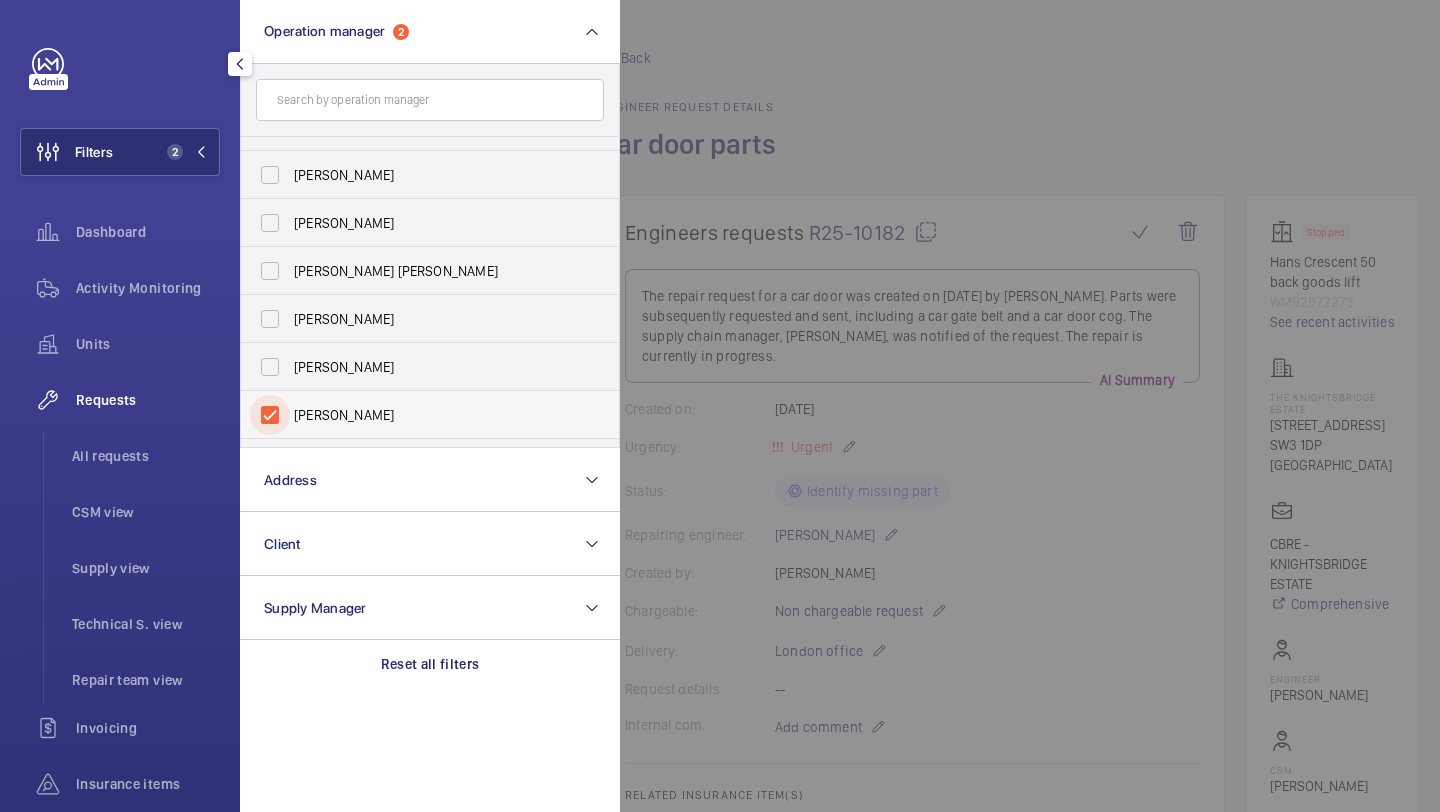 scroll, scrollTop: 122, scrollLeft: 0, axis: vertical 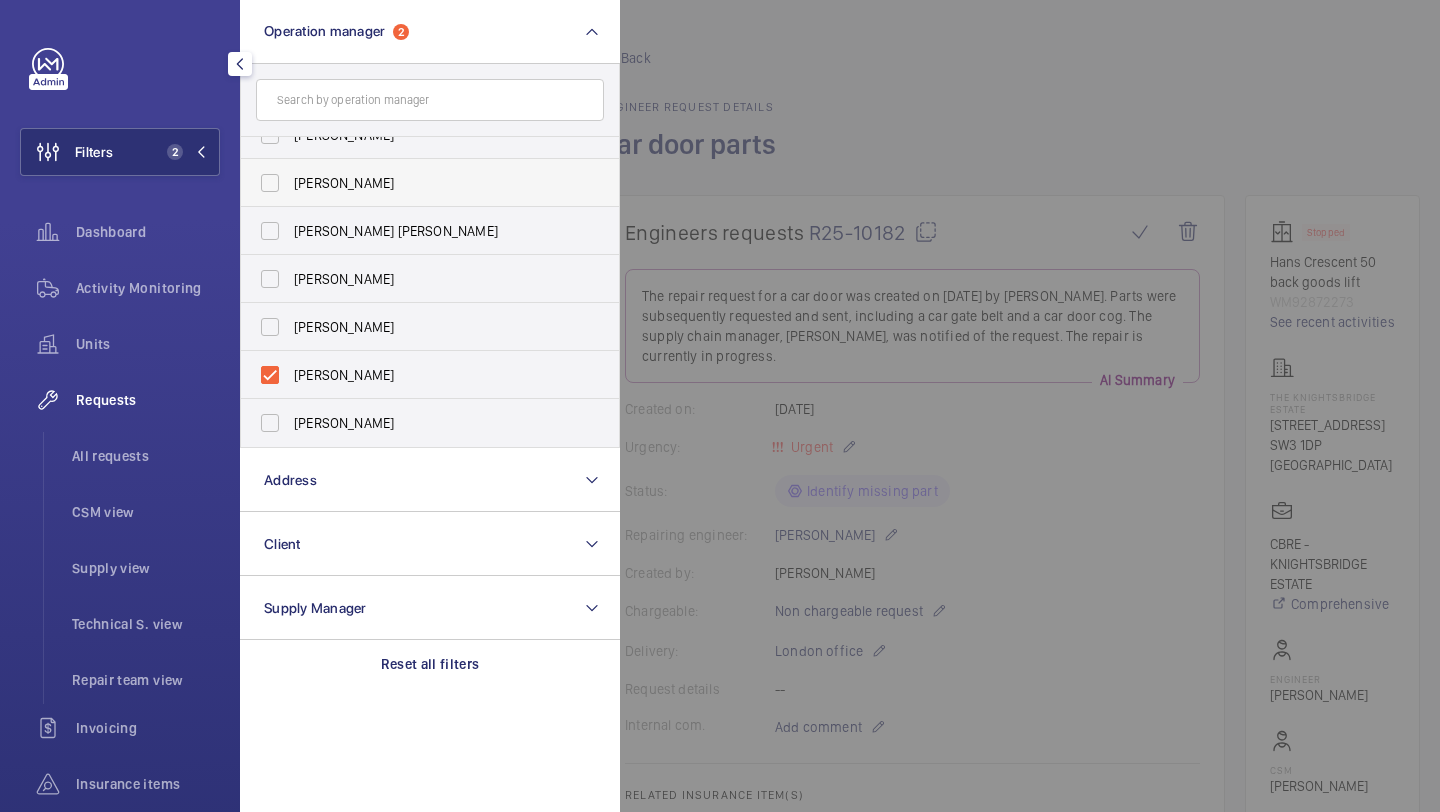click on "[PERSON_NAME]" at bounding box center (431, 183) 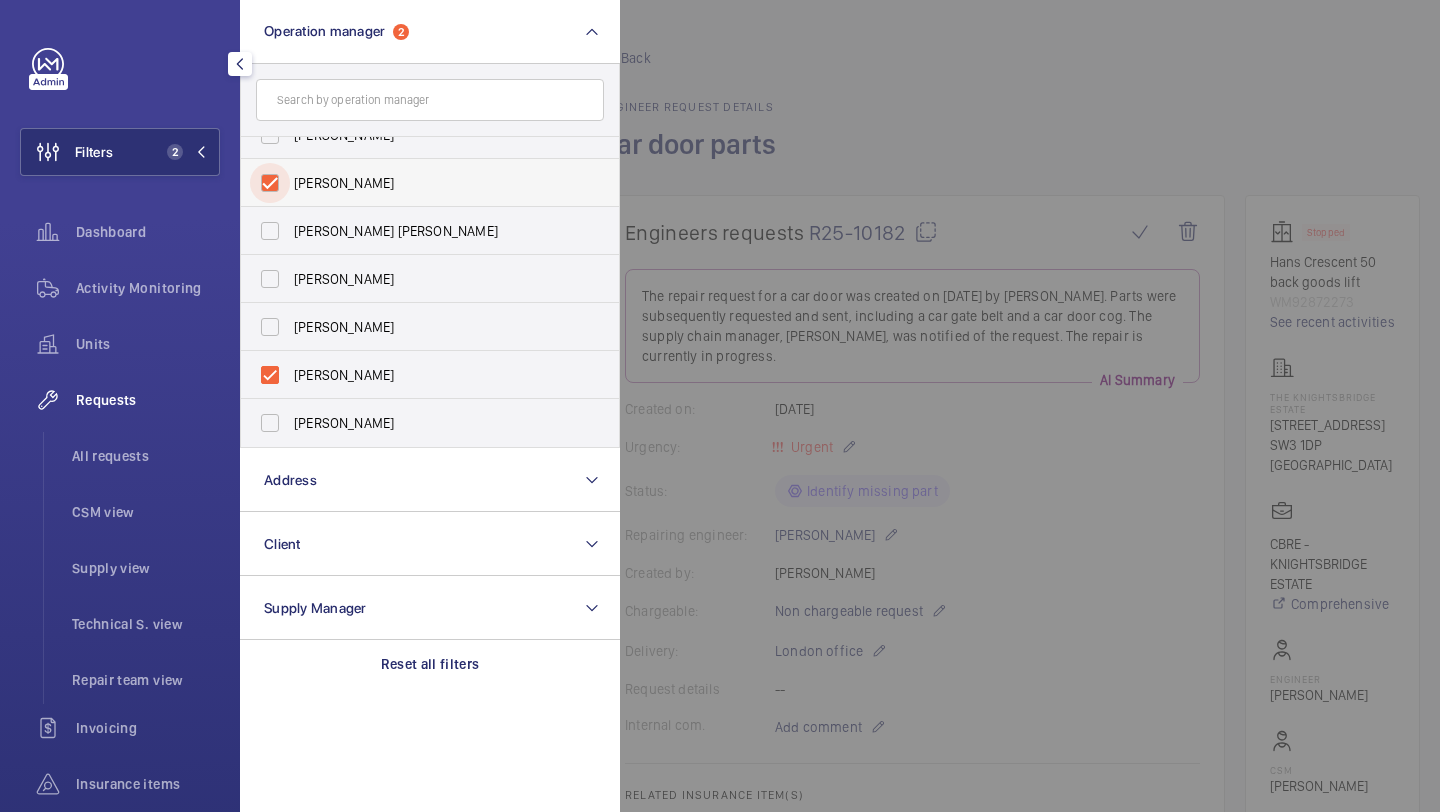 checkbox on "true" 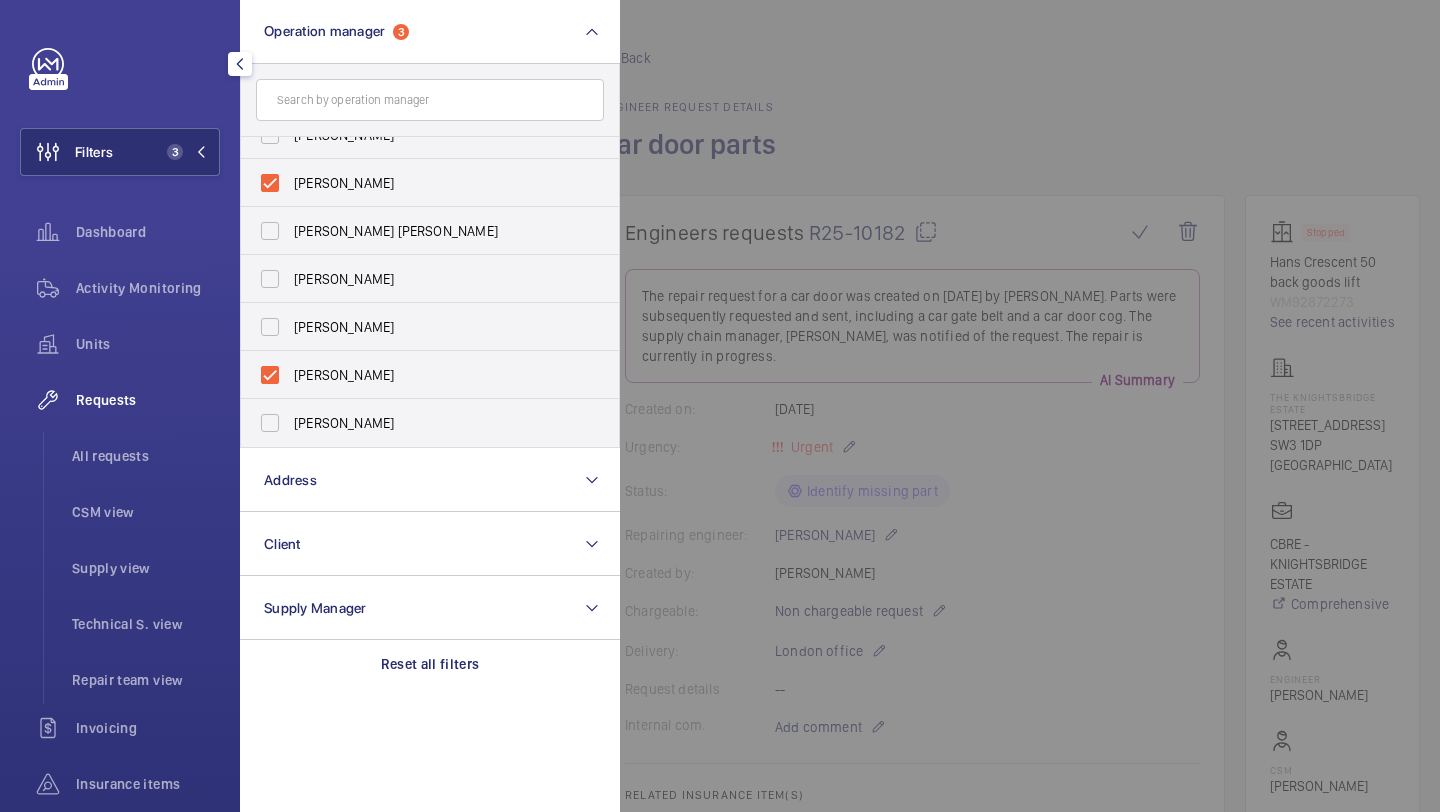 click 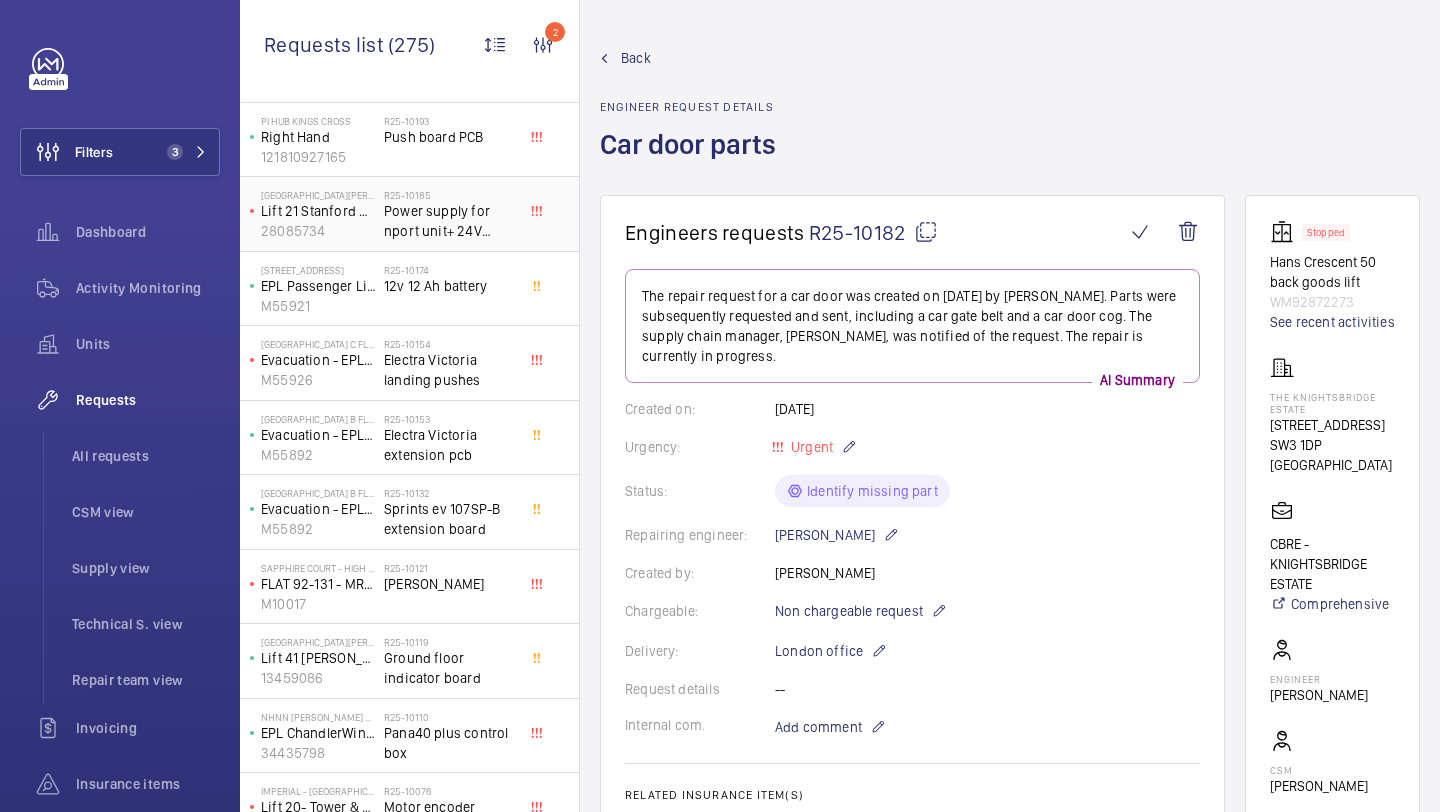 scroll, scrollTop: 112, scrollLeft: 0, axis: vertical 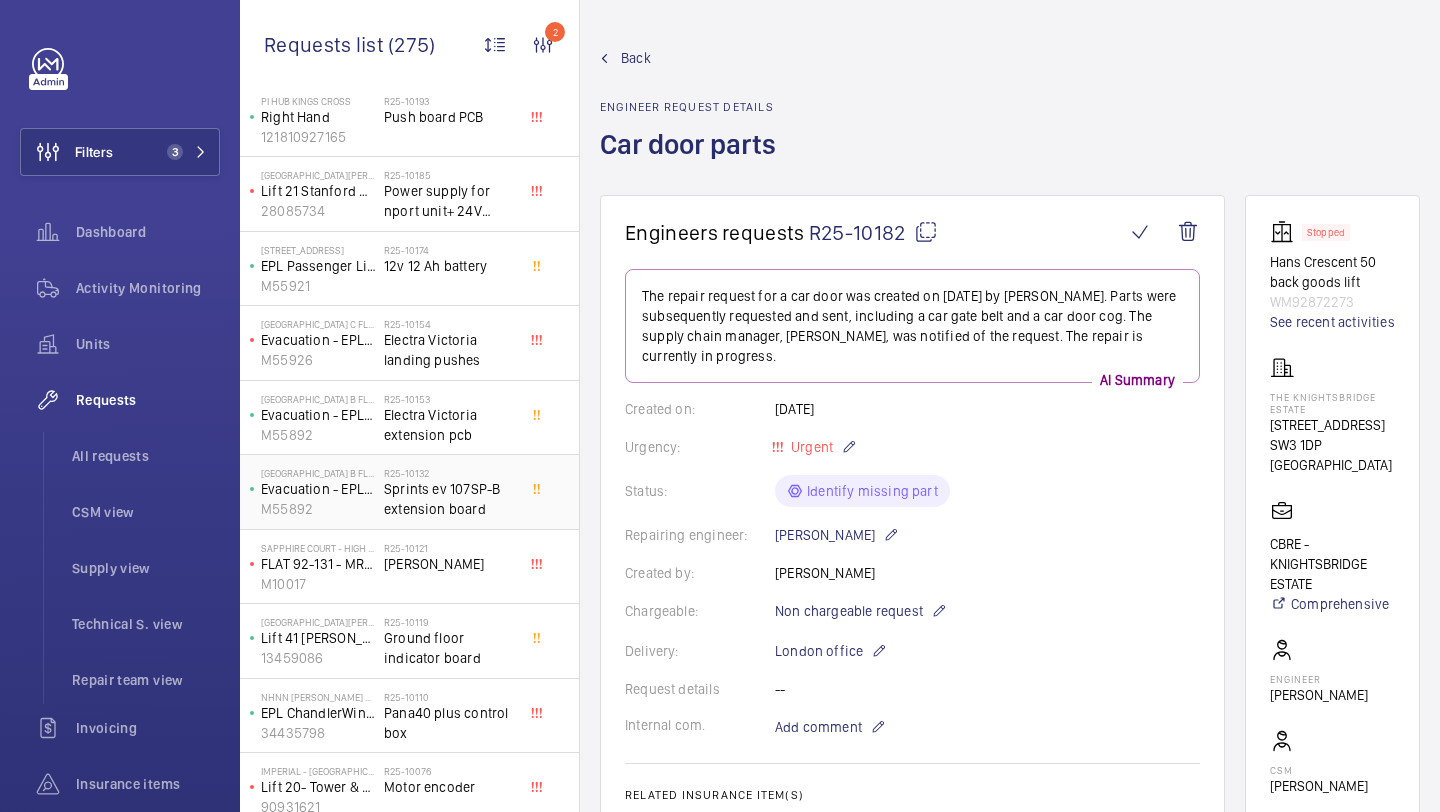 click on "R25-10132   Sprints ev 107SP-B extension board" 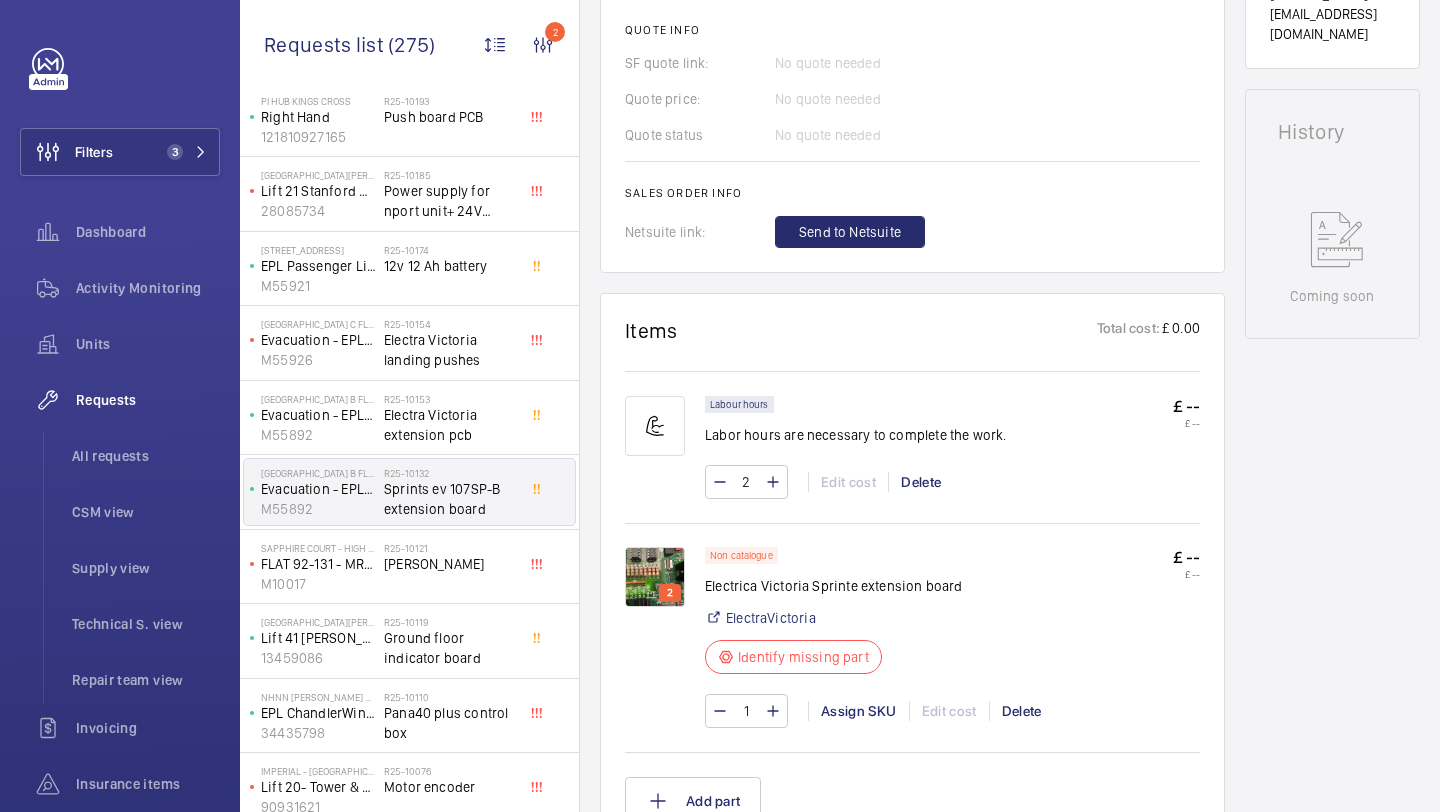 scroll, scrollTop: 1064, scrollLeft: 0, axis: vertical 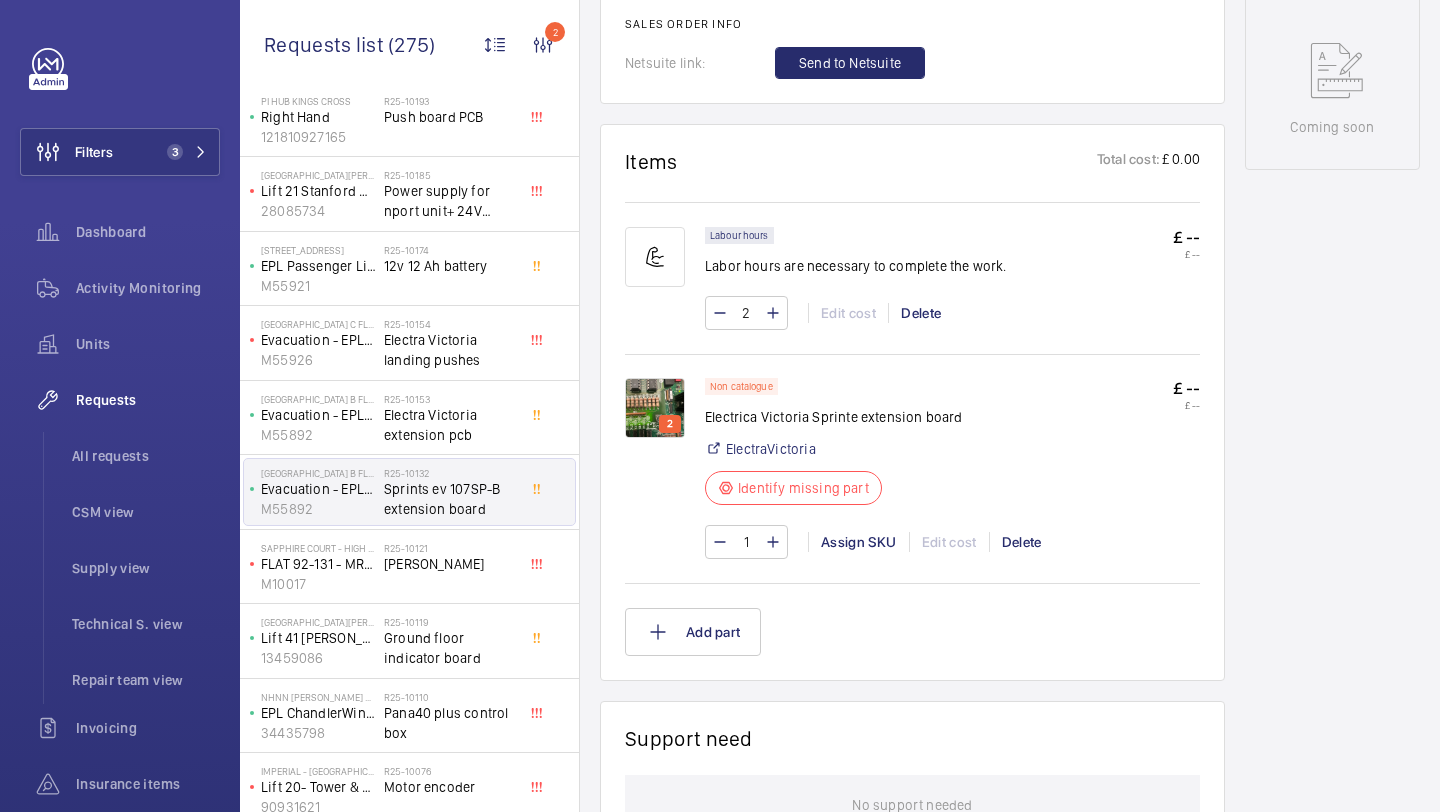 click 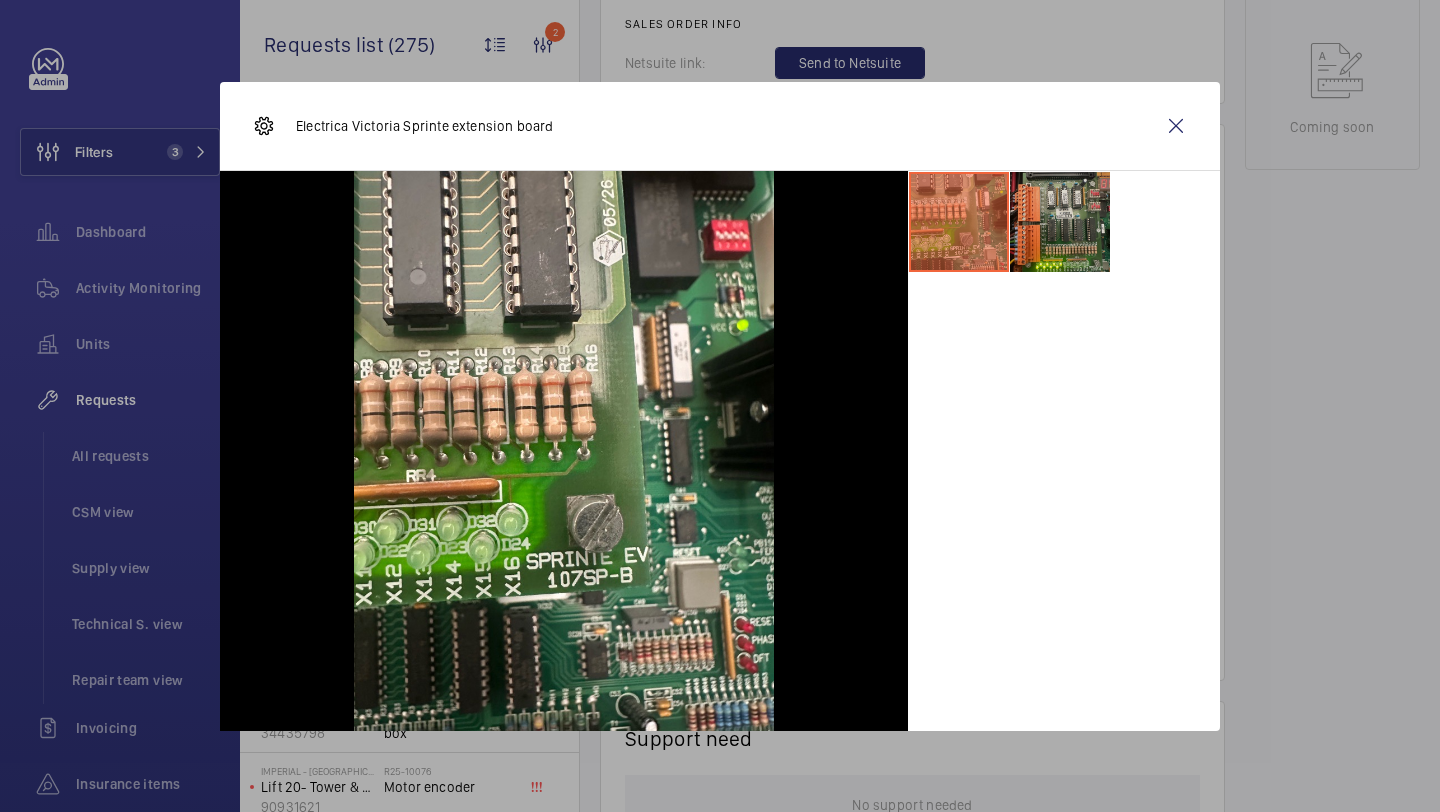 click at bounding box center [1060, 222] 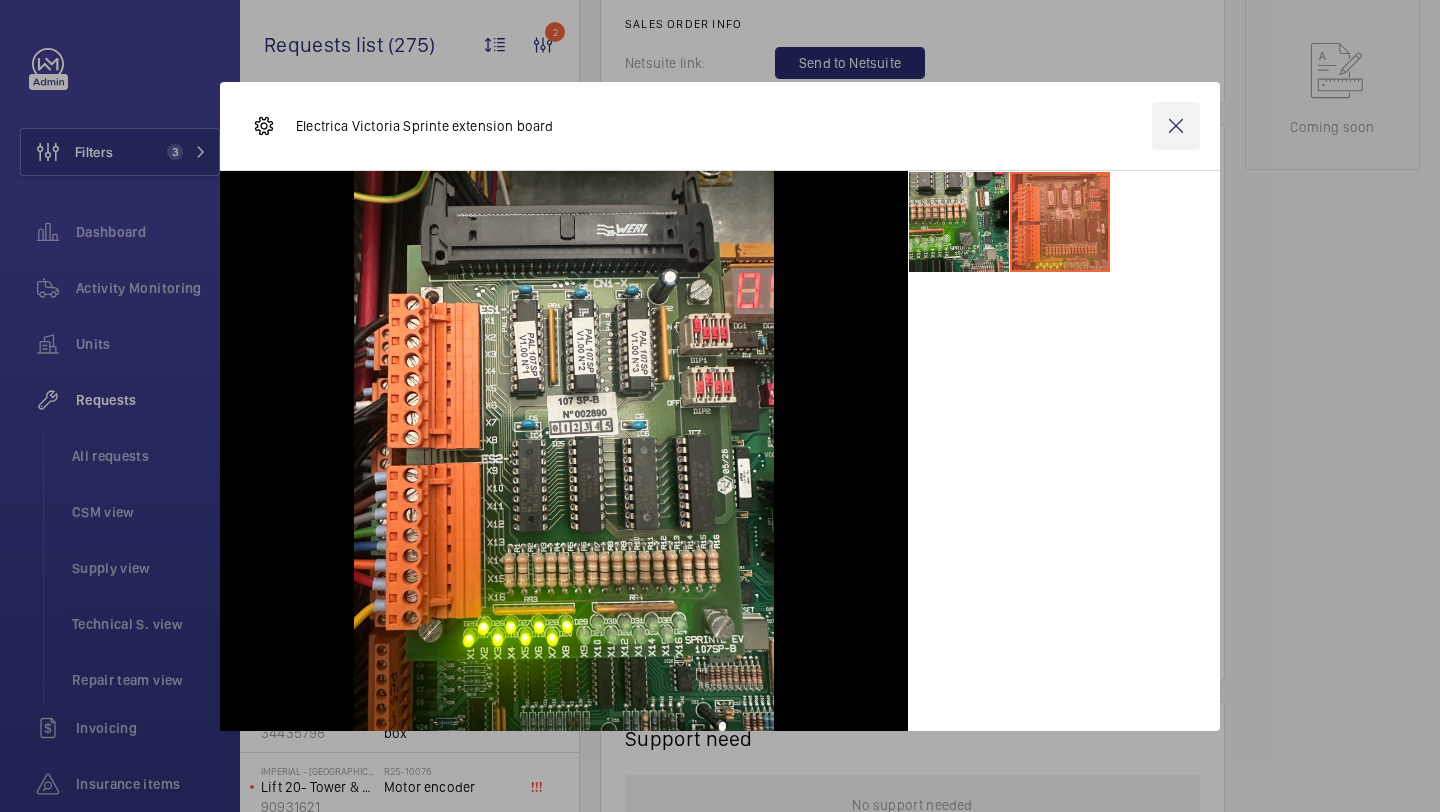 click at bounding box center [1176, 126] 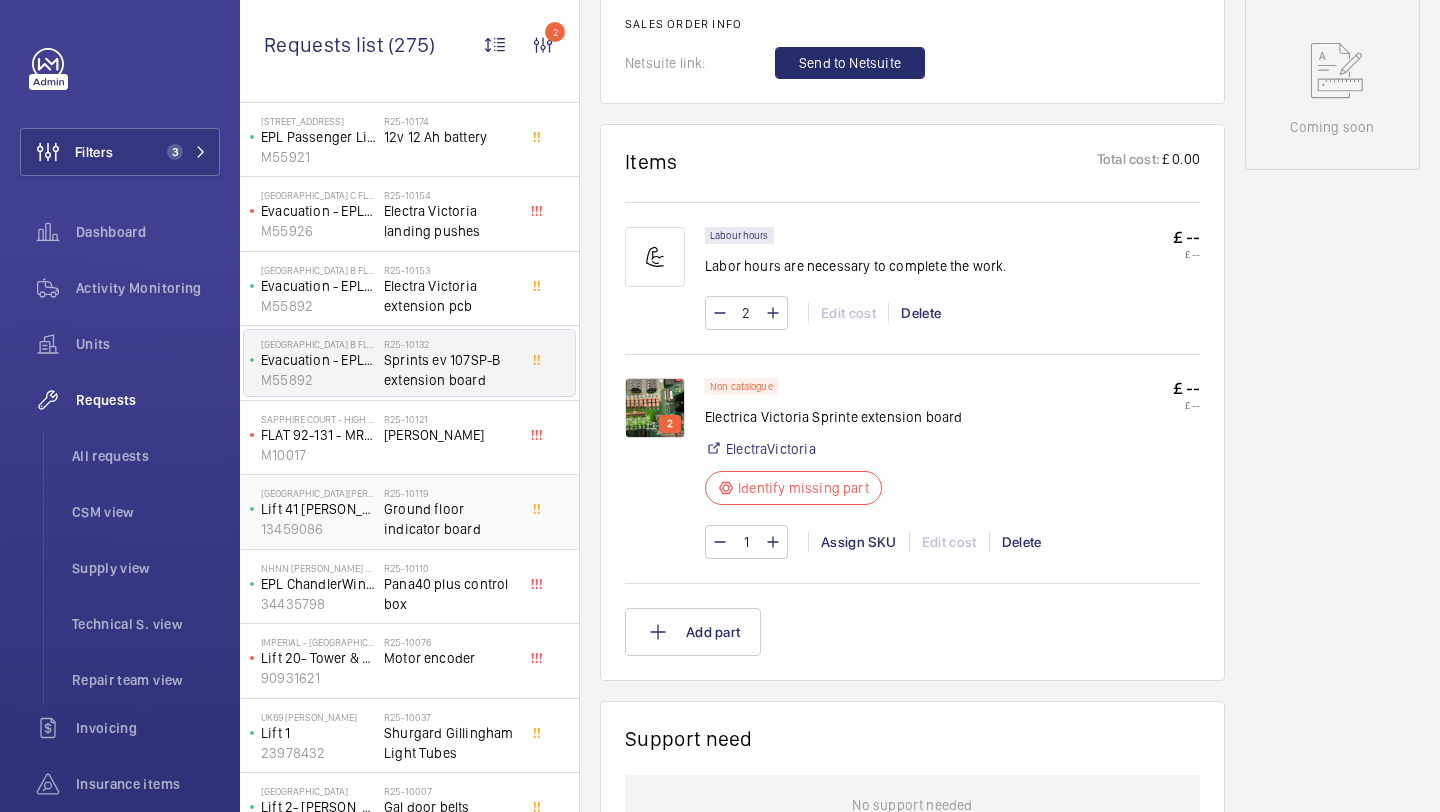 scroll, scrollTop: 501, scrollLeft: 0, axis: vertical 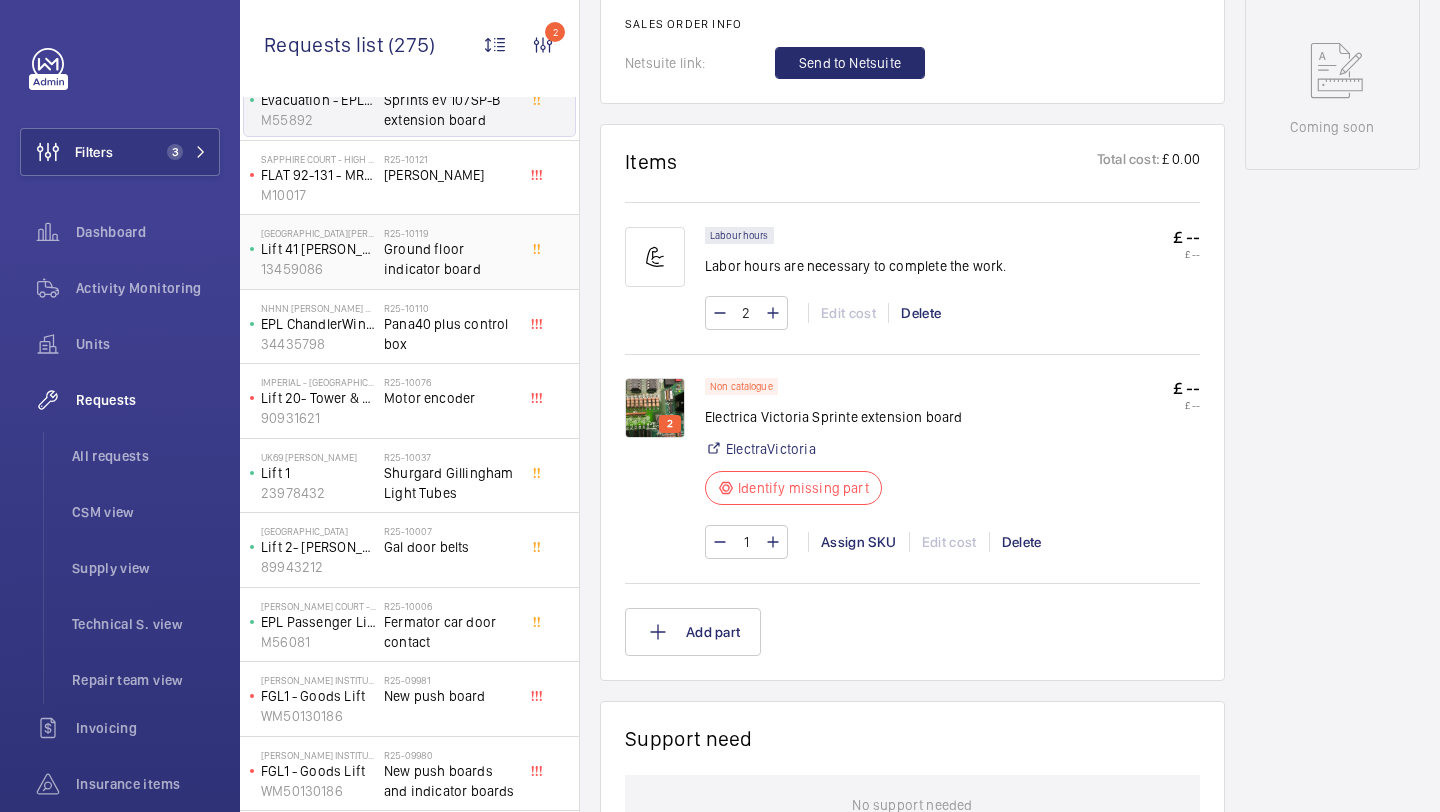 click on "Fermator car door contact" 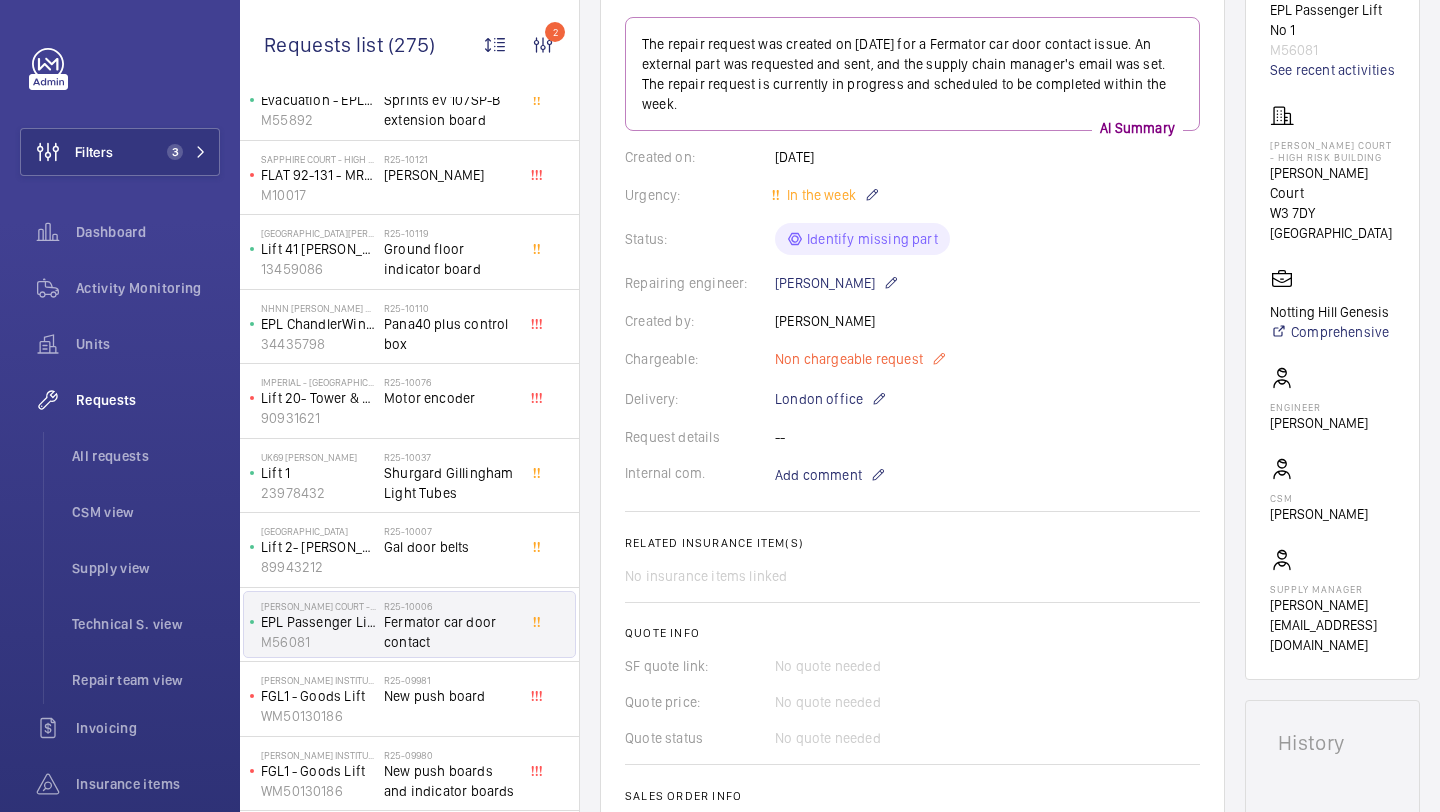scroll, scrollTop: 1080, scrollLeft: 0, axis: vertical 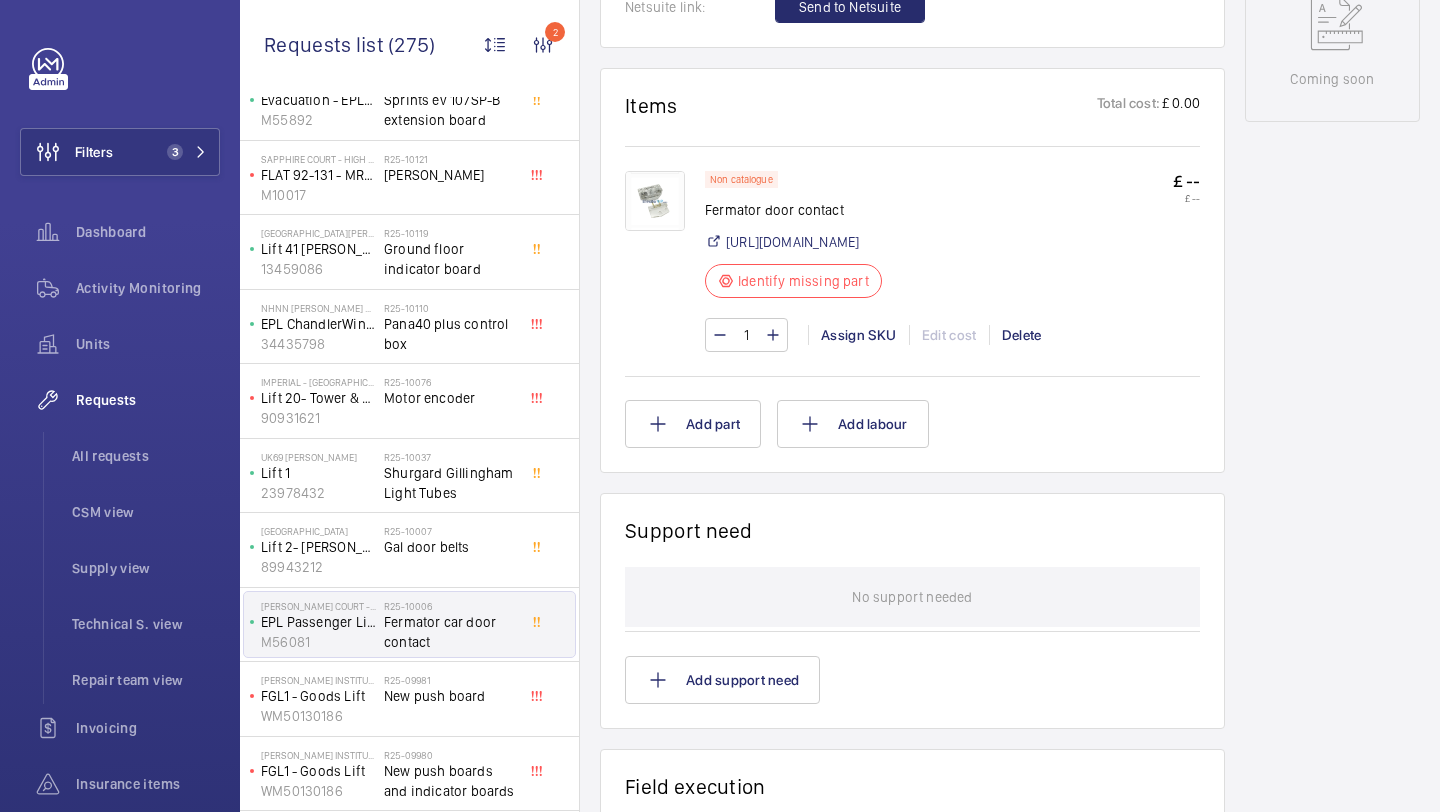 click 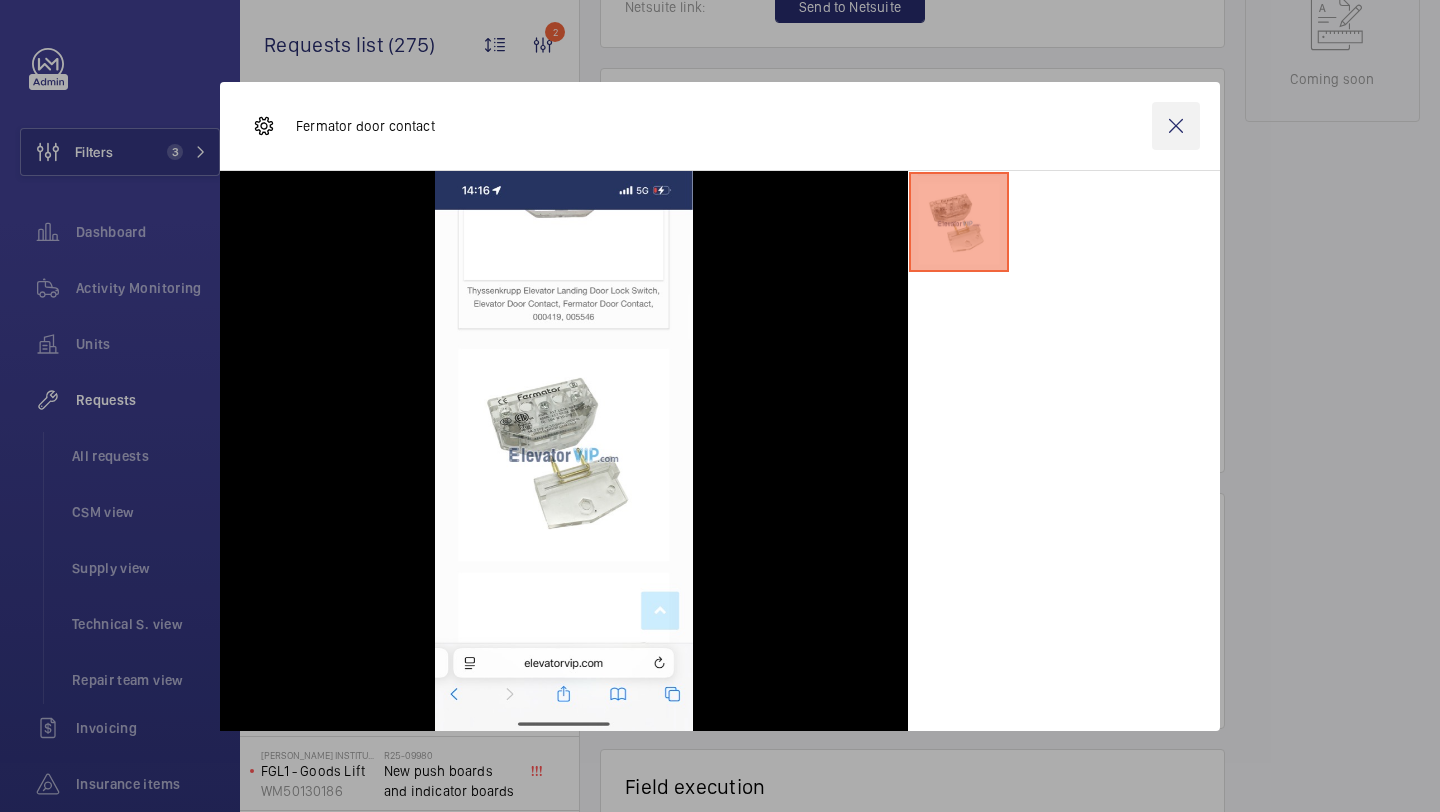 click at bounding box center [1176, 126] 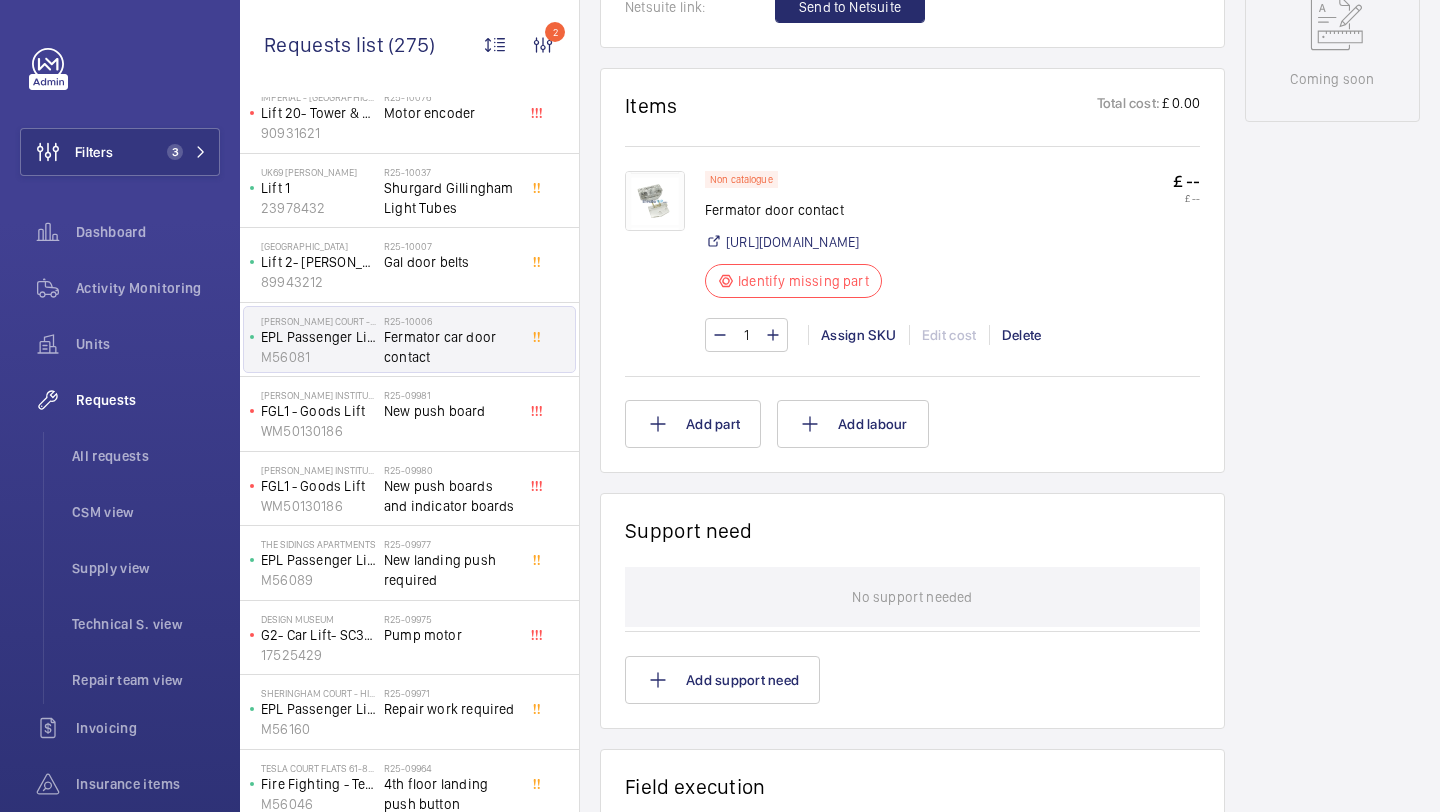scroll, scrollTop: 802, scrollLeft: 0, axis: vertical 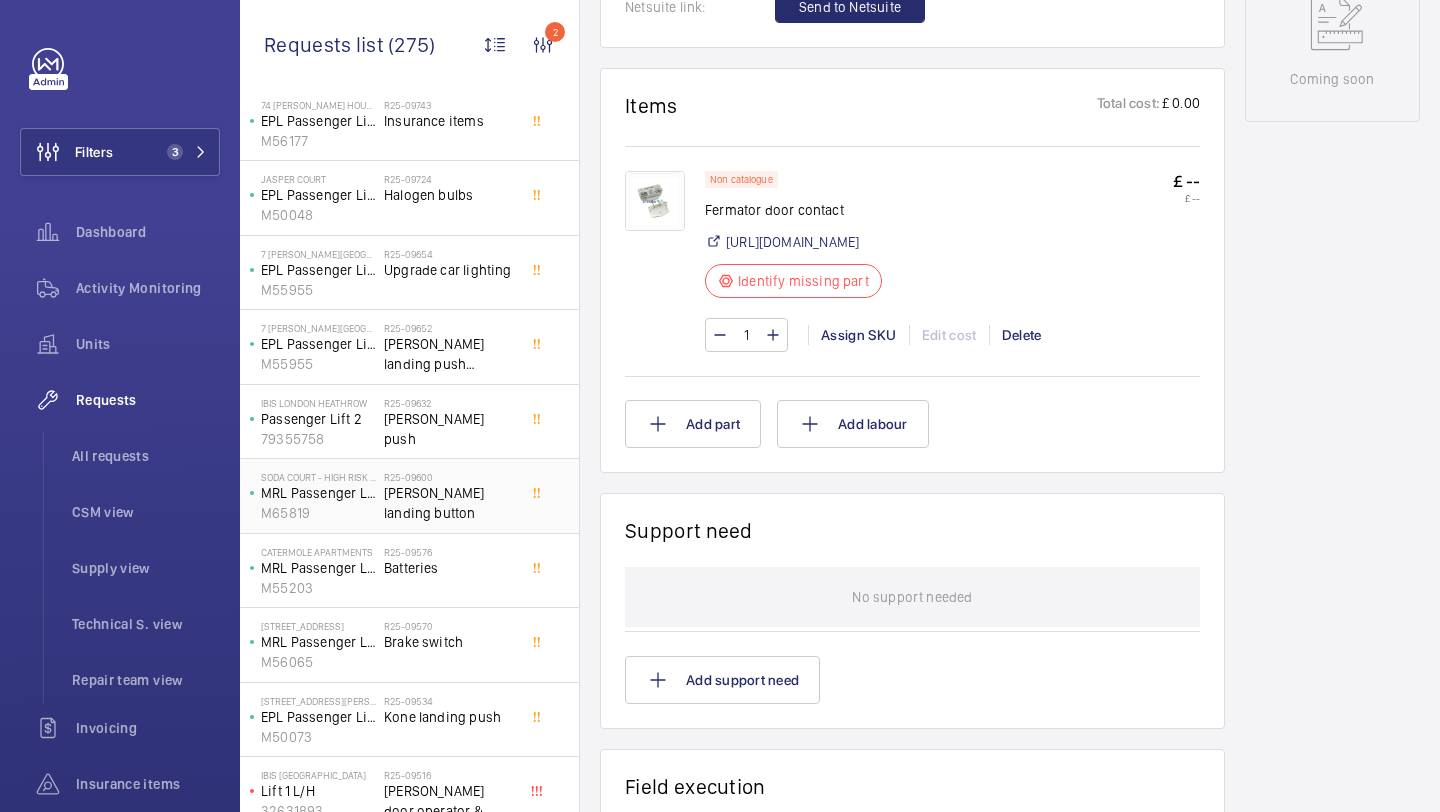 click on "[PERSON_NAME] landing button" 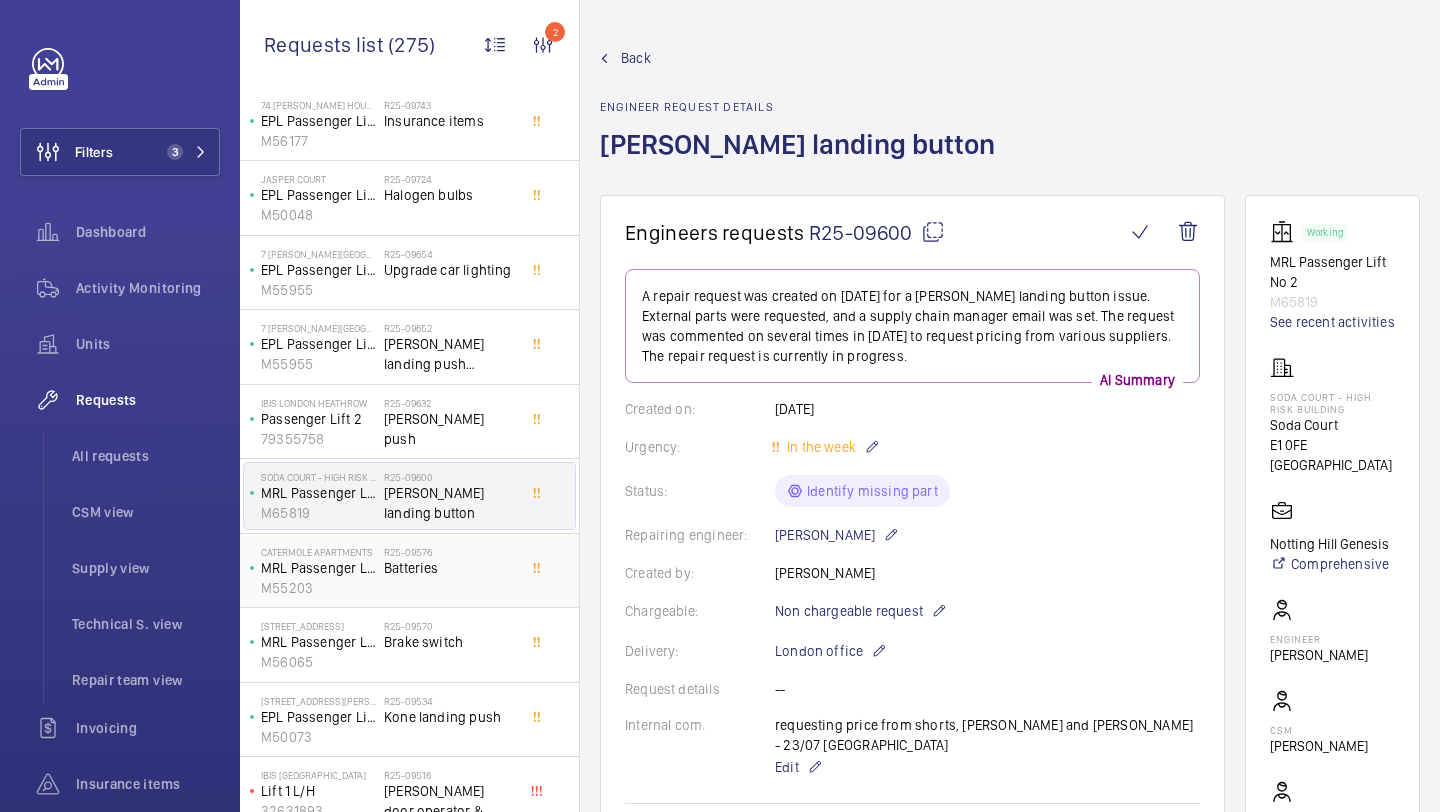 scroll, scrollTop: 2288, scrollLeft: 0, axis: vertical 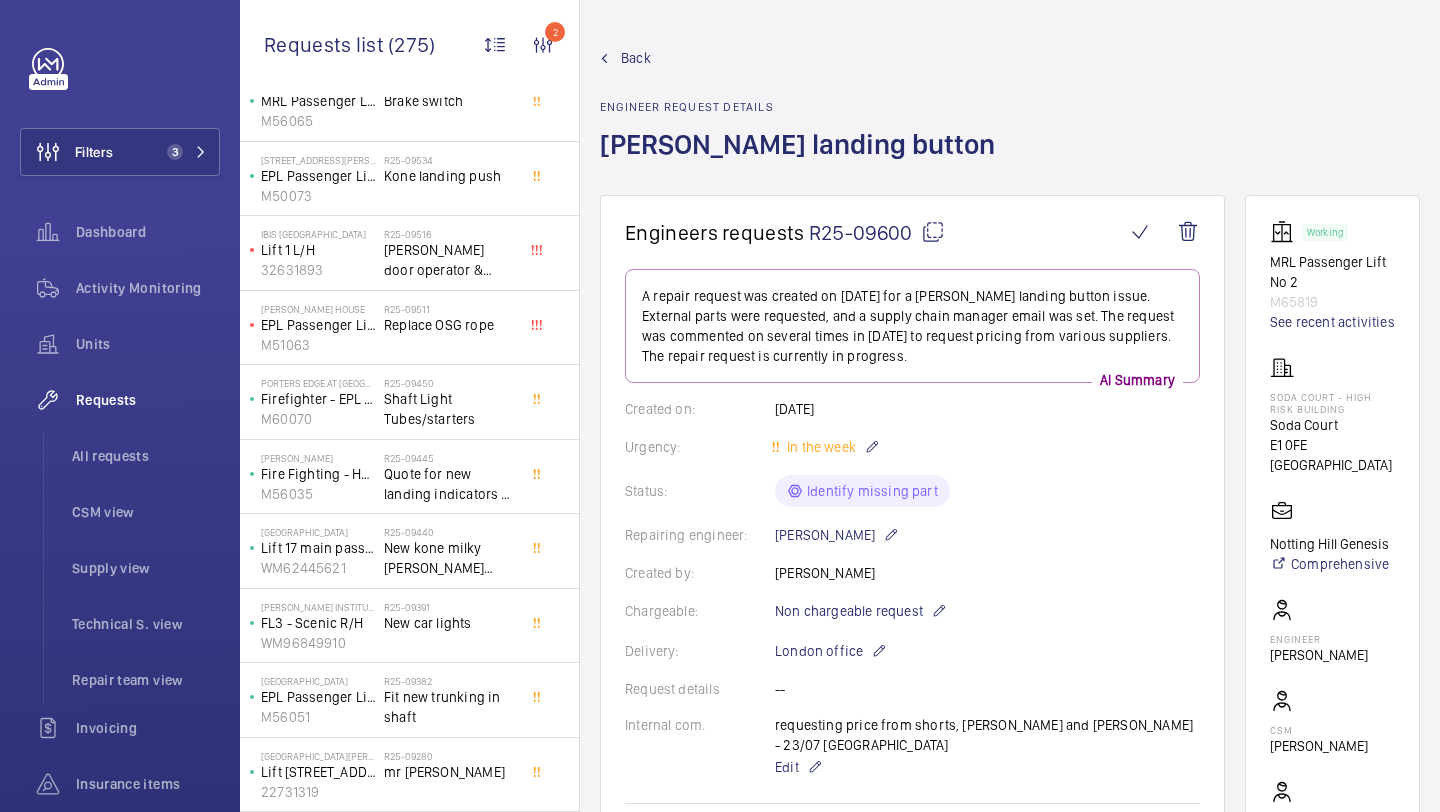click on "R25-09391" 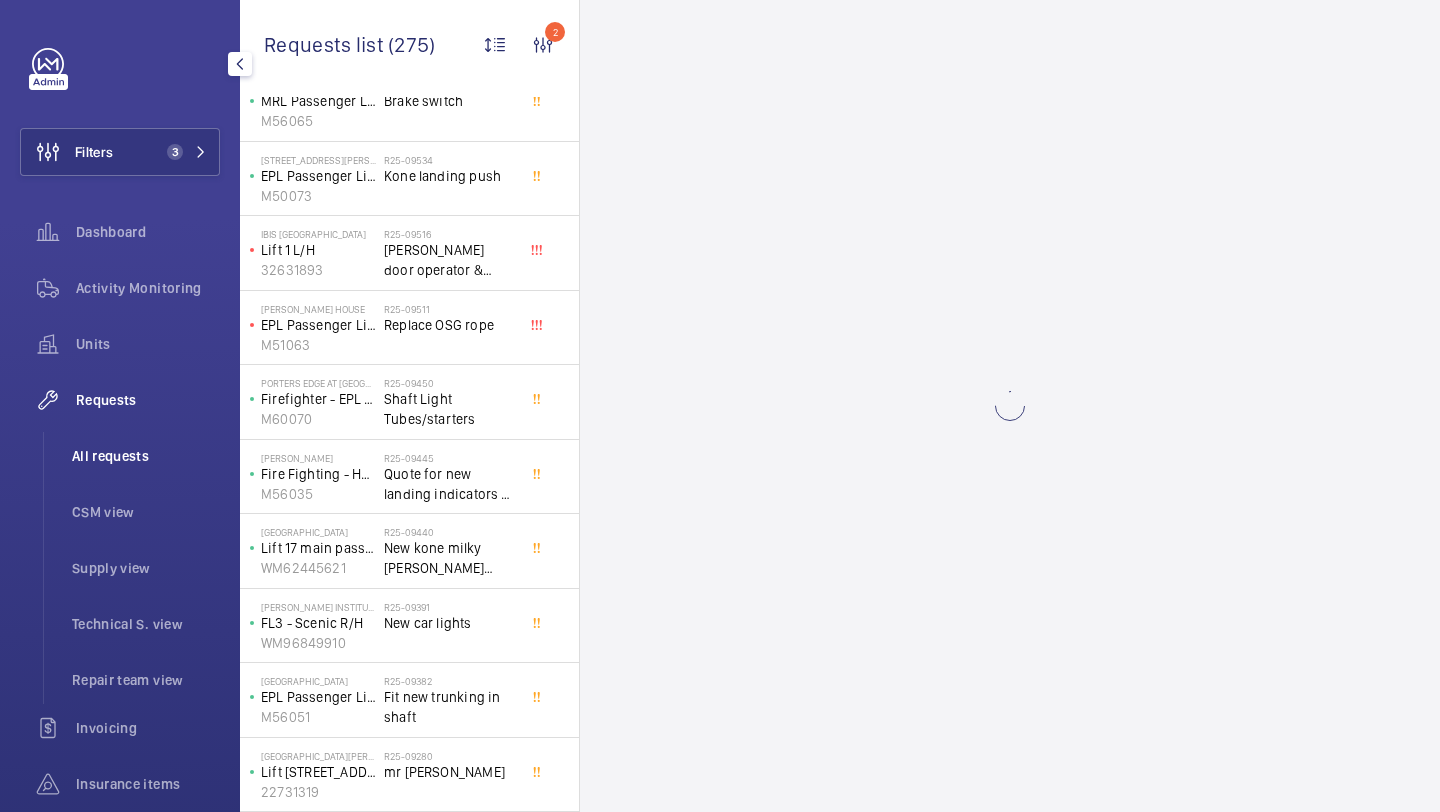 click on "All requests" 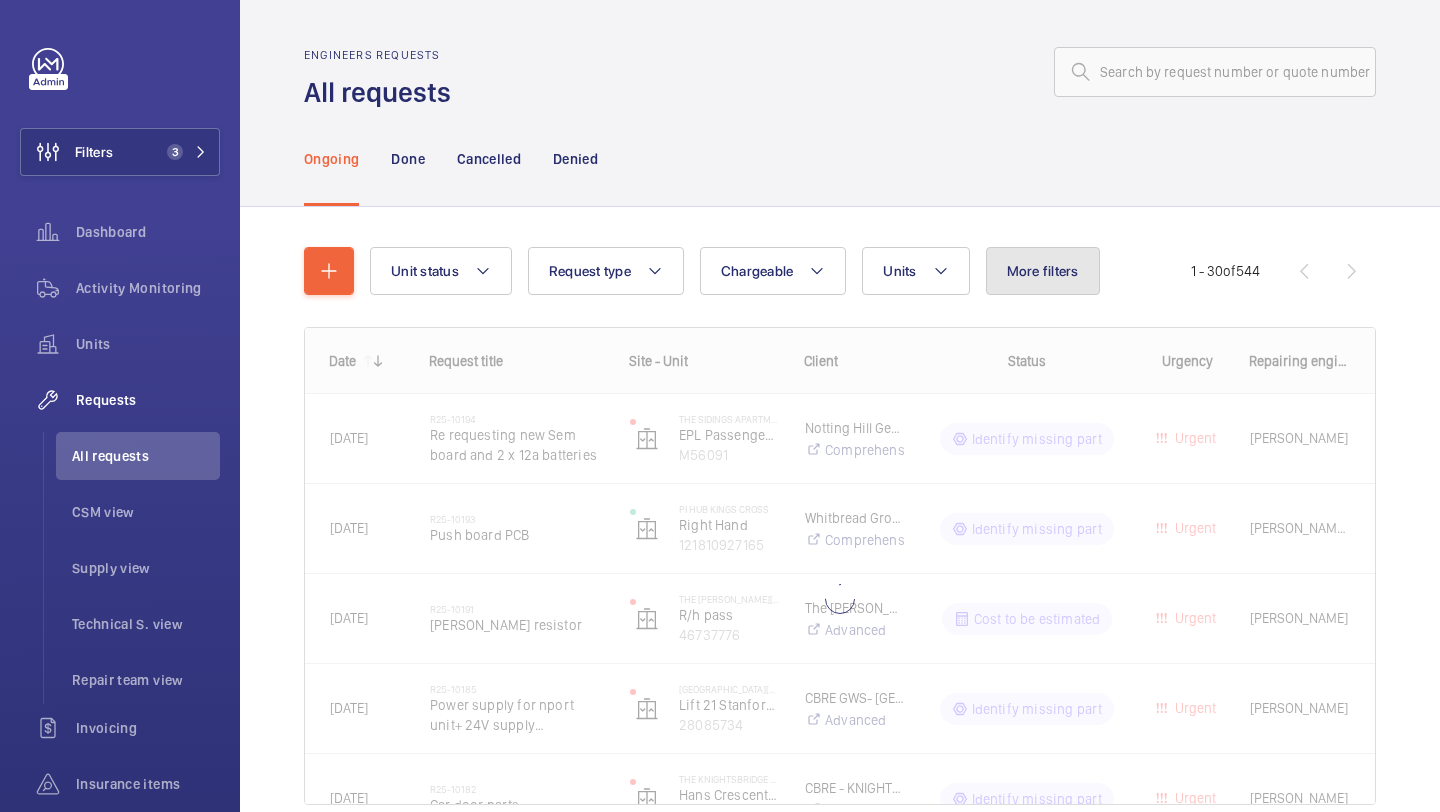 click on "More filters" 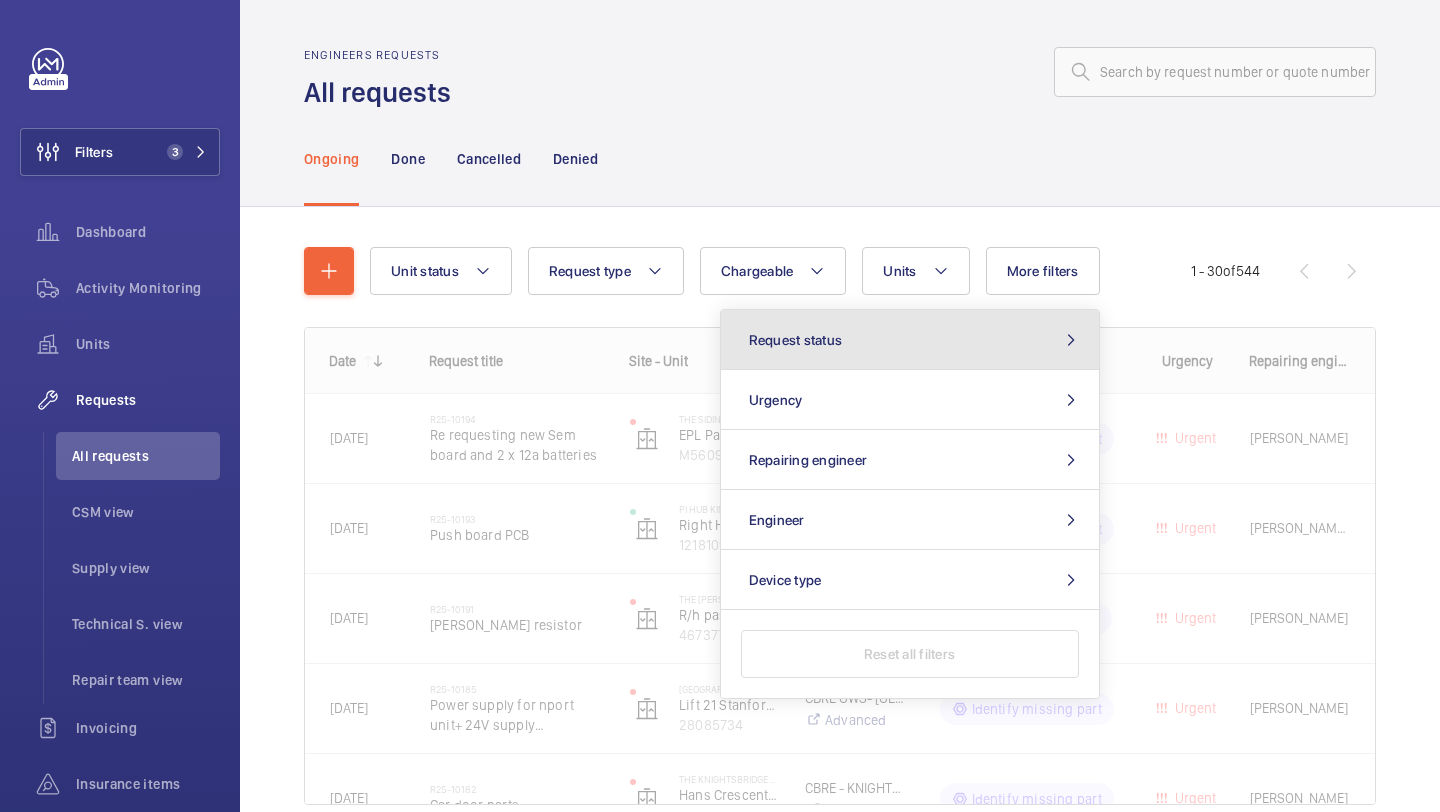 click on "Request status" 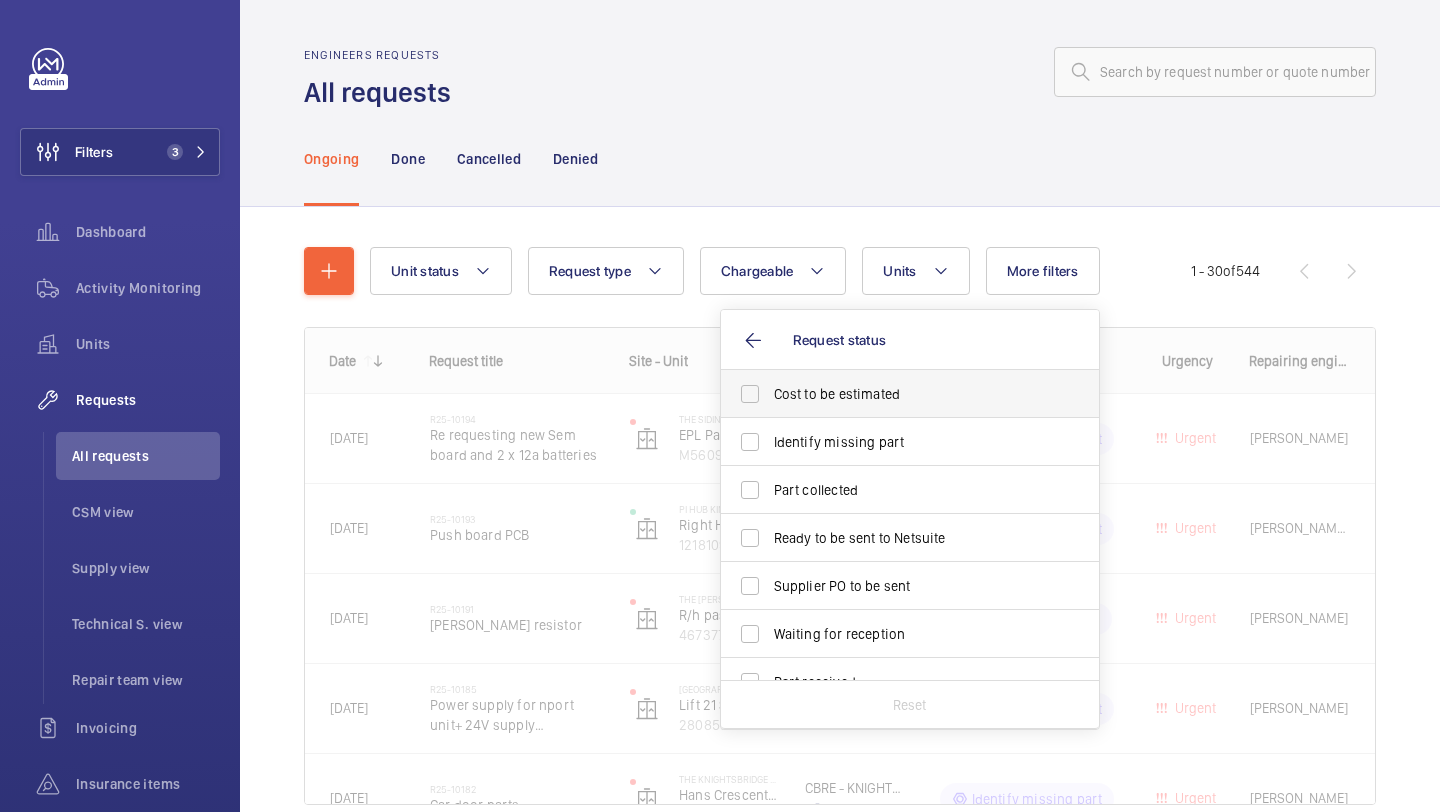 click on "Cost to be estimated" at bounding box center (895, 394) 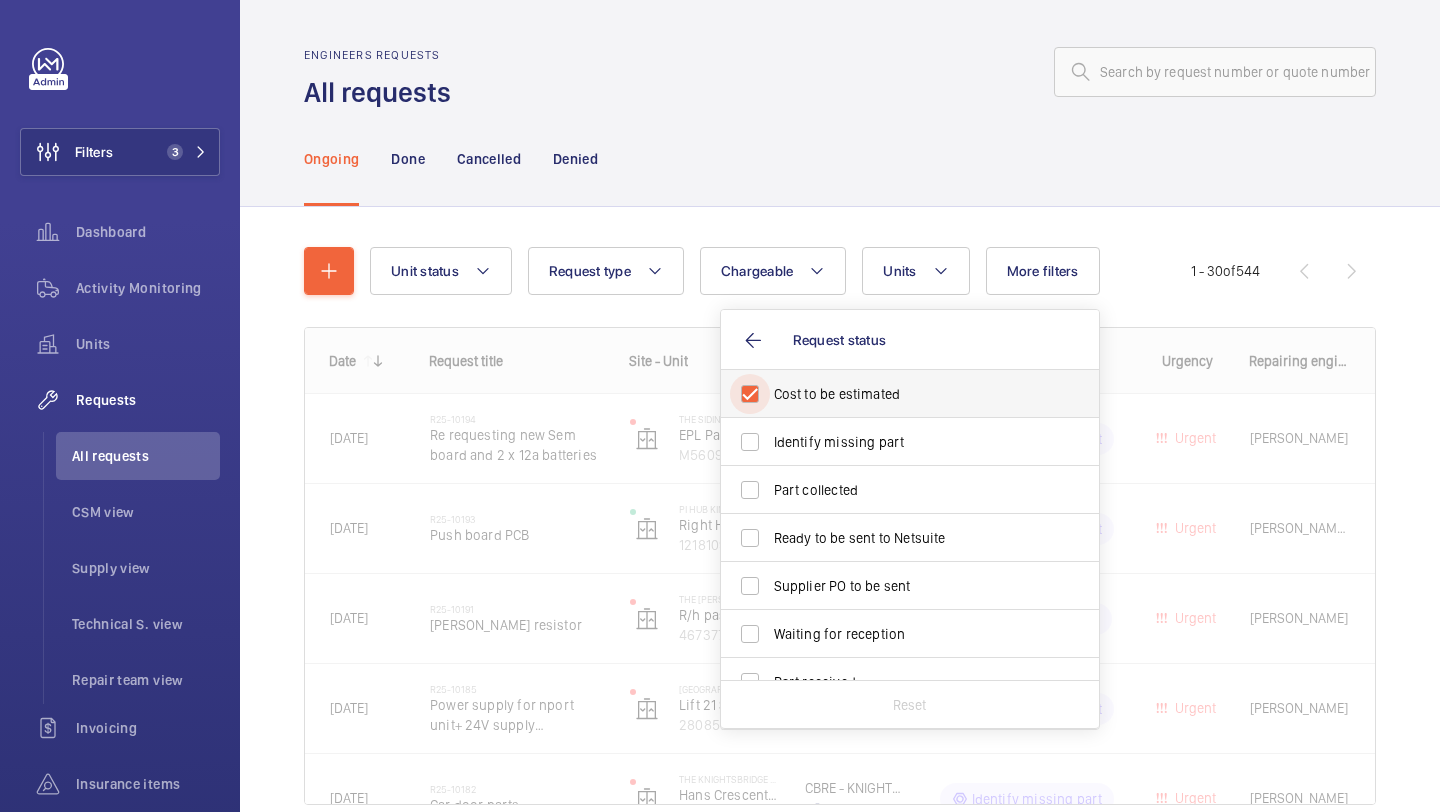 checkbox on "true" 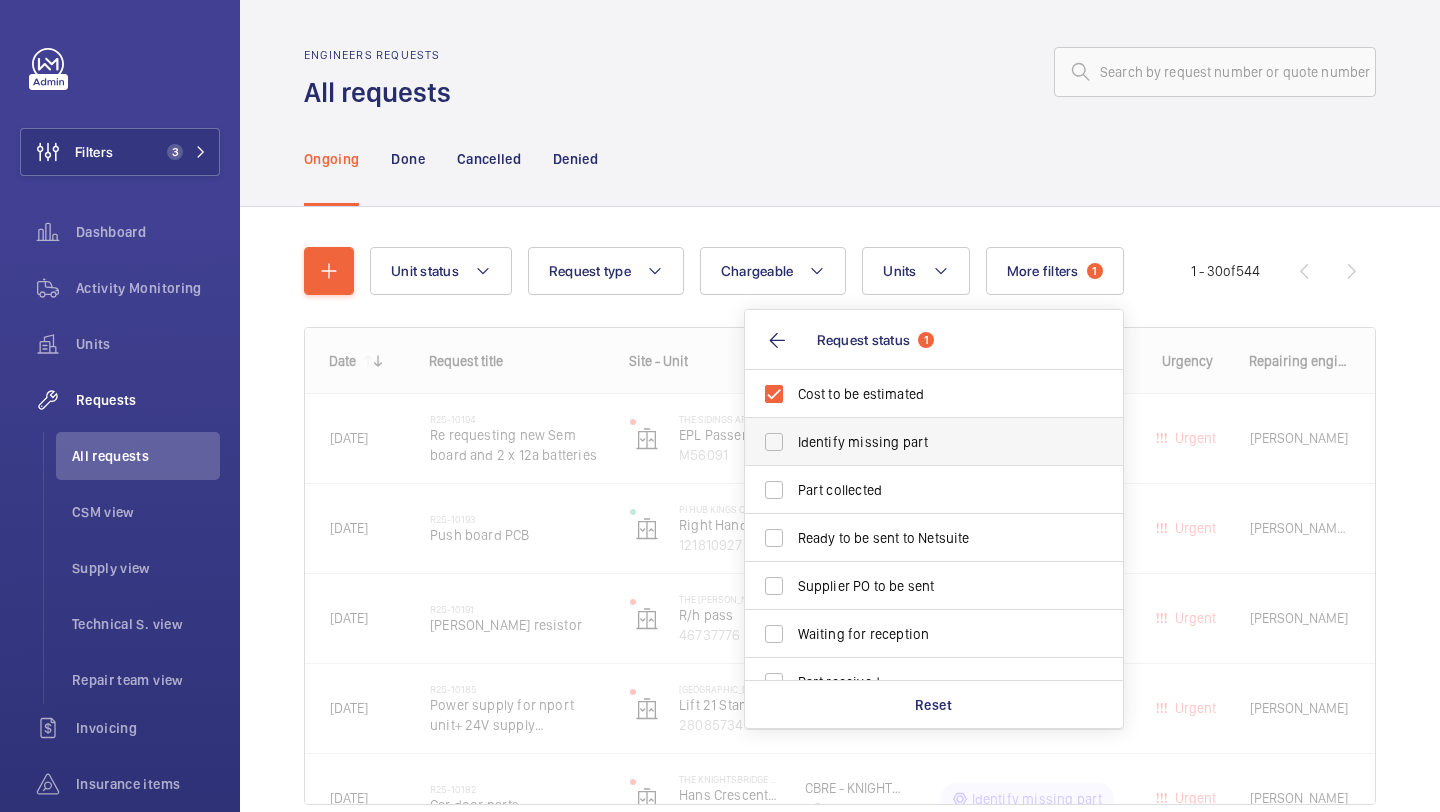 click on "Identify missing part" at bounding box center [919, 442] 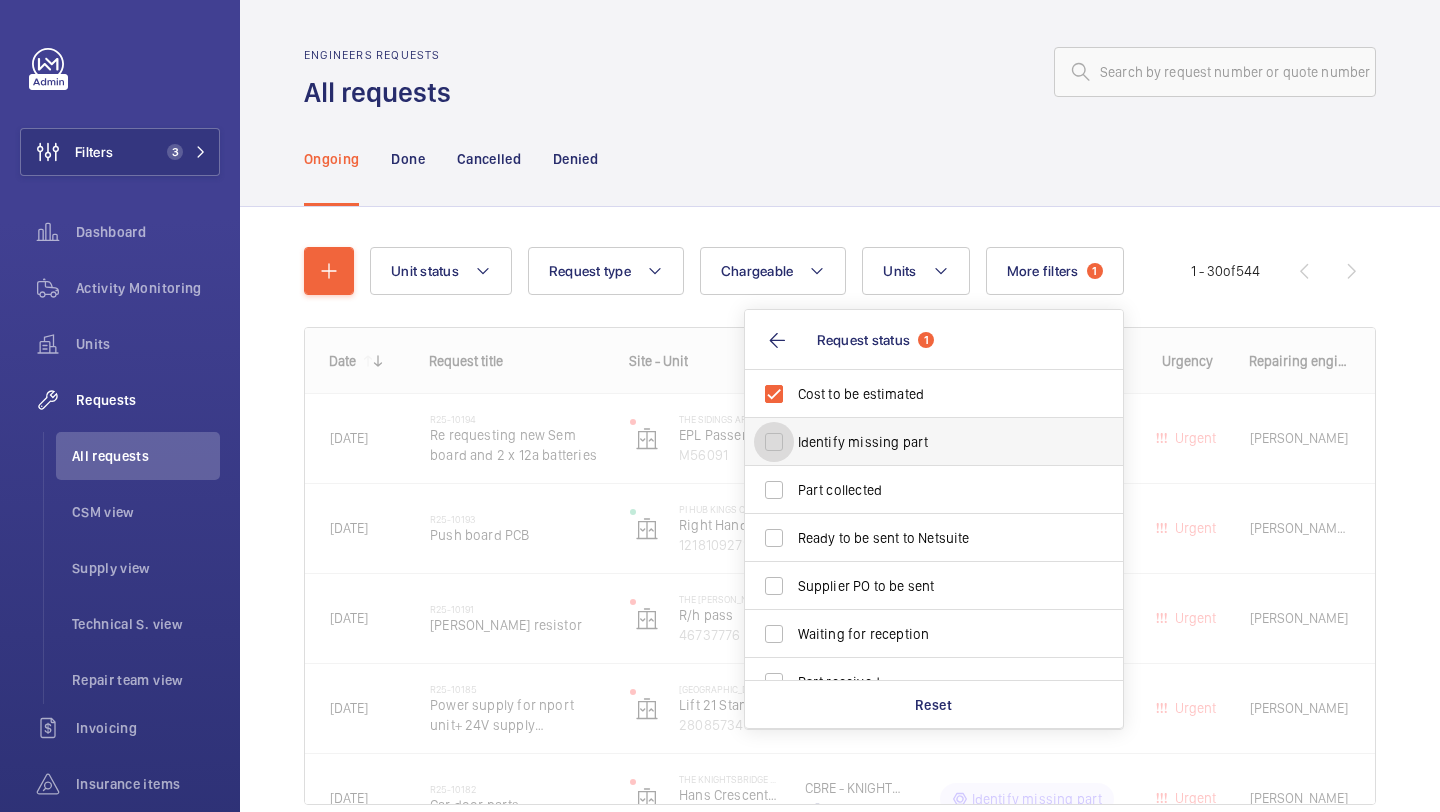 click on "Identify missing part" at bounding box center (774, 442) 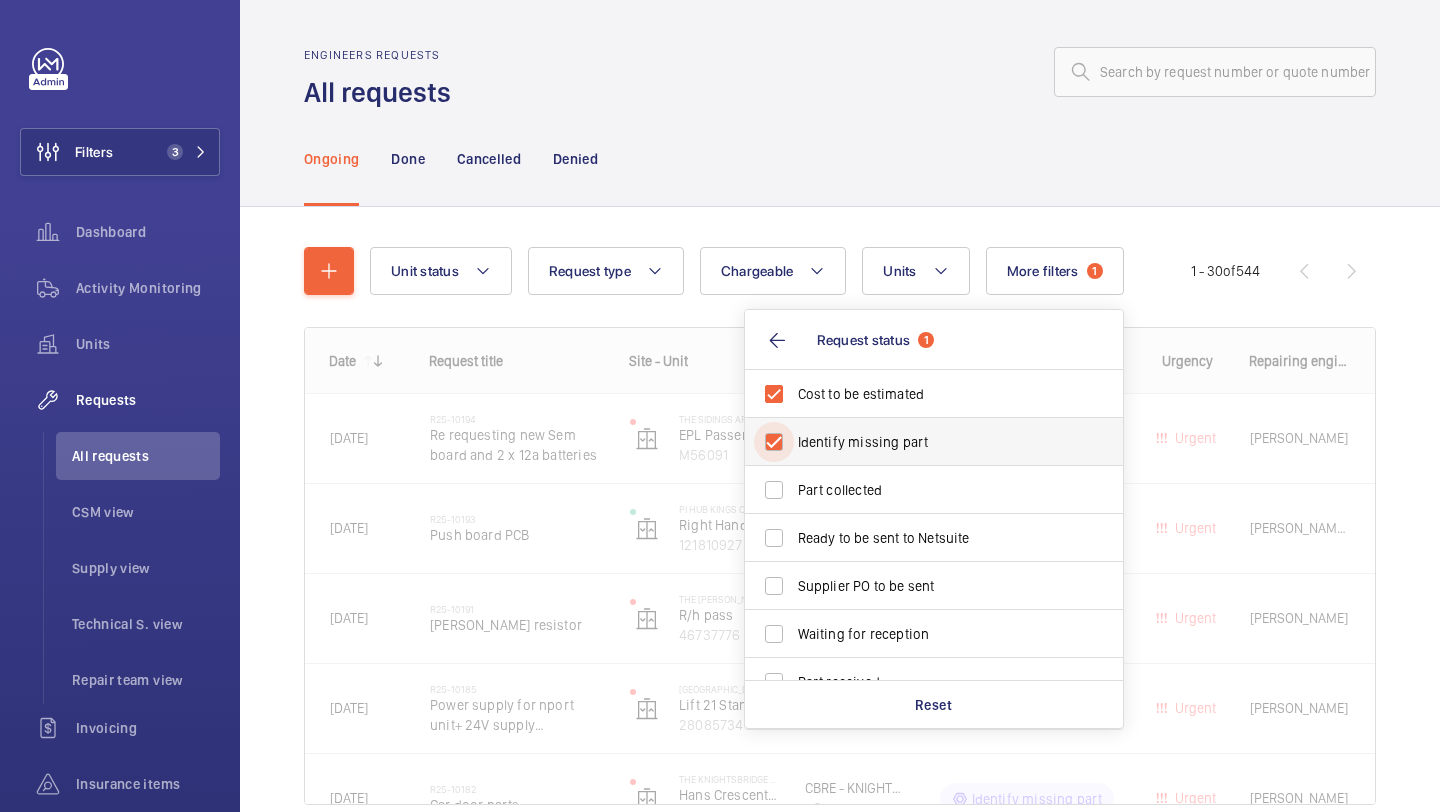 checkbox on "true" 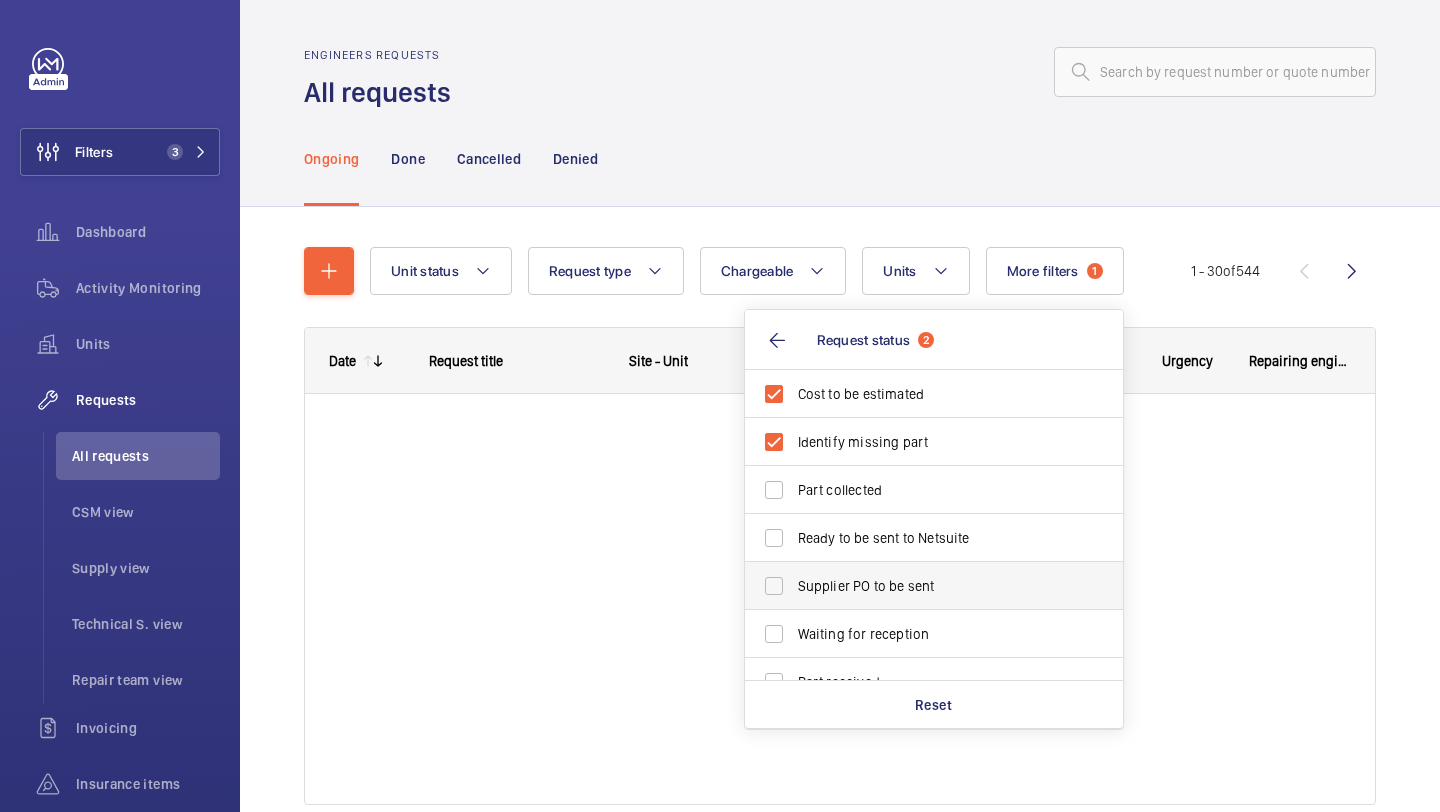 click on "Supplier PO to be sent" at bounding box center [919, 586] 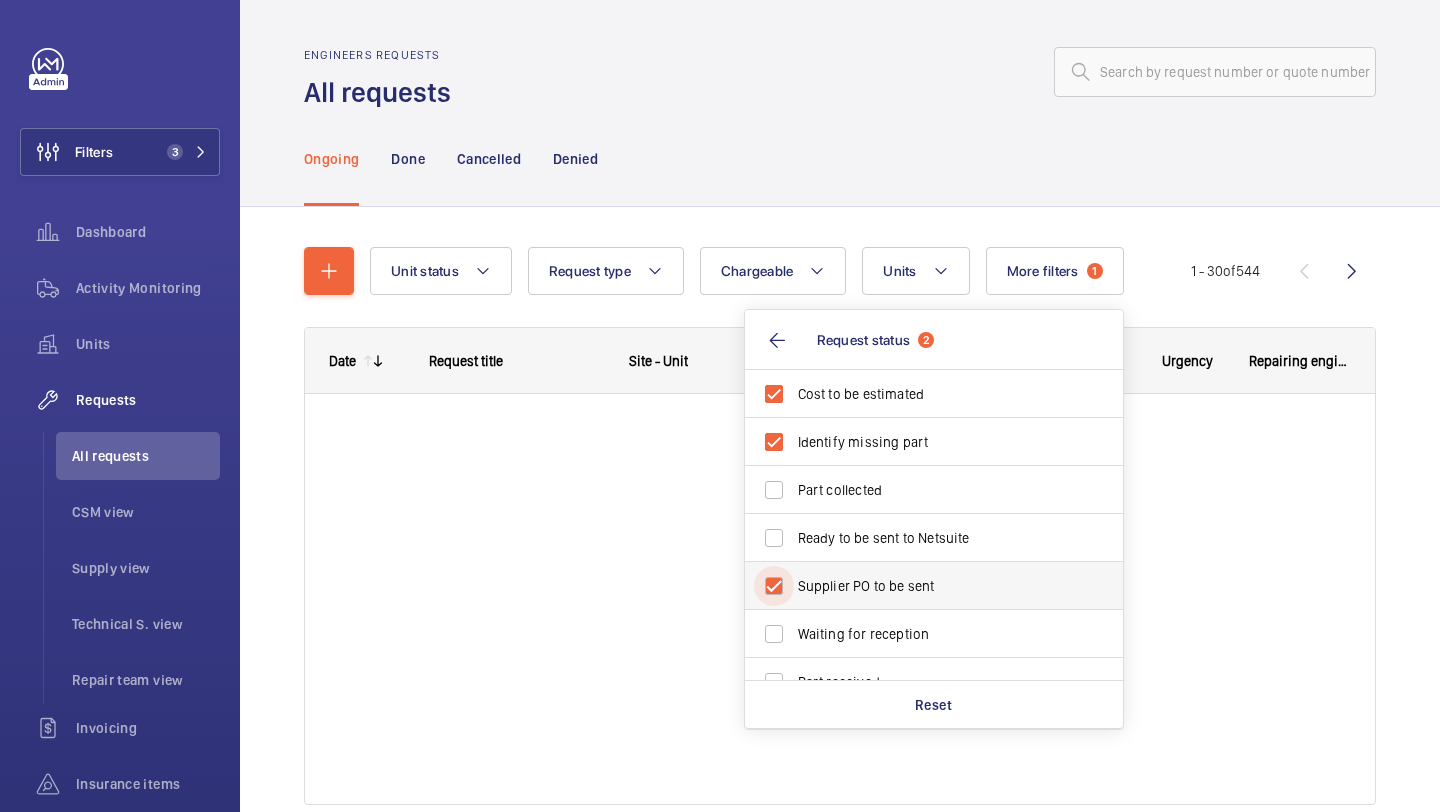 checkbox on "true" 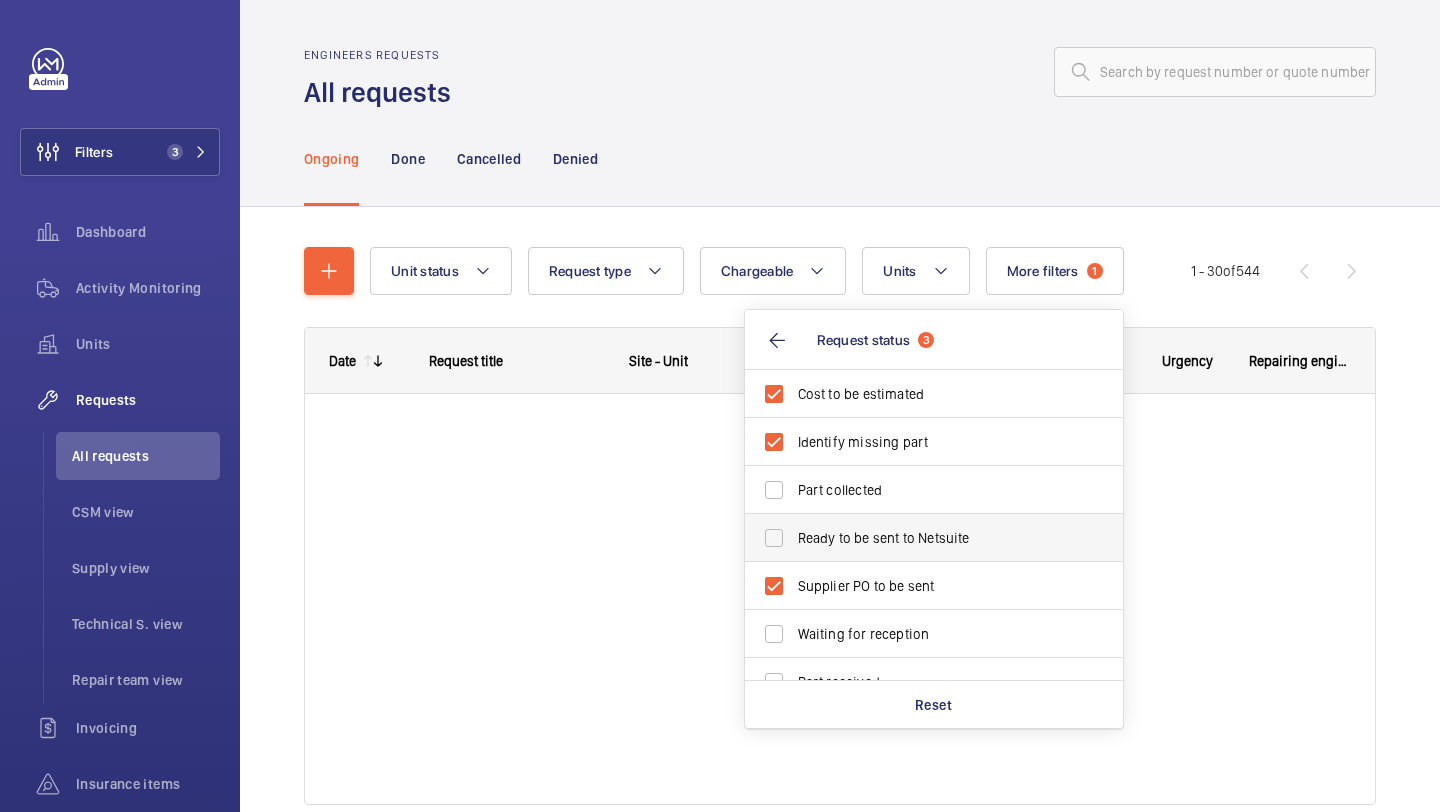 click on "Ready to be sent to Netsuite" at bounding box center [935, 538] 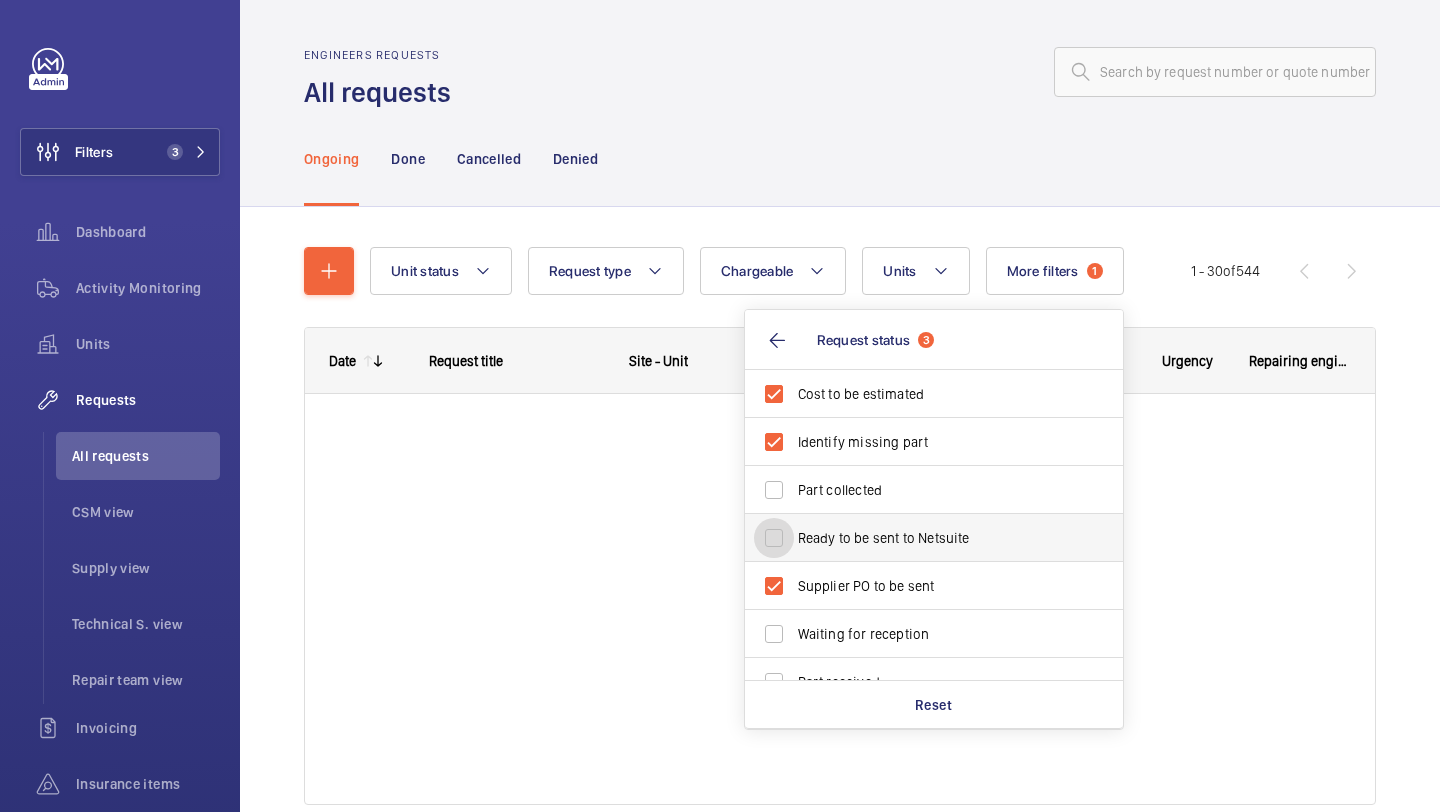 click on "Ready to be sent to Netsuite" at bounding box center (774, 538) 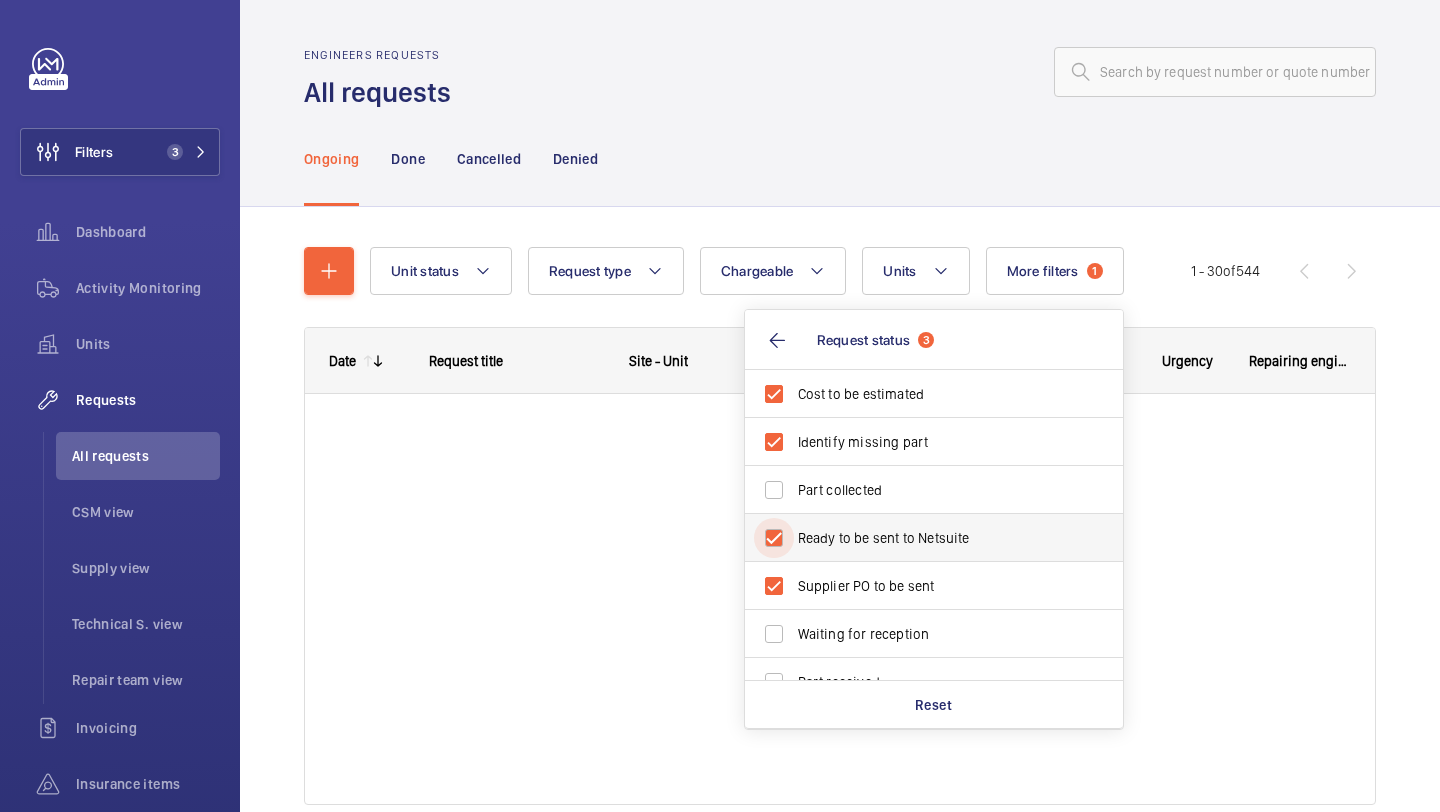 checkbox on "true" 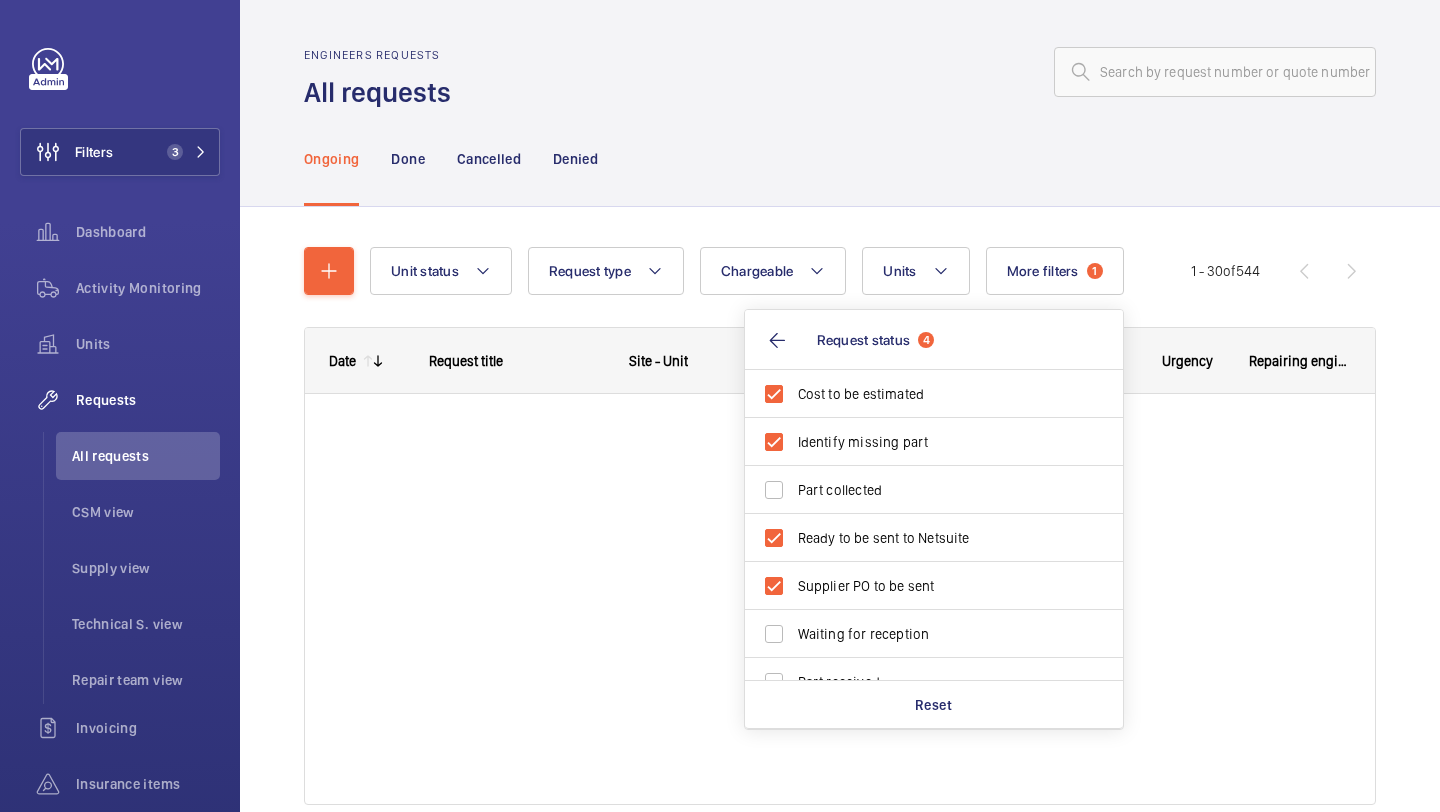 click 